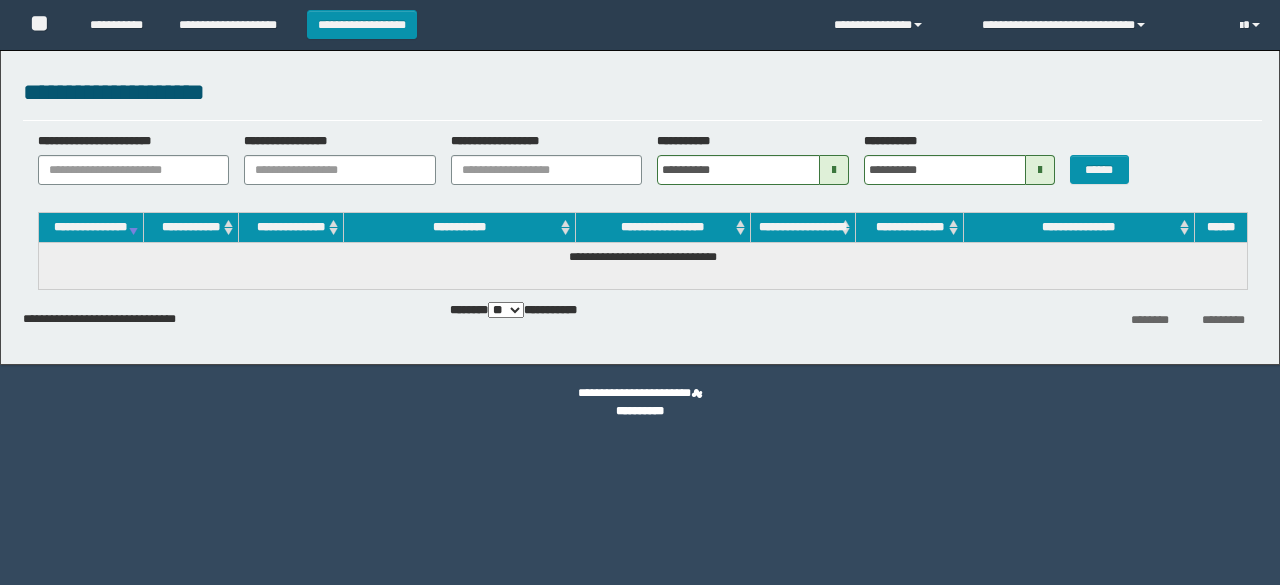 scroll, scrollTop: 0, scrollLeft: 0, axis: both 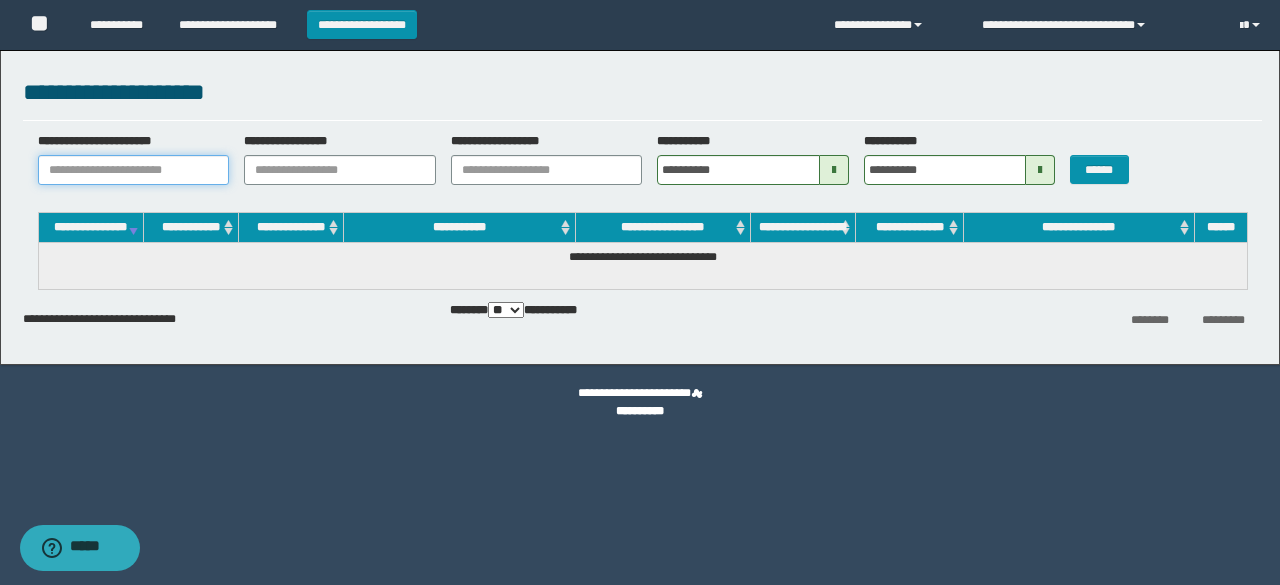 click on "**********" at bounding box center [134, 170] 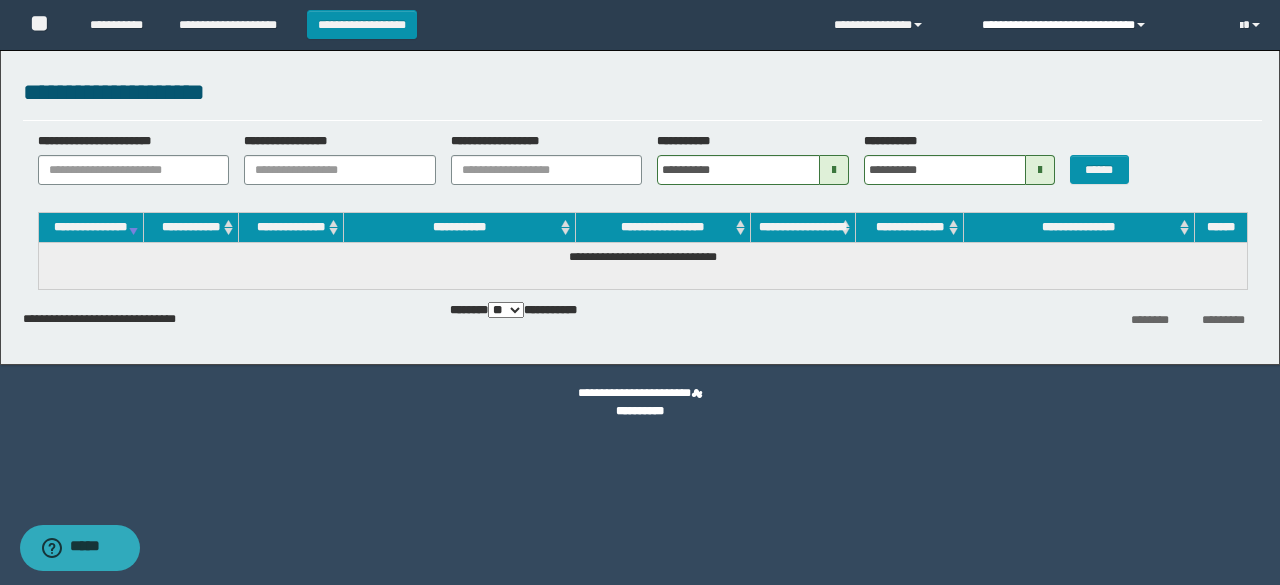 click on "**********" at bounding box center (1096, 25) 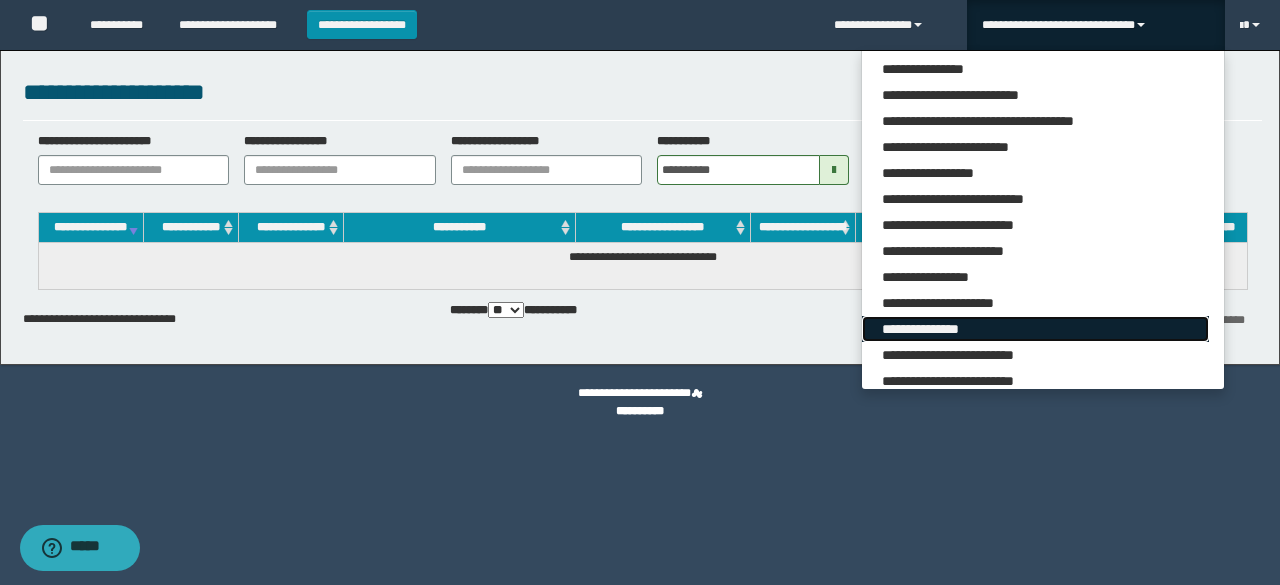 click on "**********" at bounding box center [1035, 329] 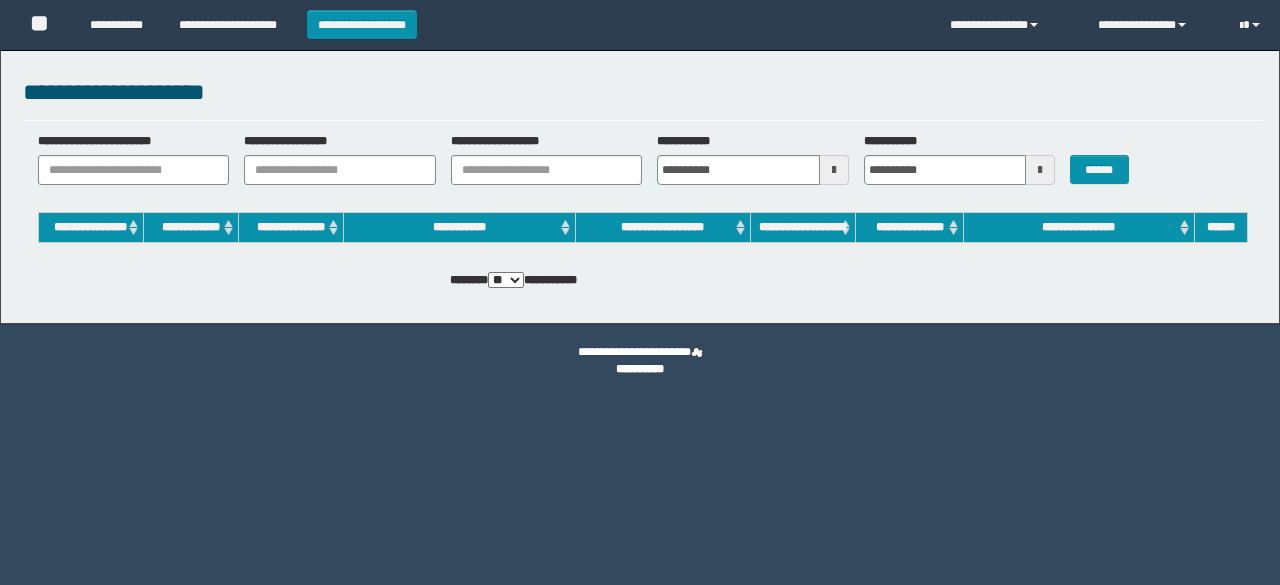 scroll, scrollTop: 0, scrollLeft: 0, axis: both 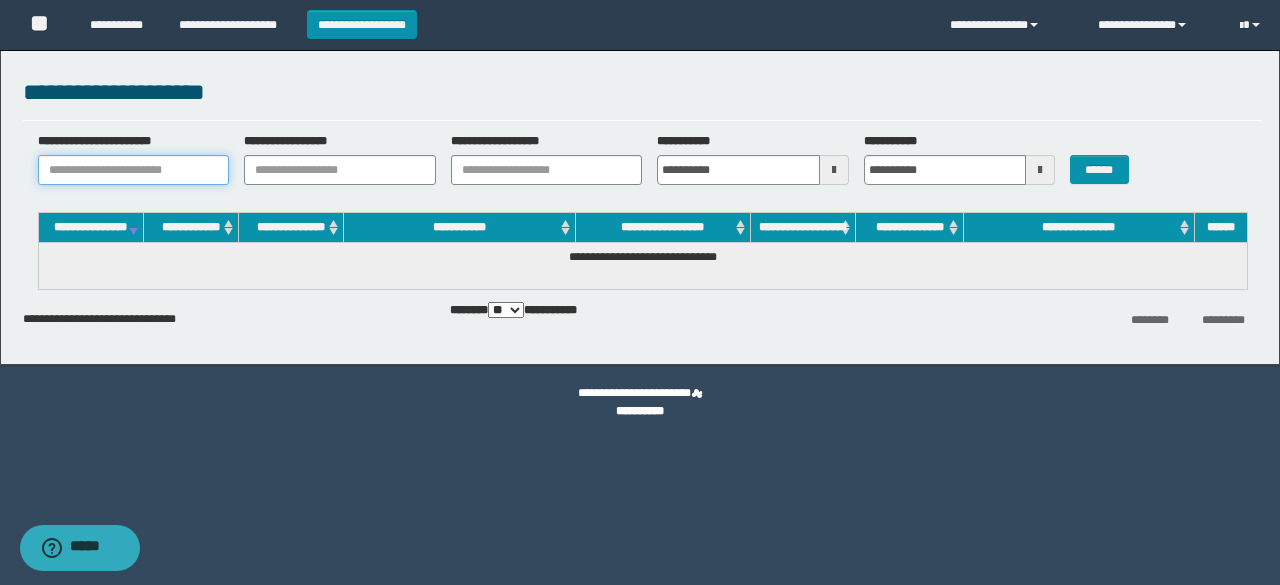drag, startPoint x: 0, startPoint y: 0, endPoint x: 184, endPoint y: 171, distance: 251.19116 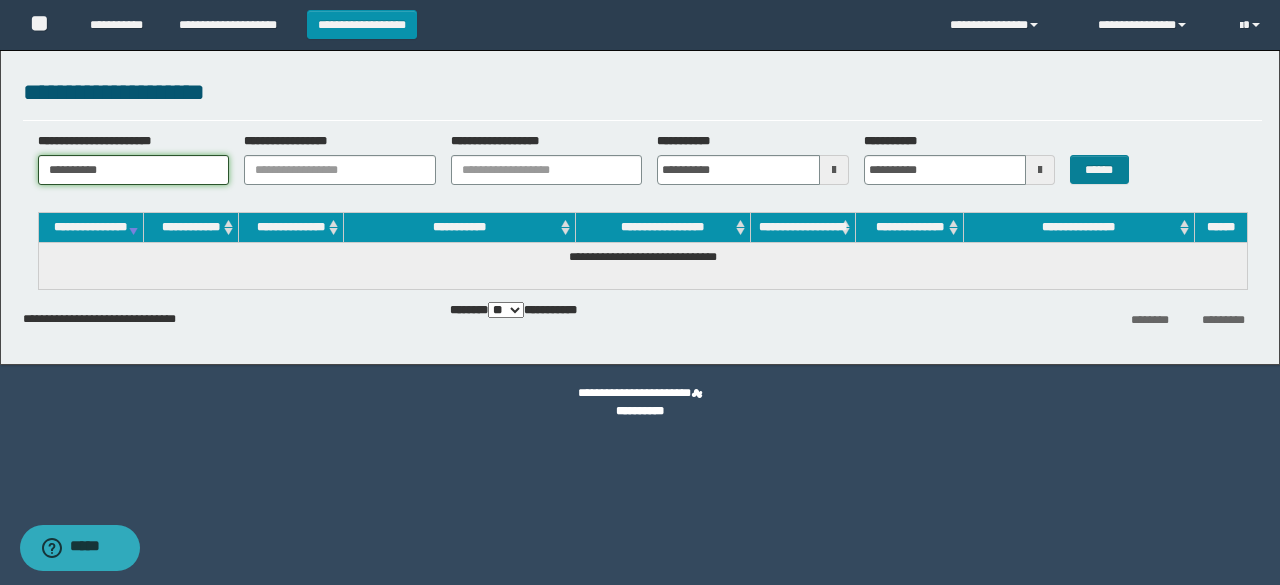 type on "**********" 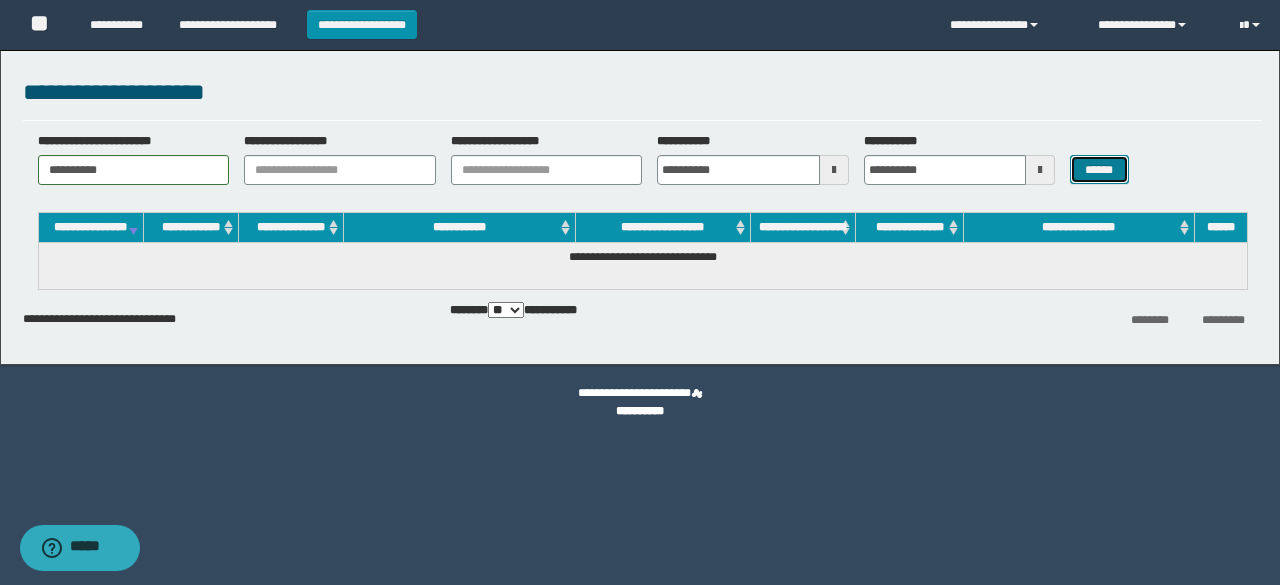 click on "******" at bounding box center [1099, 169] 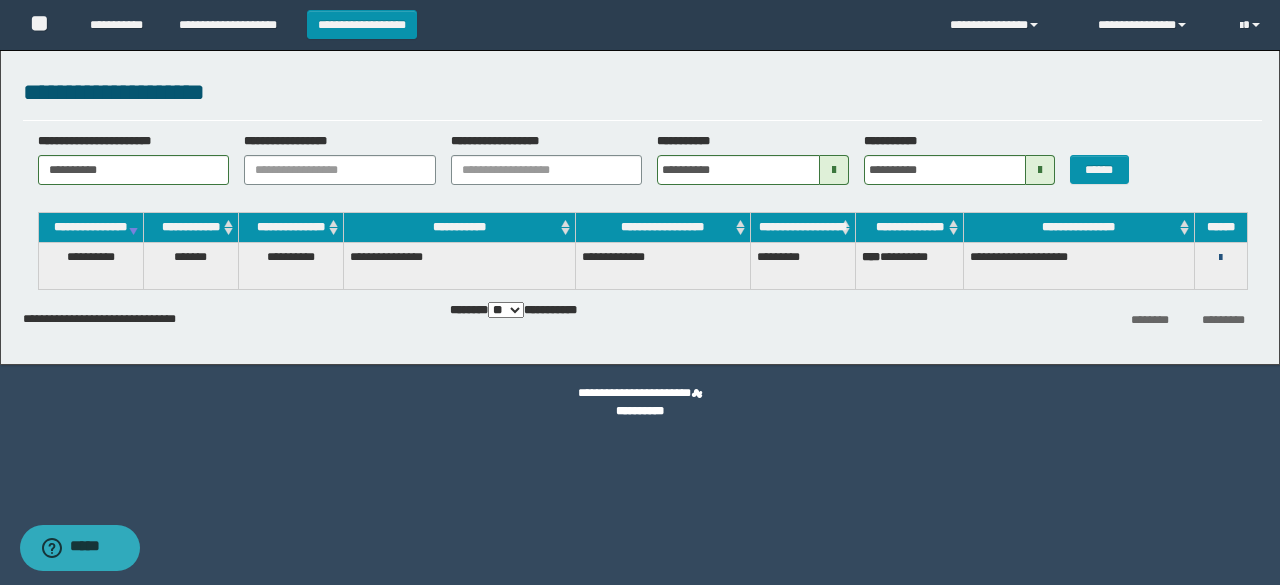 click at bounding box center [1220, 258] 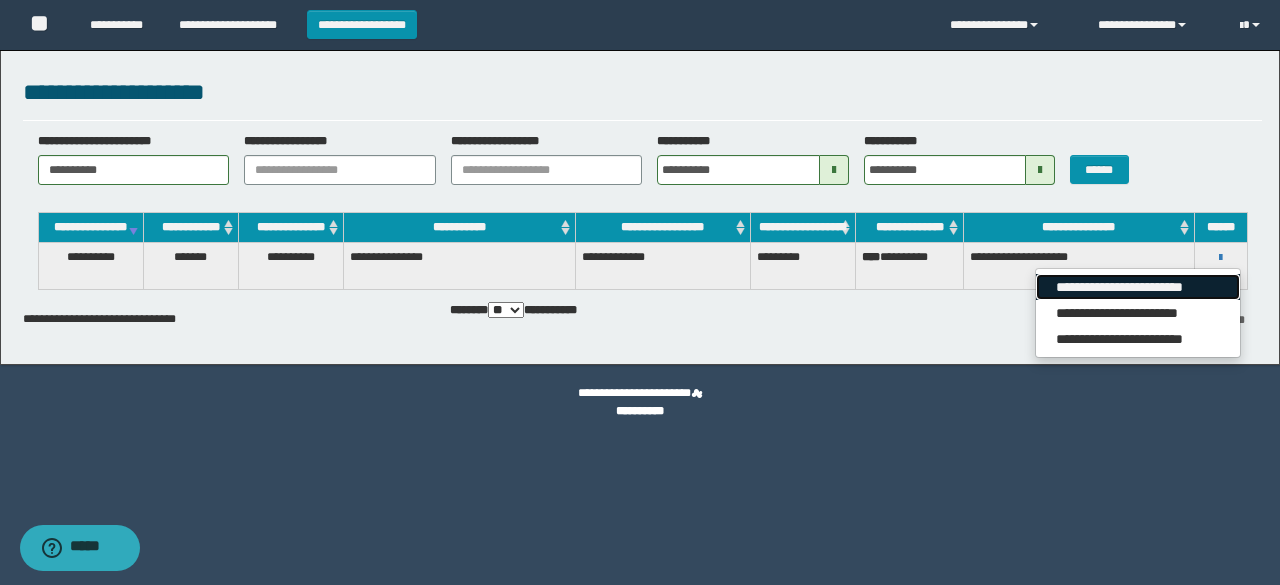 click on "**********" at bounding box center (1137, 287) 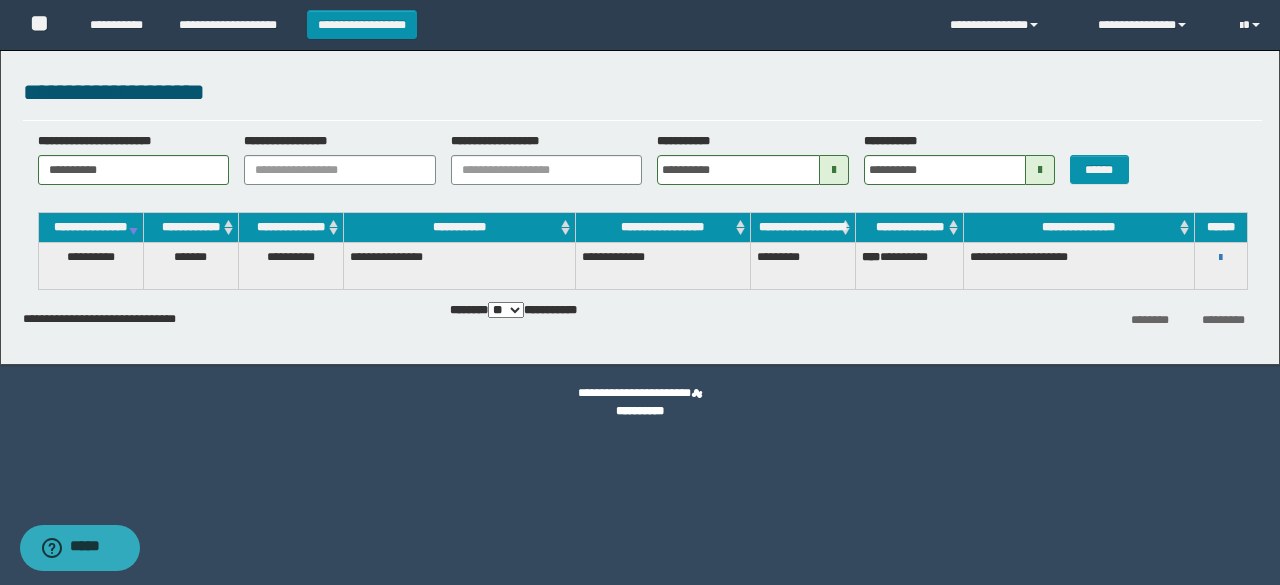 click on "**********" at bounding box center (1221, 257) 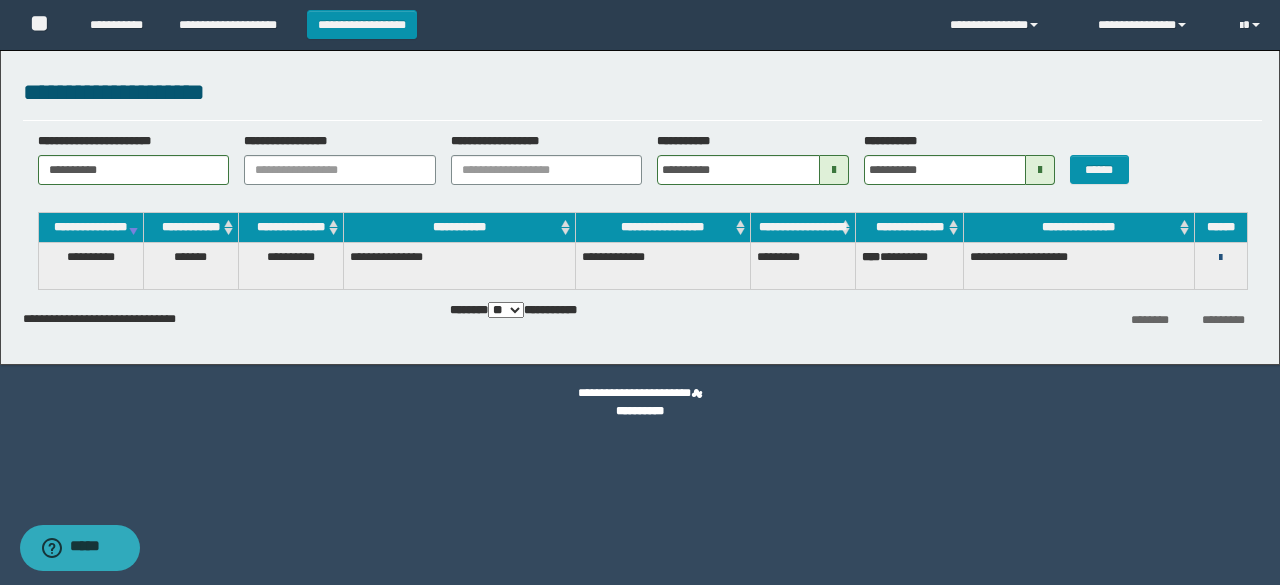 click at bounding box center [1220, 258] 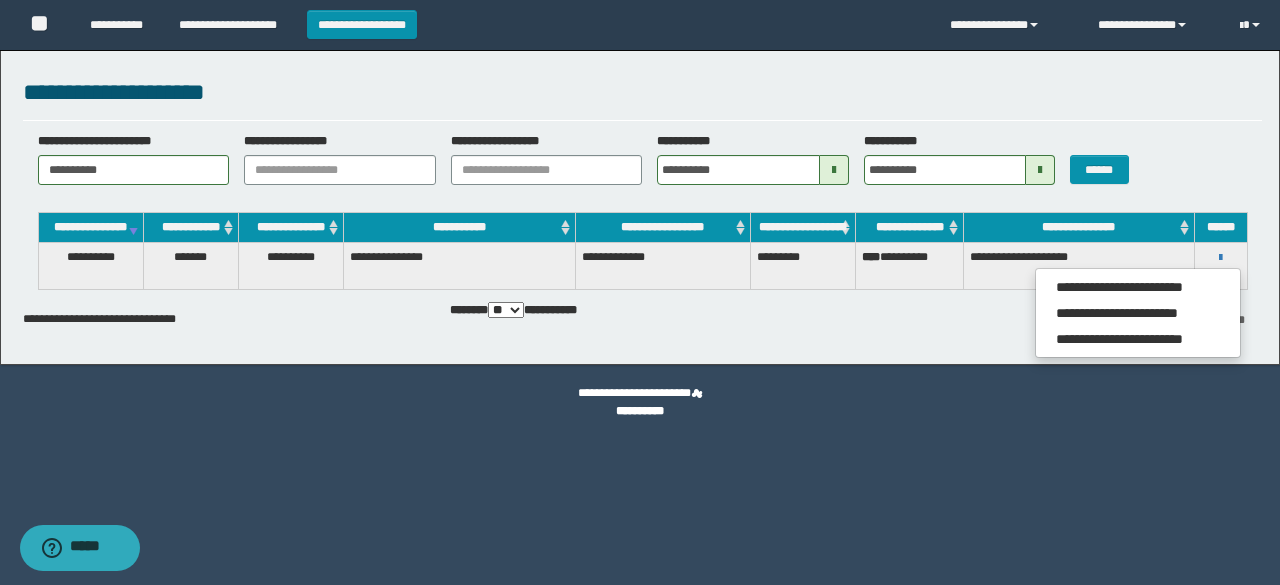 click on "**********" at bounding box center [640, 411] 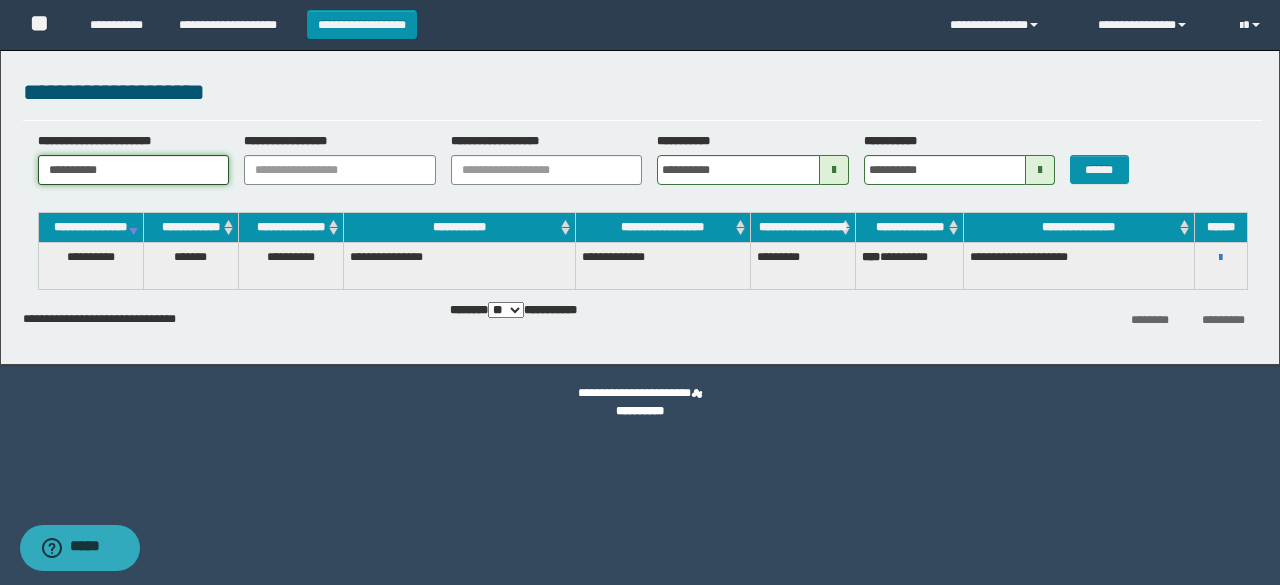 drag, startPoint x: 144, startPoint y: 169, endPoint x: 0, endPoint y: 157, distance: 144.49913 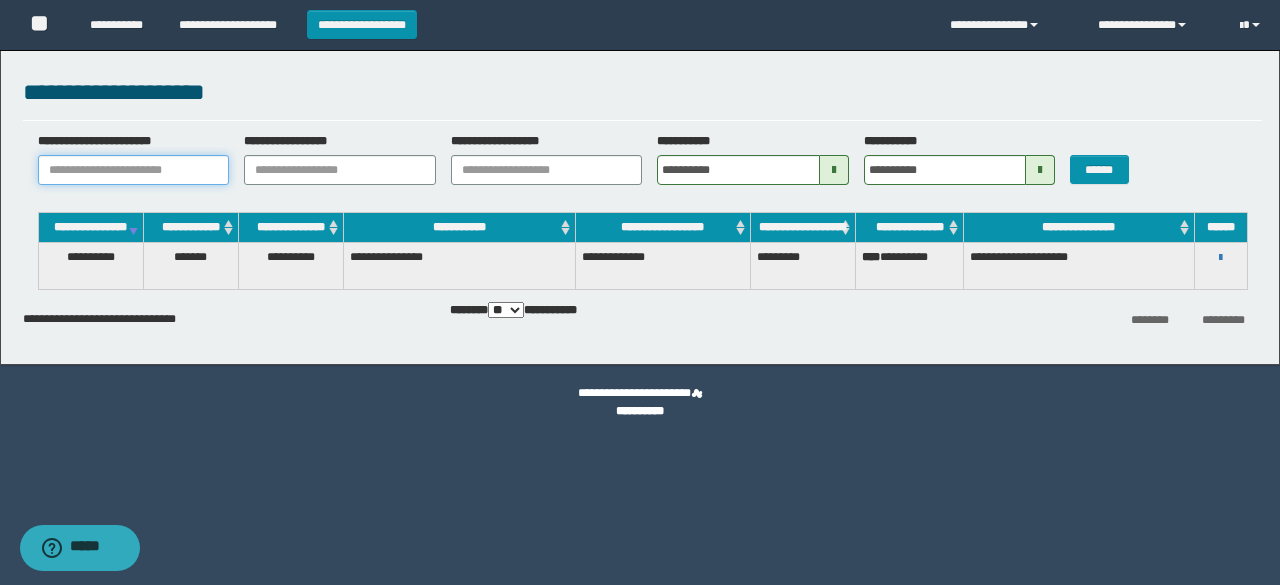 paste on "********" 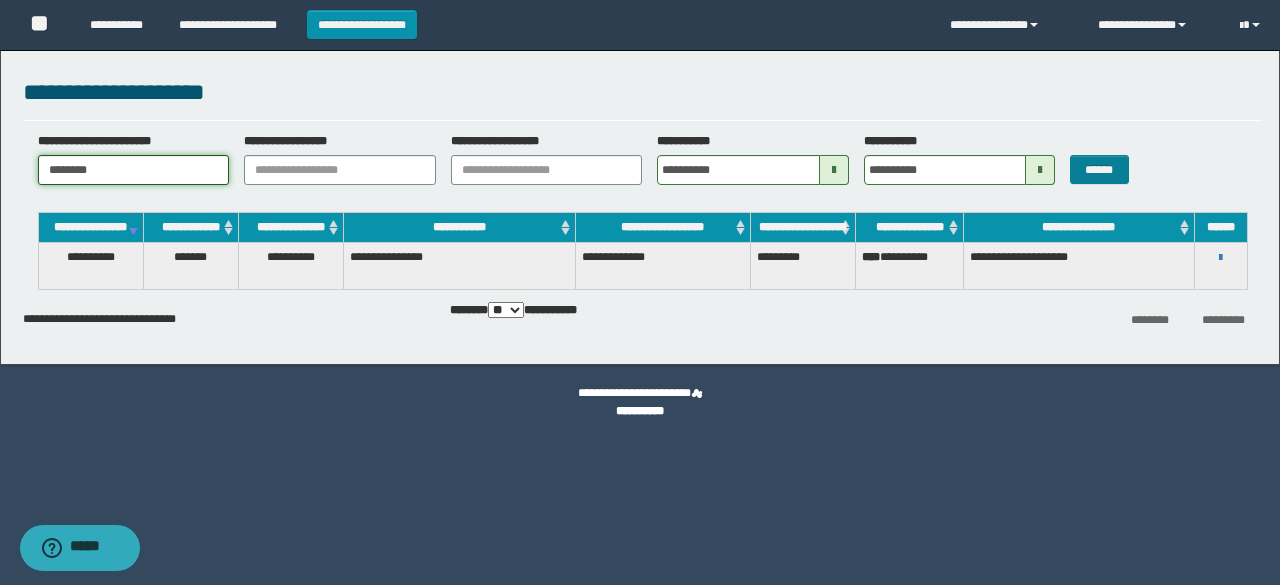 type on "********" 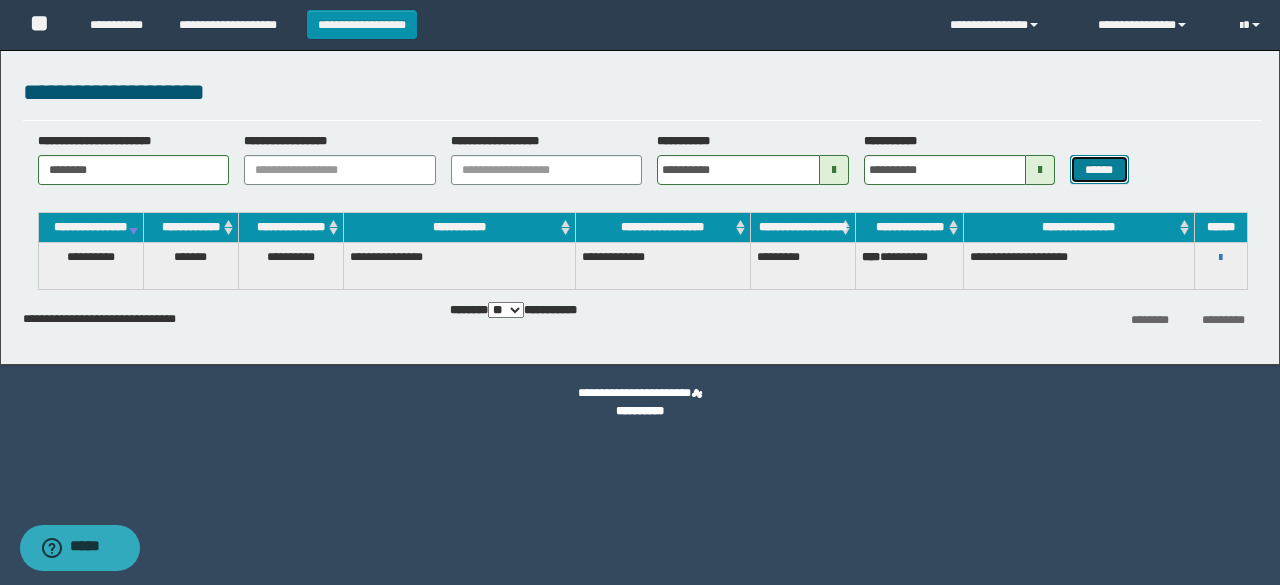 click on "******" at bounding box center (1099, 169) 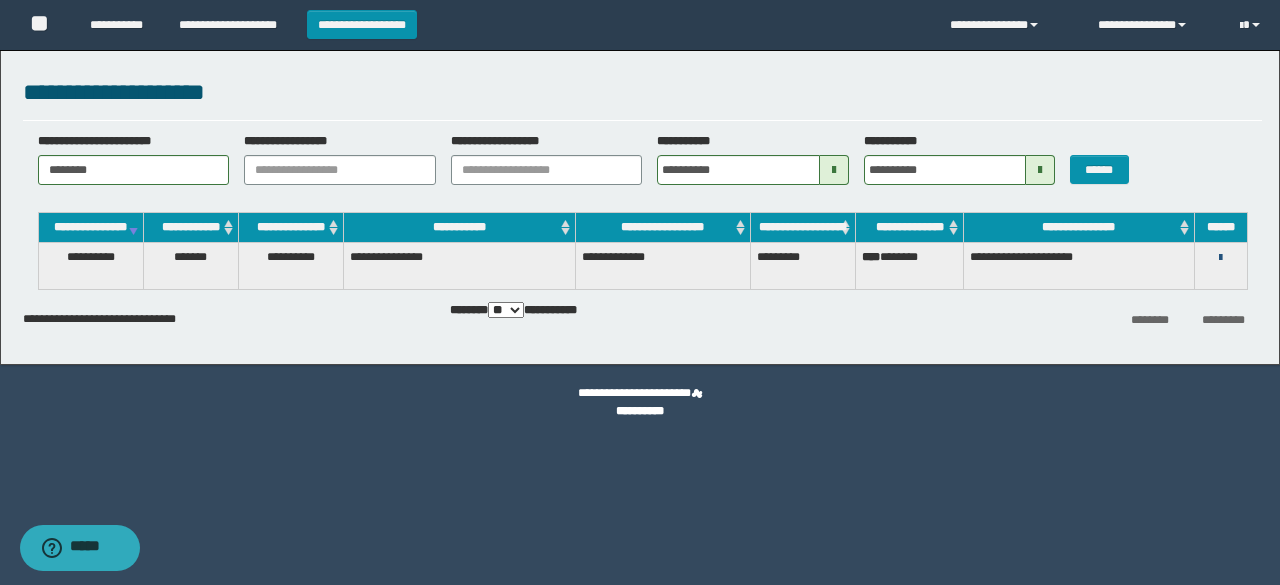 click at bounding box center (1220, 258) 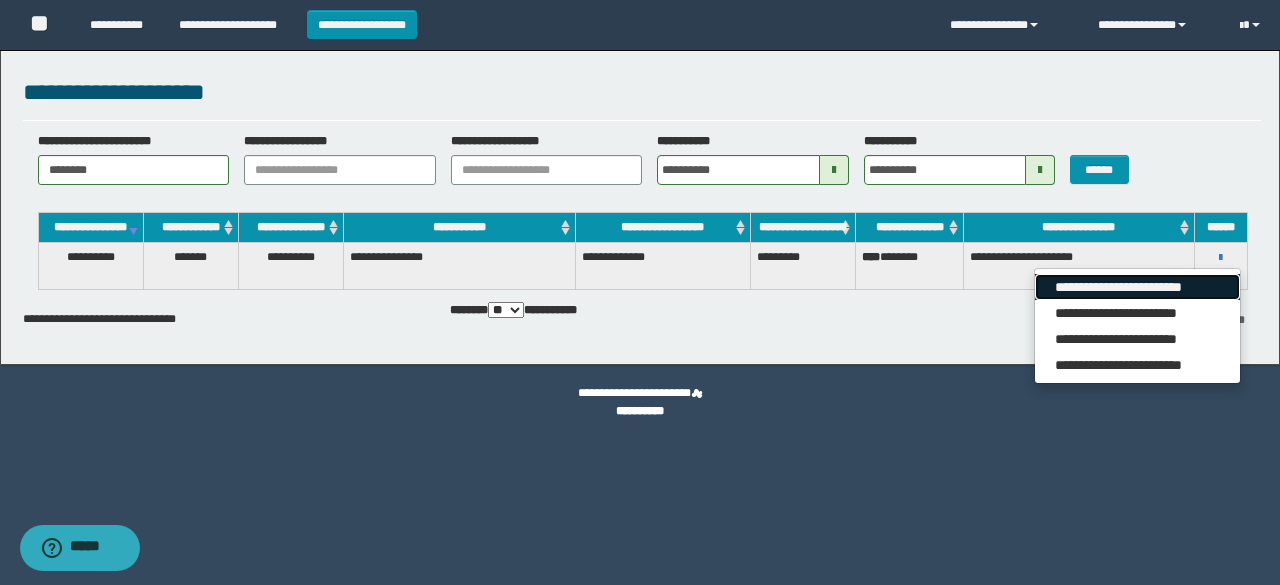click on "**********" at bounding box center [1137, 287] 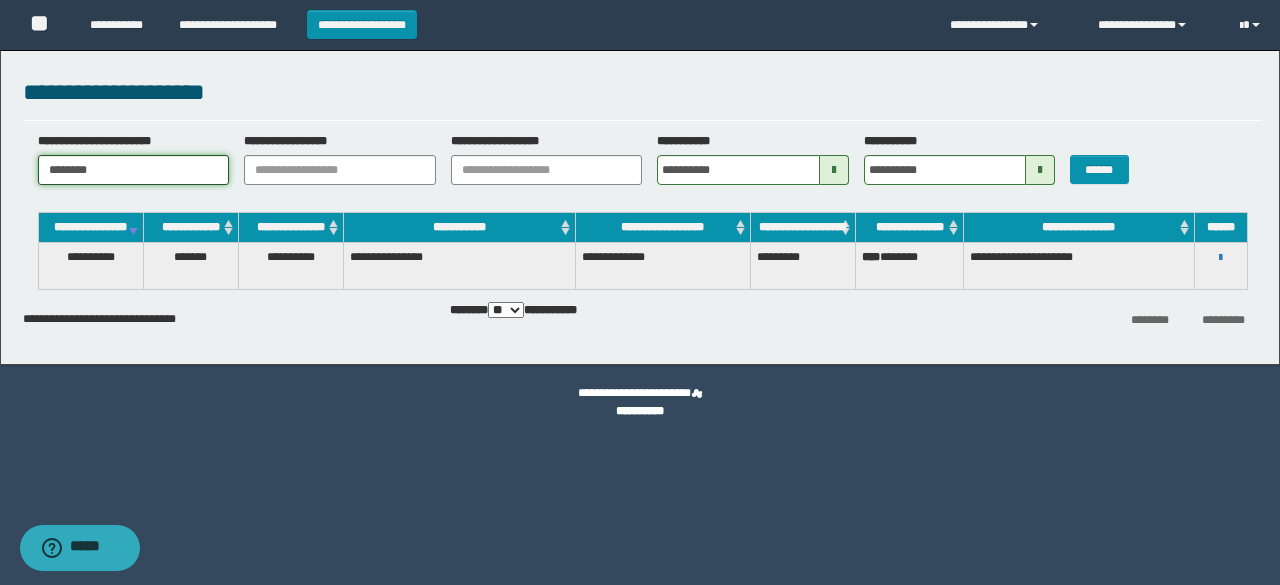 drag, startPoint x: 136, startPoint y: 165, endPoint x: 0, endPoint y: 157, distance: 136.23509 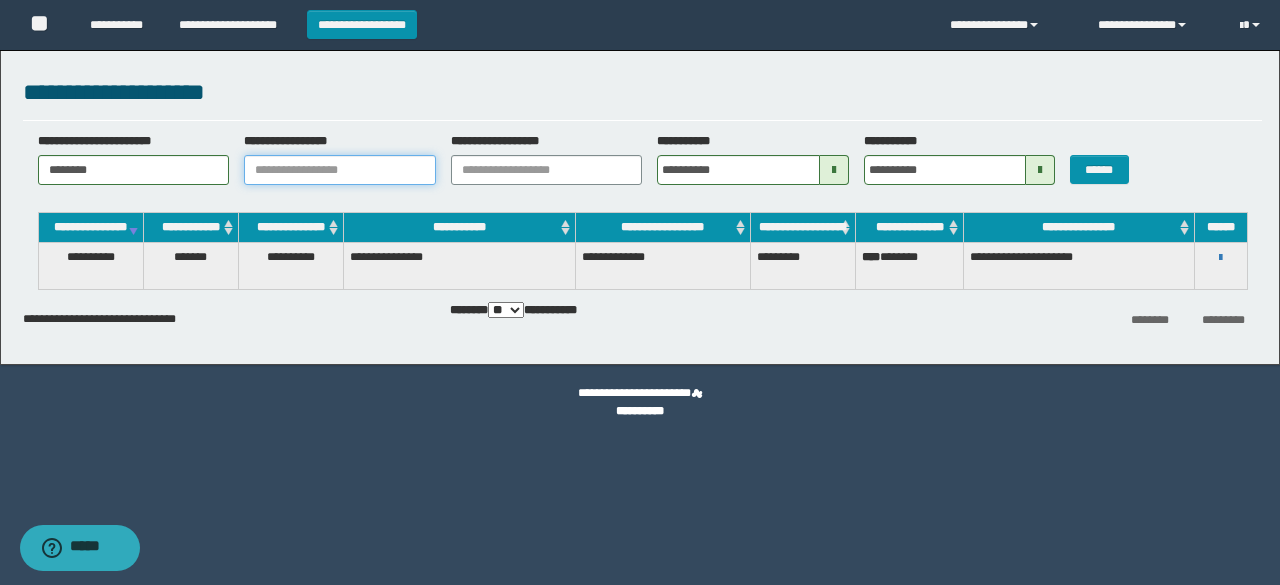 paste on "**********" 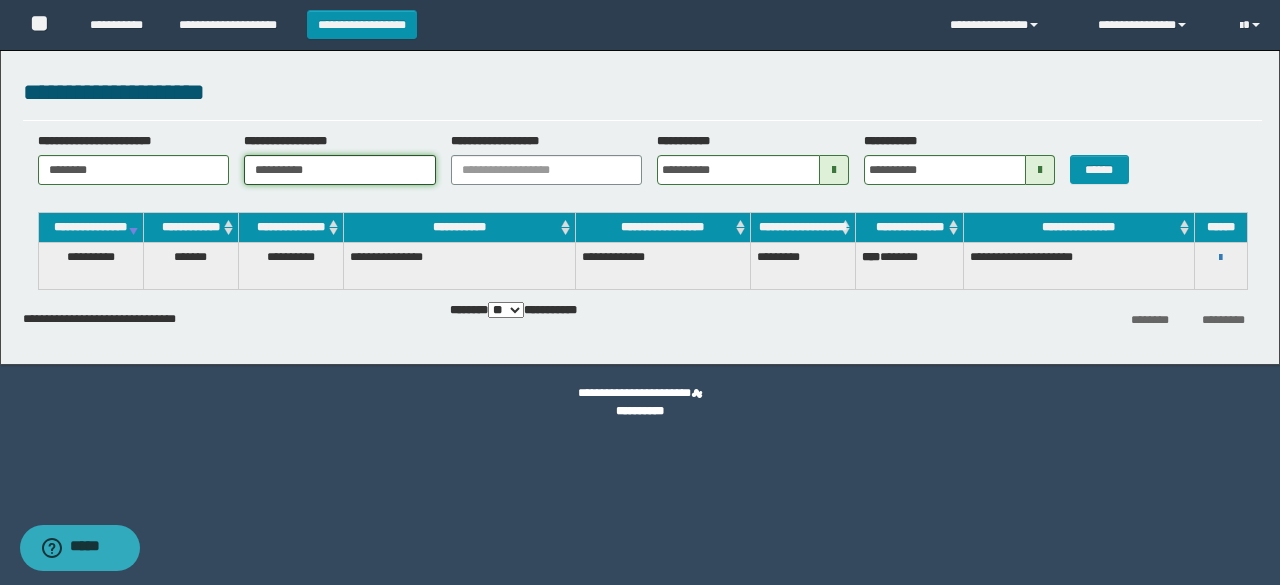 type on "**********" 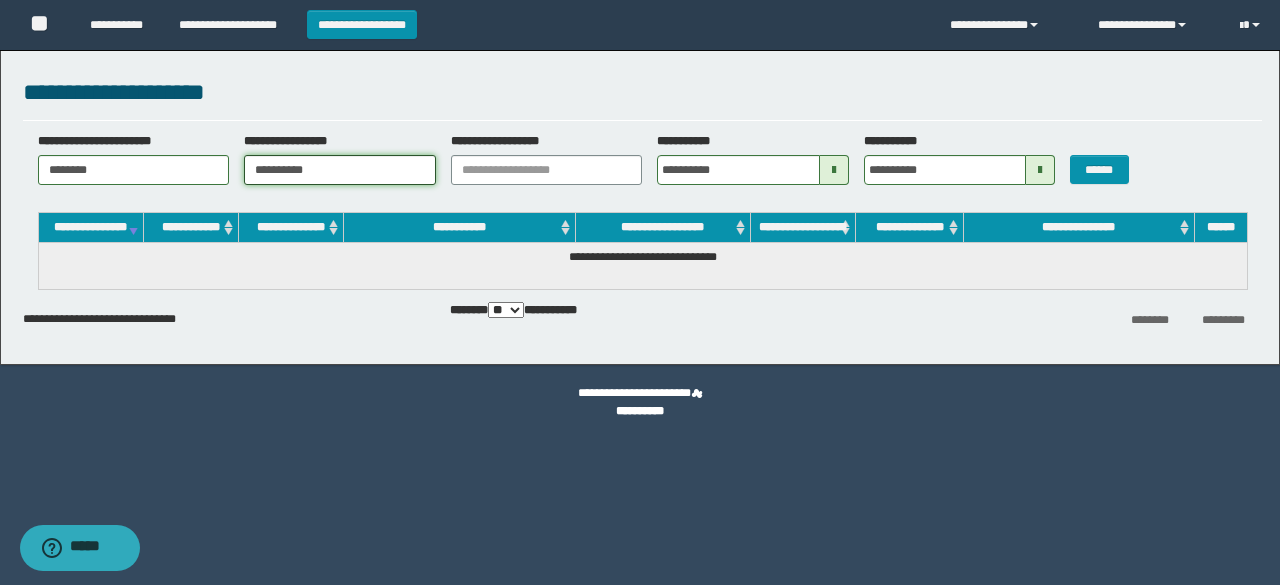 drag, startPoint x: 351, startPoint y: 171, endPoint x: 60, endPoint y: 181, distance: 291.17178 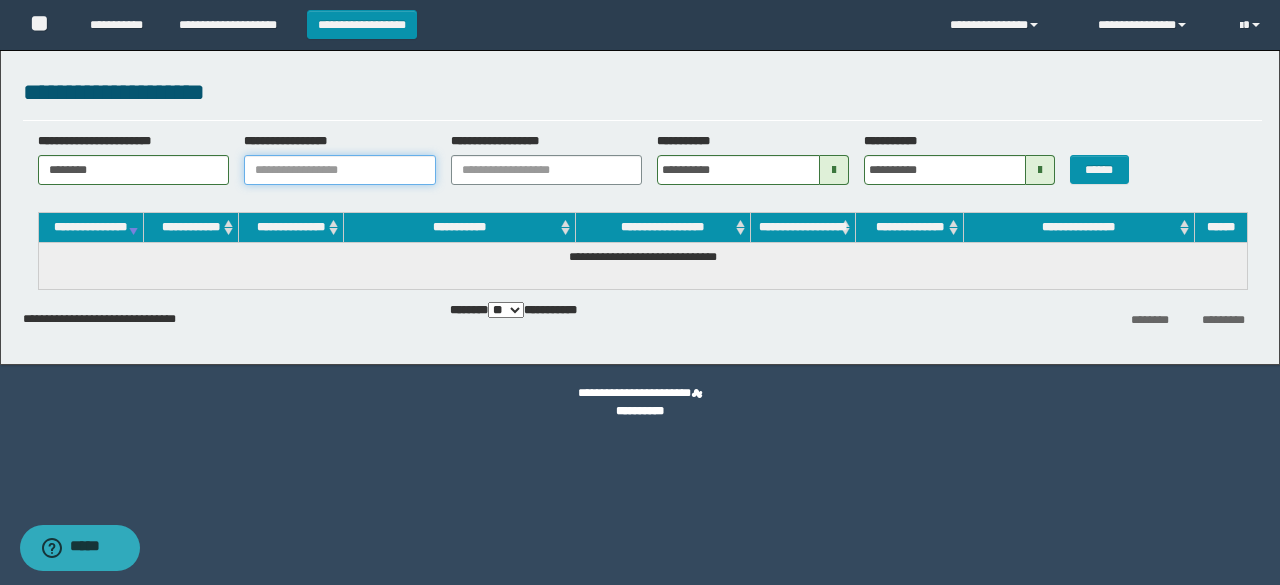 type 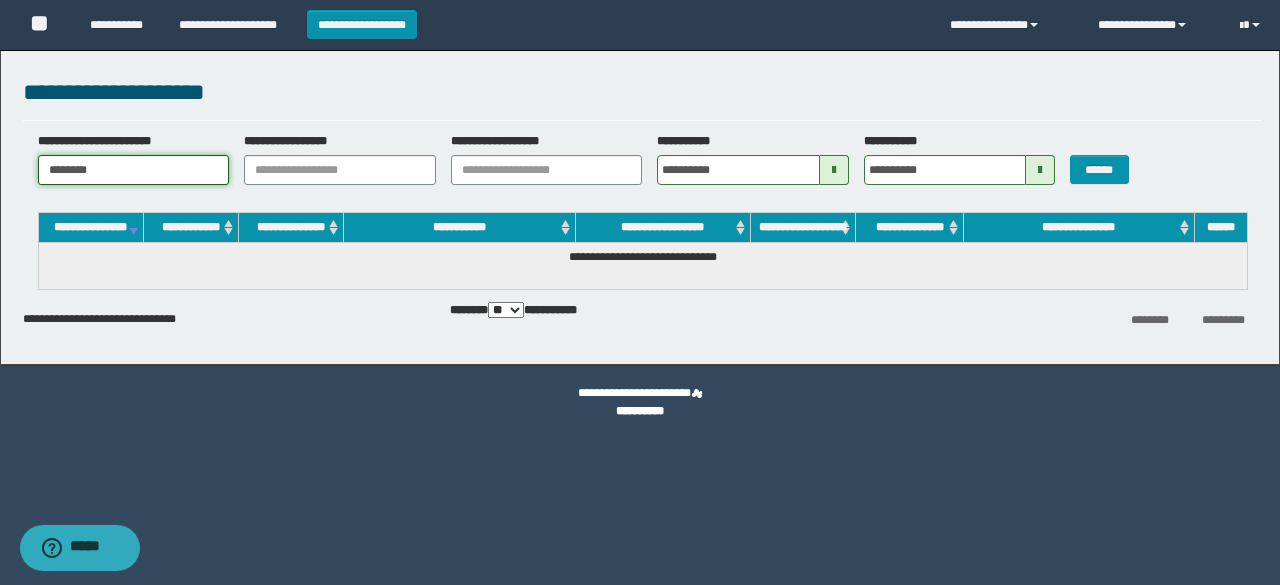 drag, startPoint x: 106, startPoint y: 175, endPoint x: 0, endPoint y: 193, distance: 107.51744 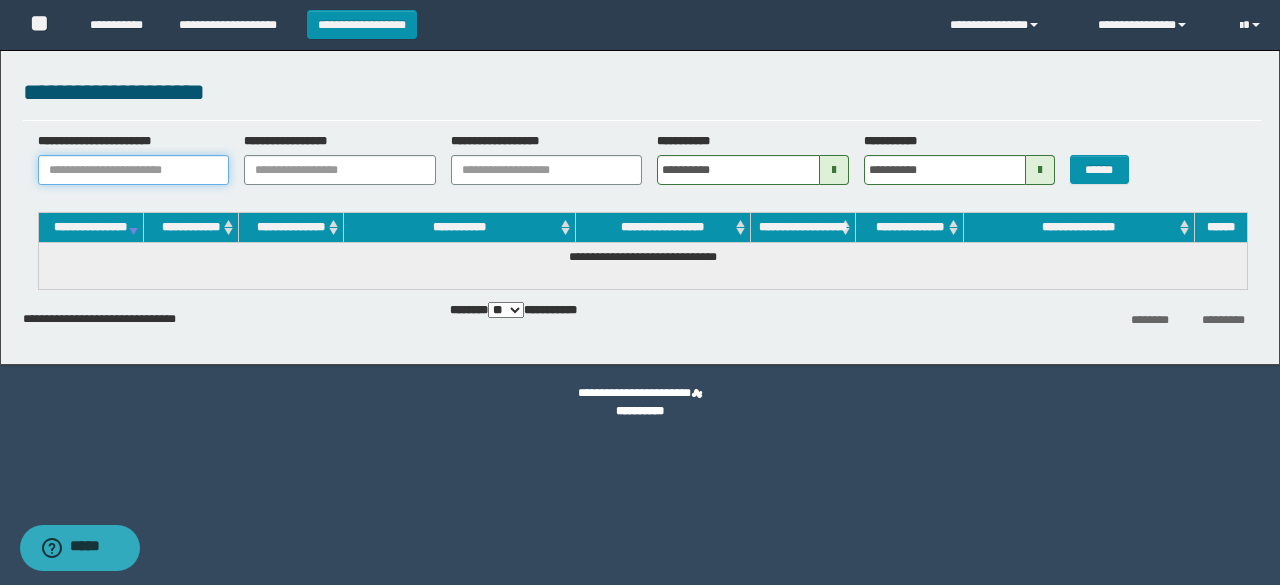 paste on "**********" 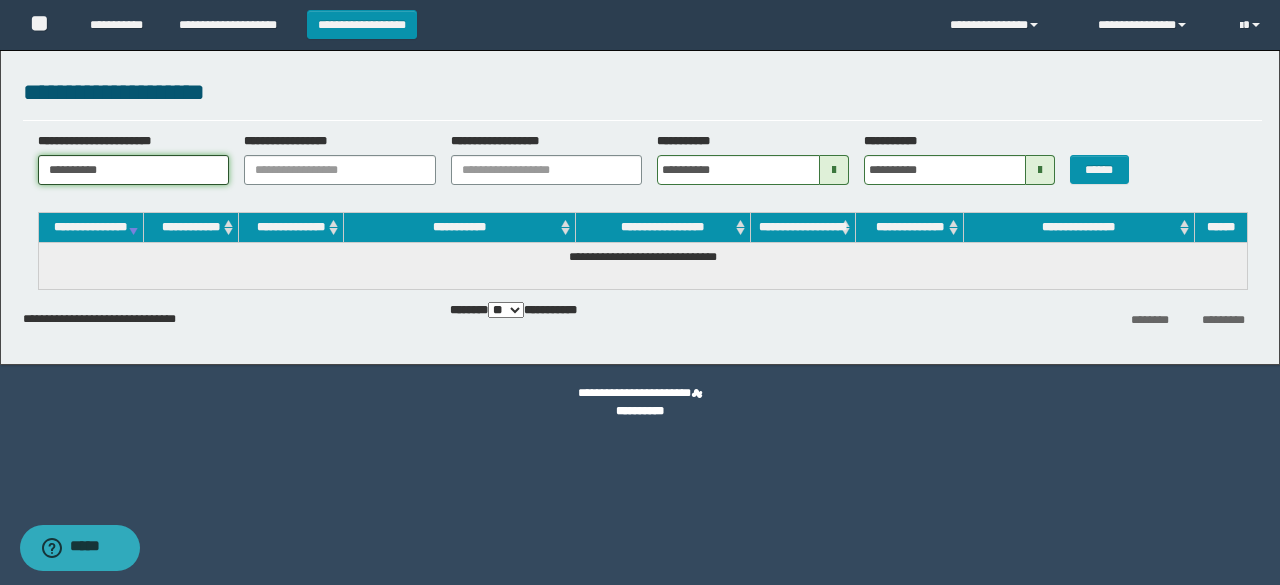 type on "**********" 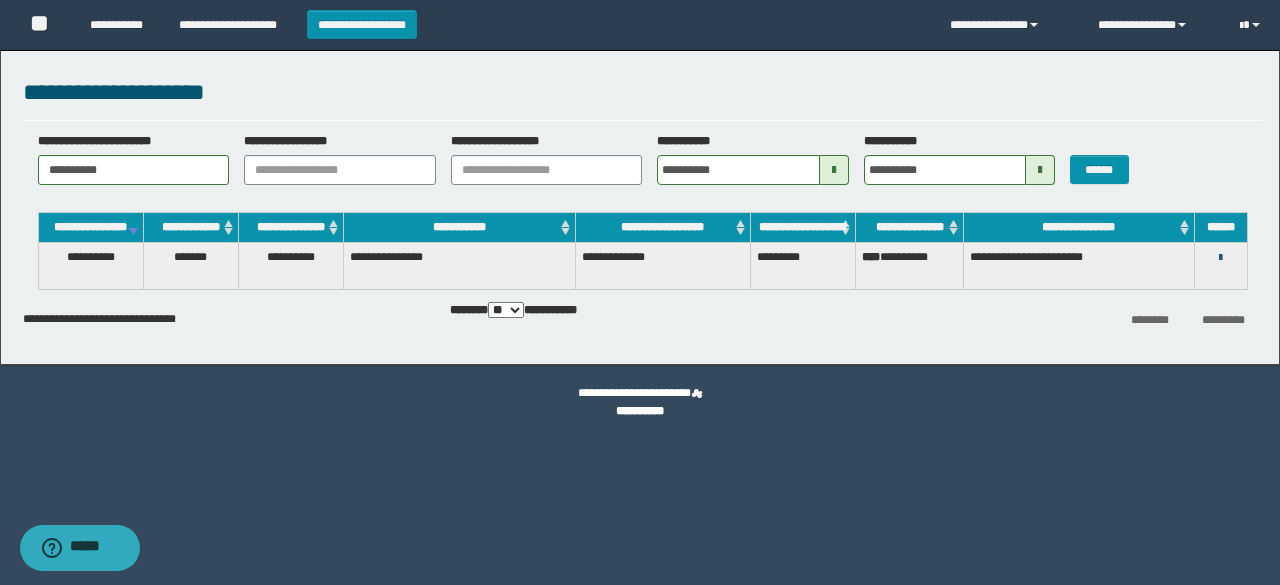 click at bounding box center [1220, 258] 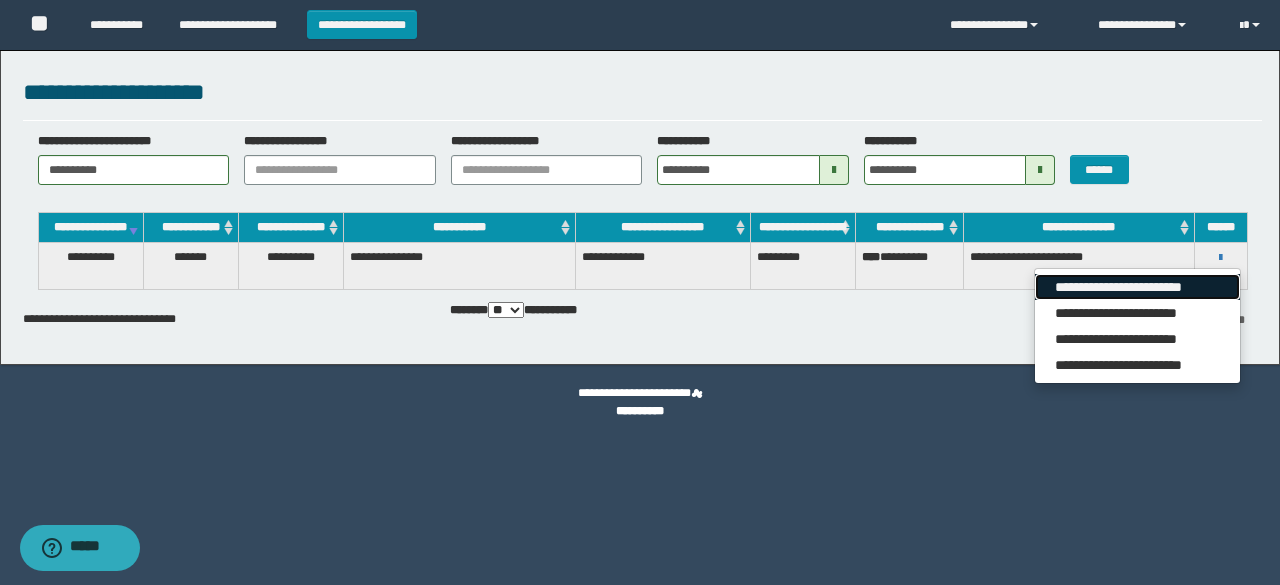 click on "**********" at bounding box center [1137, 287] 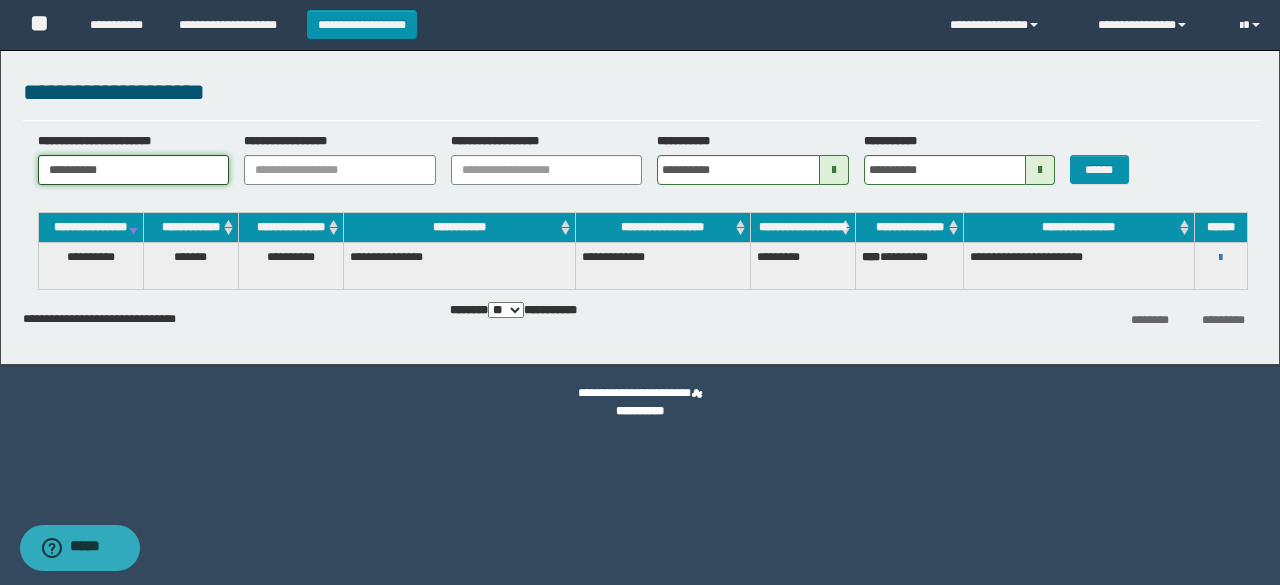 drag, startPoint x: 144, startPoint y: 176, endPoint x: 0, endPoint y: 181, distance: 144.08678 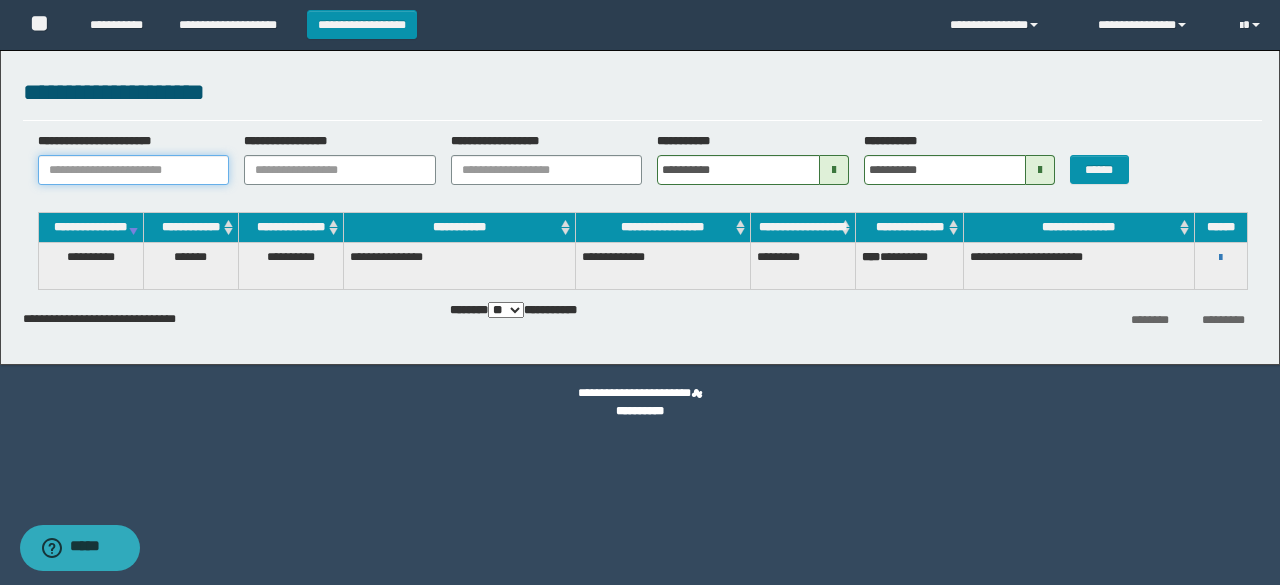 paste on "**********" 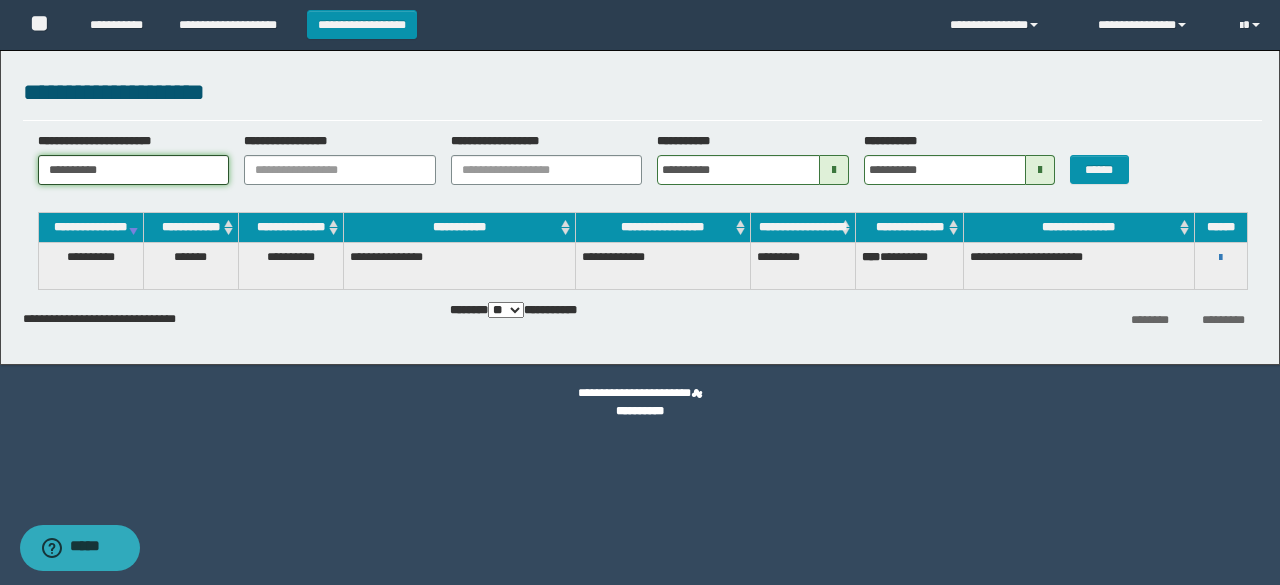 type on "**********" 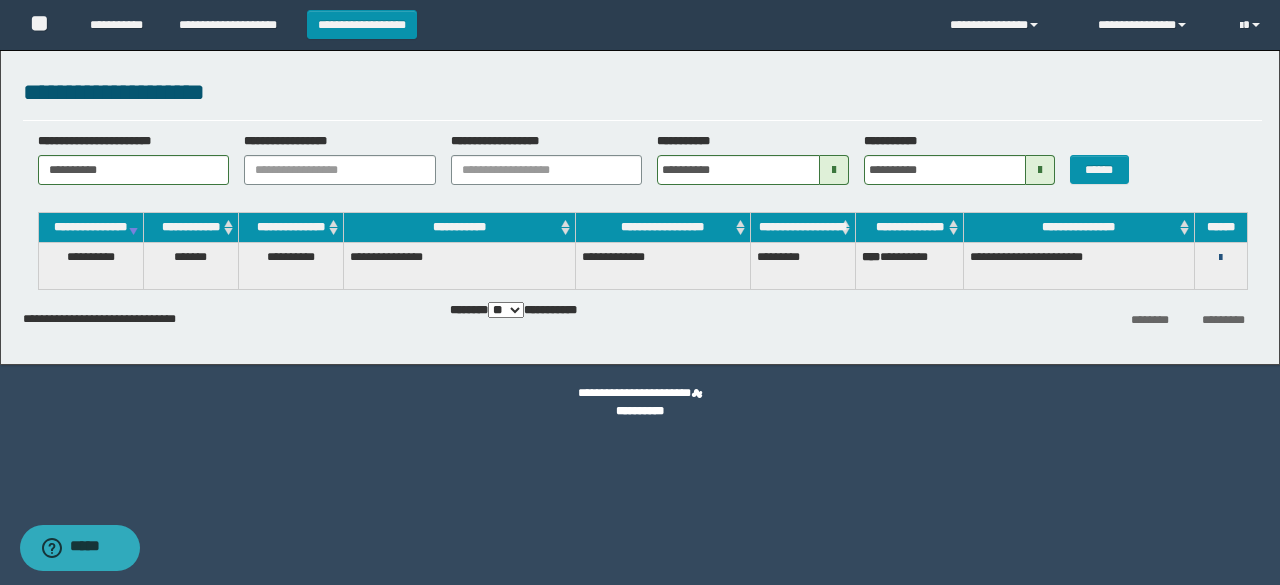 click at bounding box center (1220, 258) 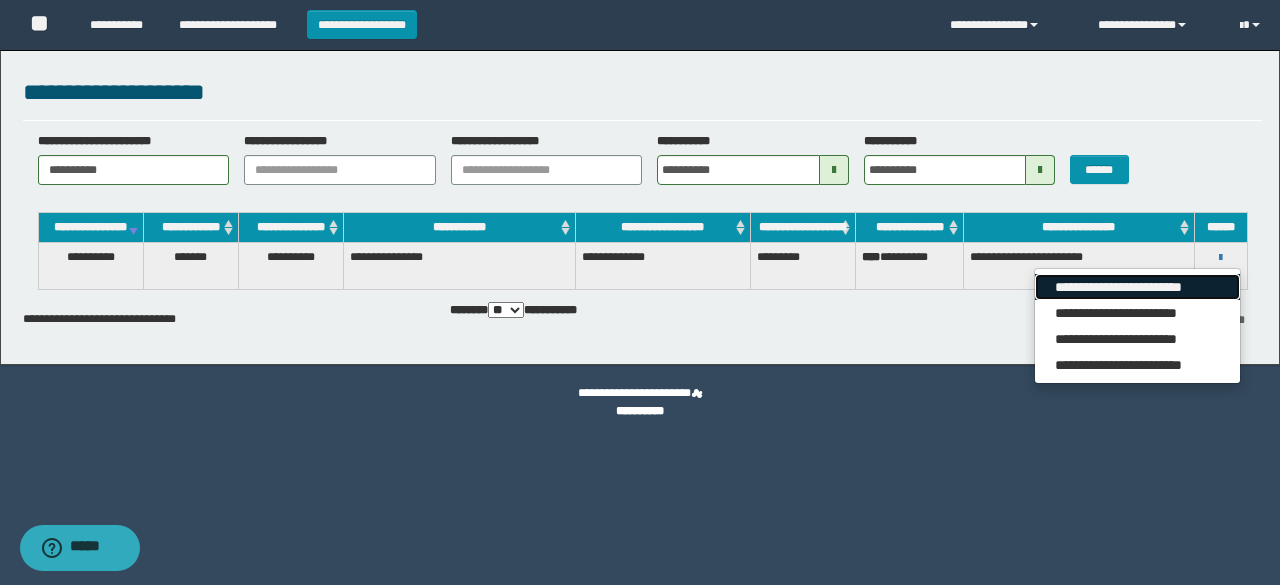 click on "**********" at bounding box center (1137, 287) 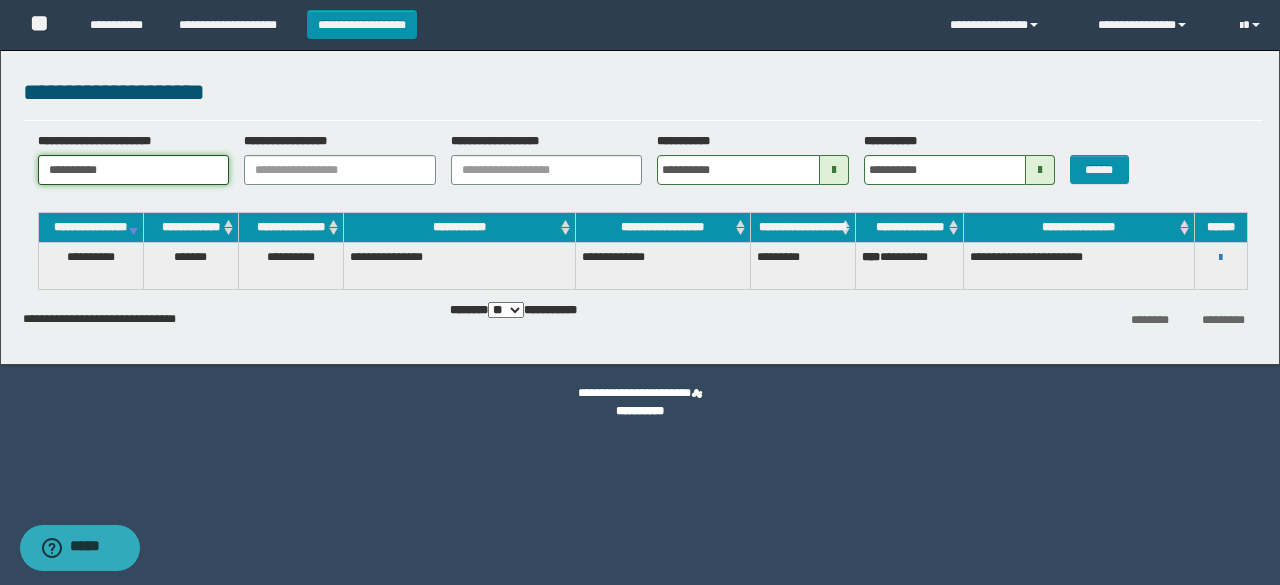 drag, startPoint x: 164, startPoint y: 168, endPoint x: 0, endPoint y: 203, distance: 167.69318 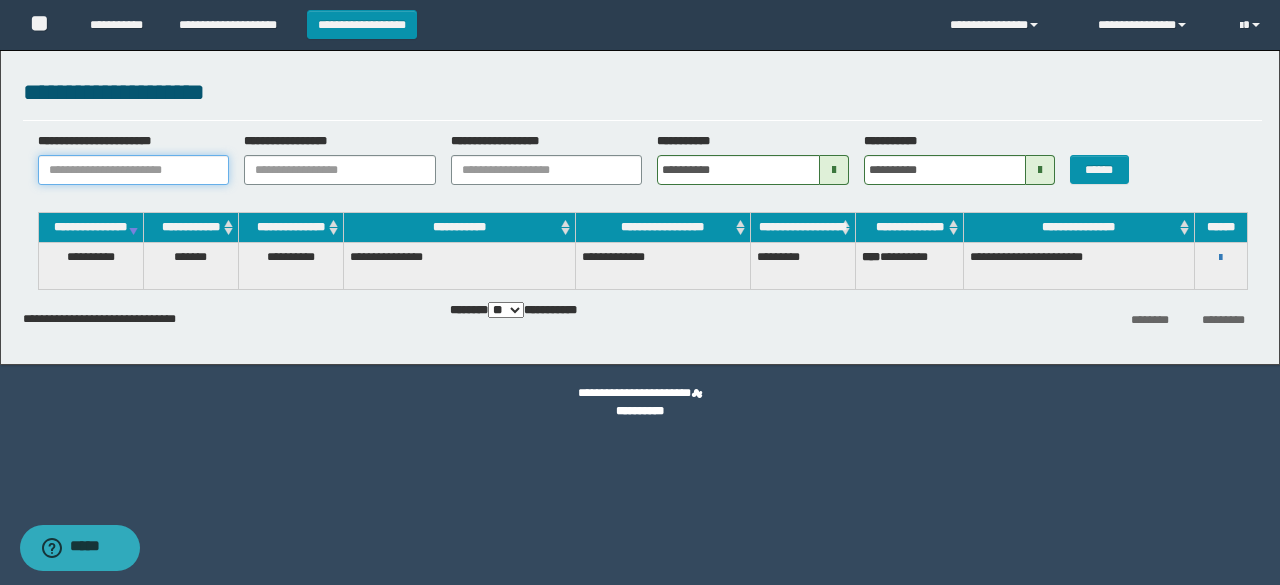 paste on "**********" 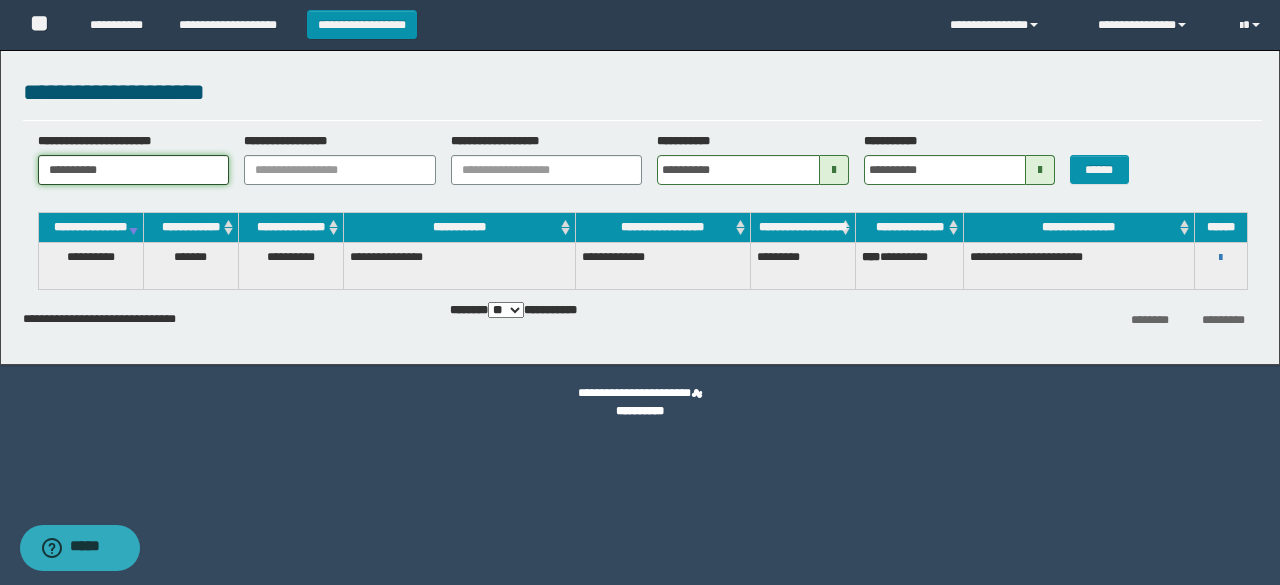 type on "**********" 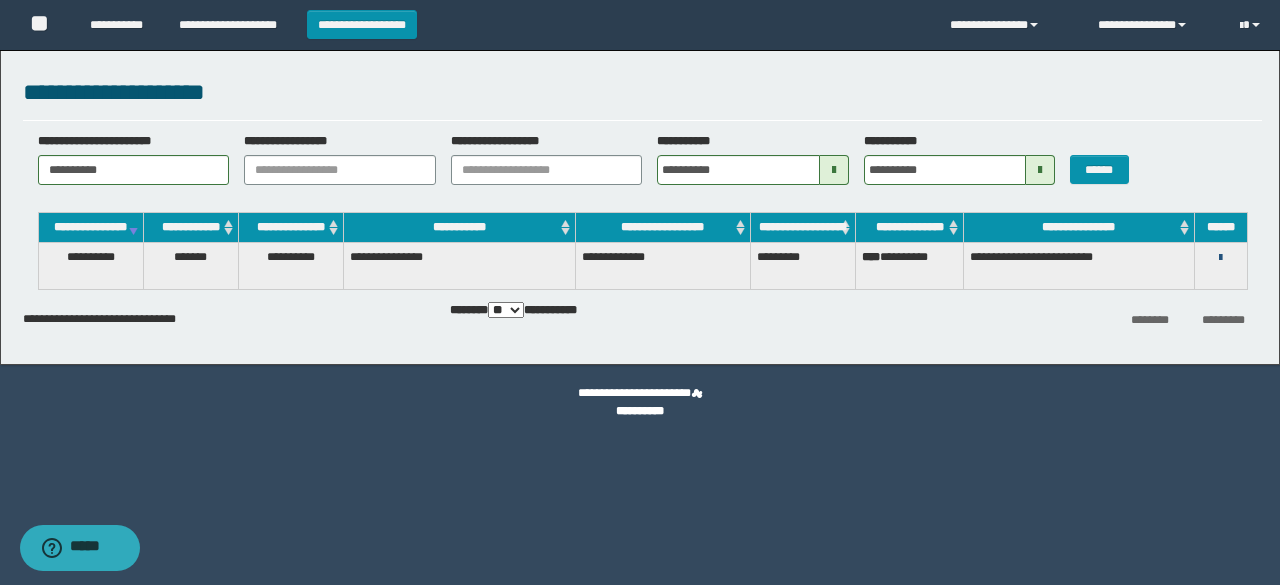 click at bounding box center (1220, 258) 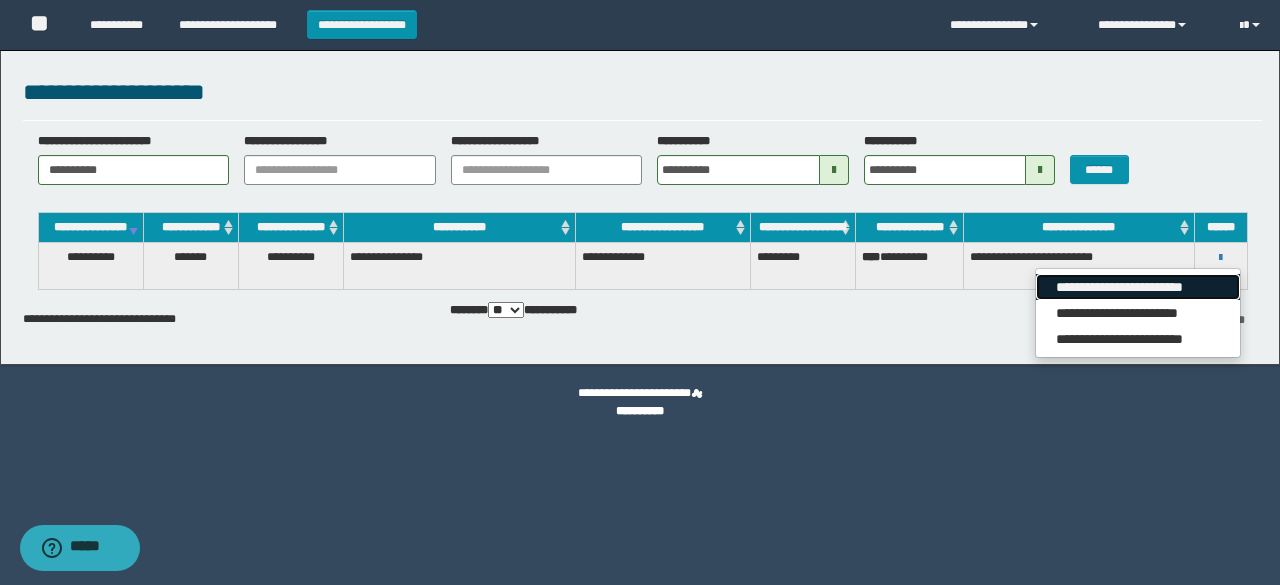 click on "**********" at bounding box center (1137, 287) 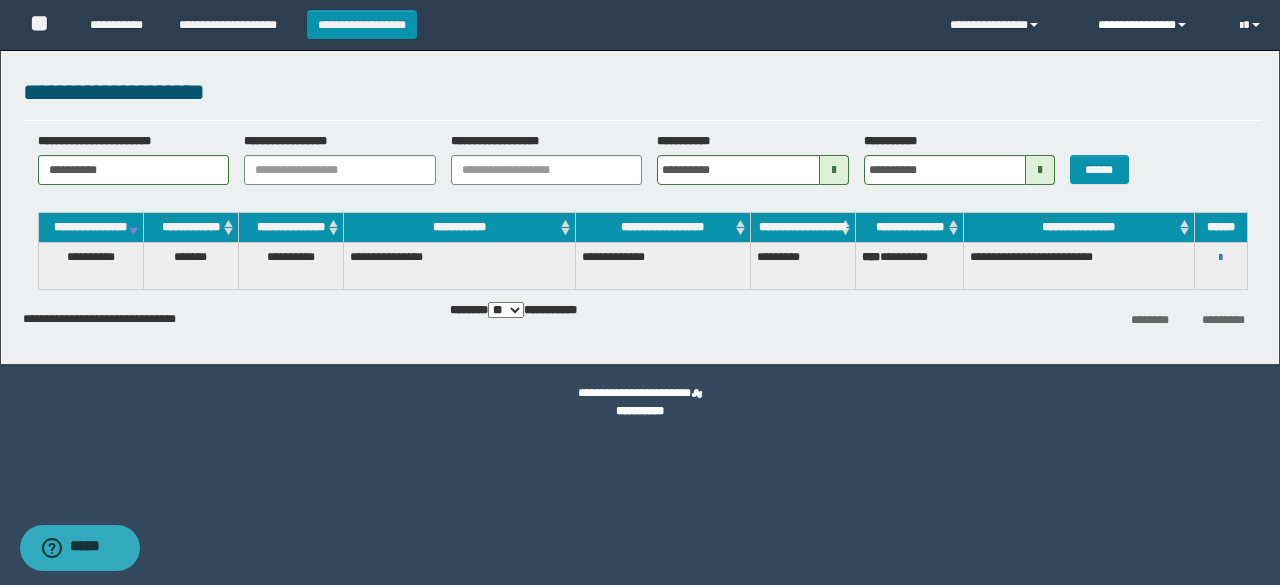click on "**********" at bounding box center [1154, 25] 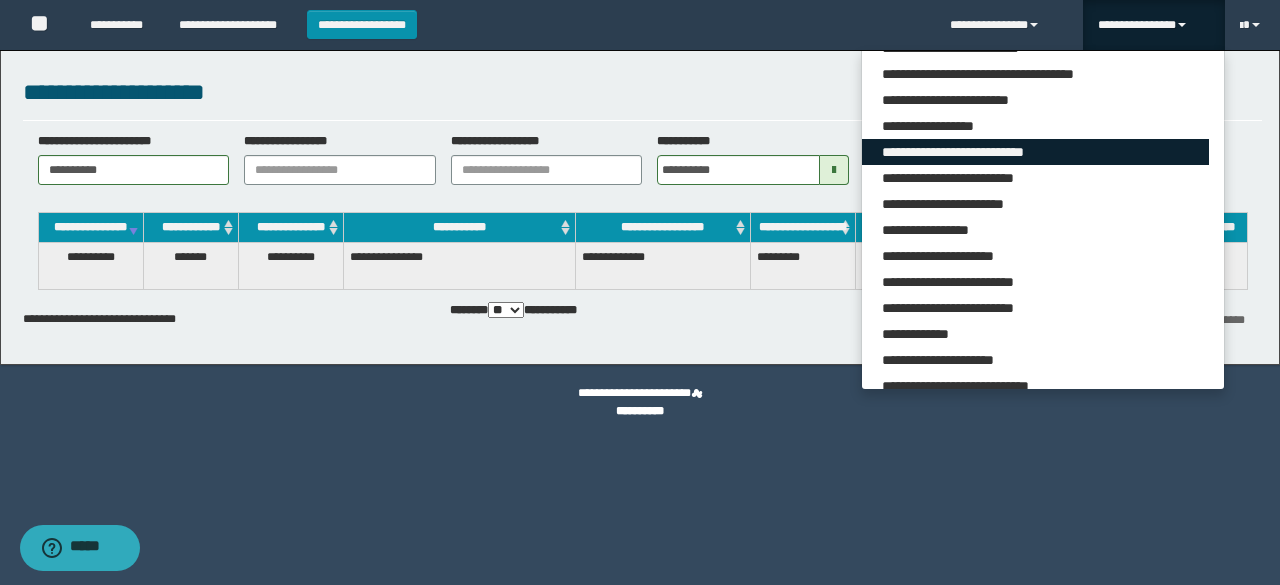 scroll, scrollTop: 165, scrollLeft: 0, axis: vertical 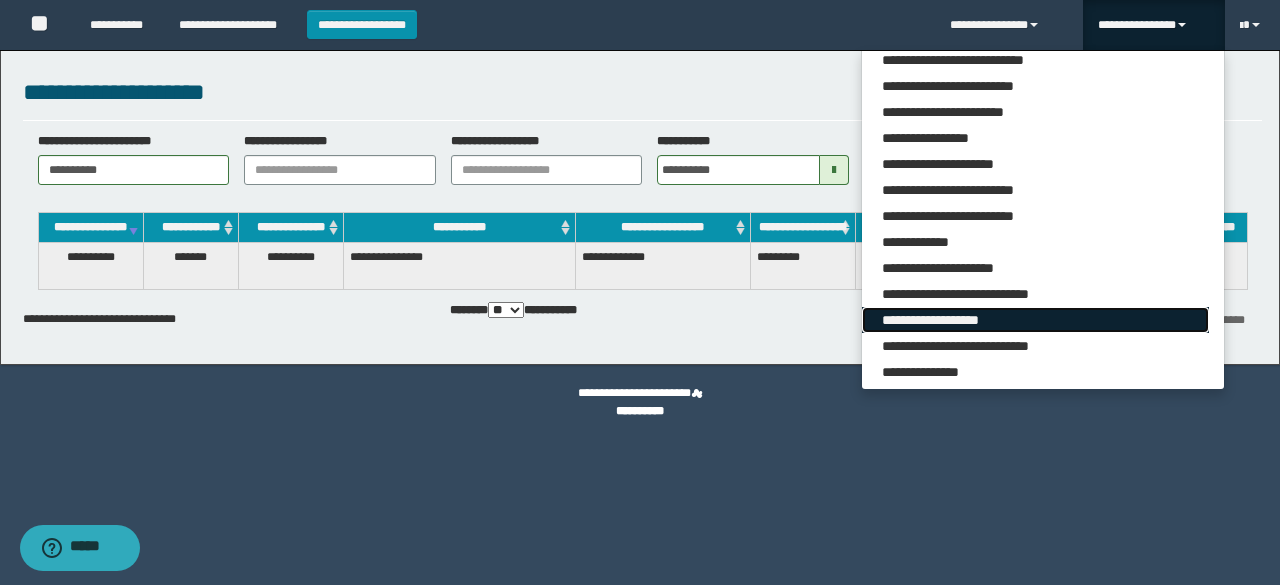 click on "**********" at bounding box center [1035, 320] 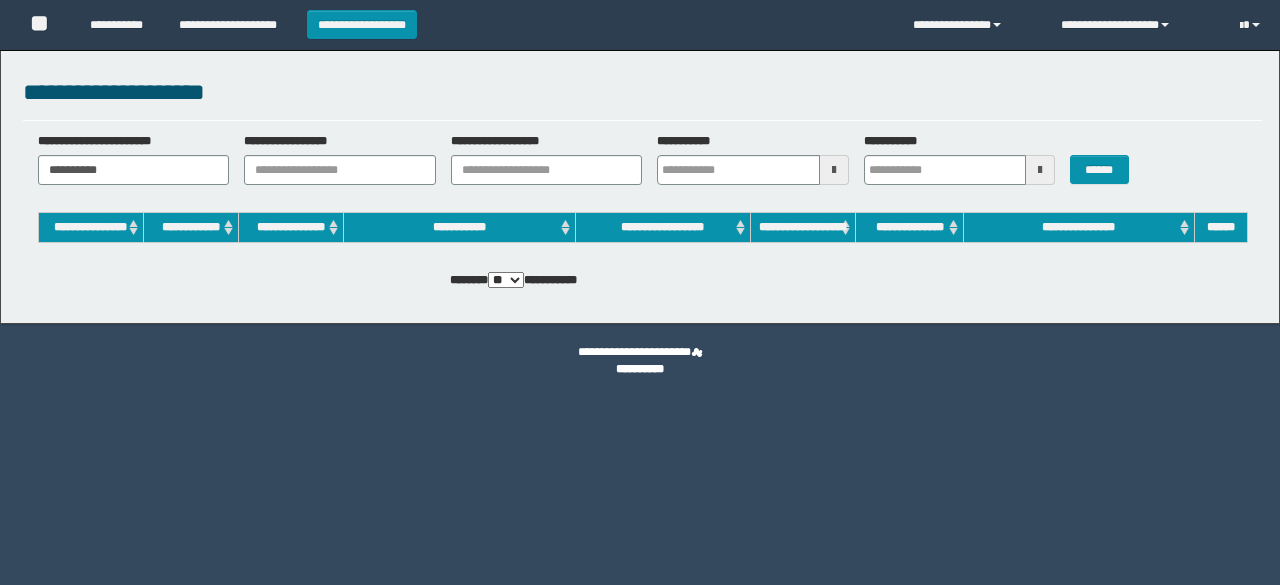 scroll, scrollTop: 0, scrollLeft: 0, axis: both 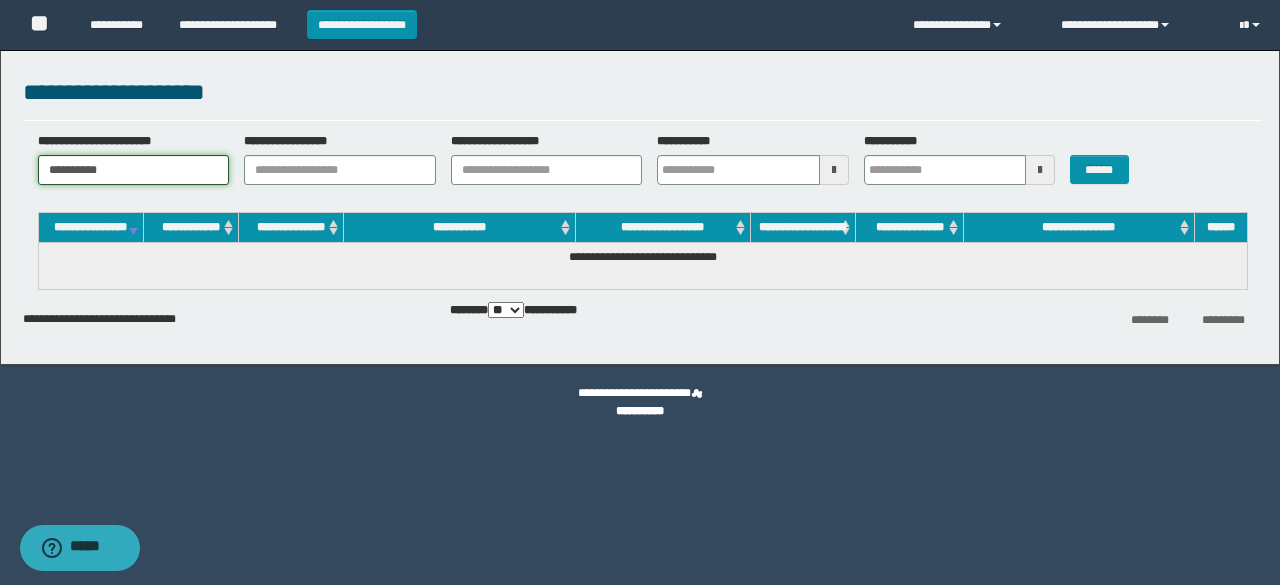 drag, startPoint x: 0, startPoint y: 0, endPoint x: 0, endPoint y: 183, distance: 183 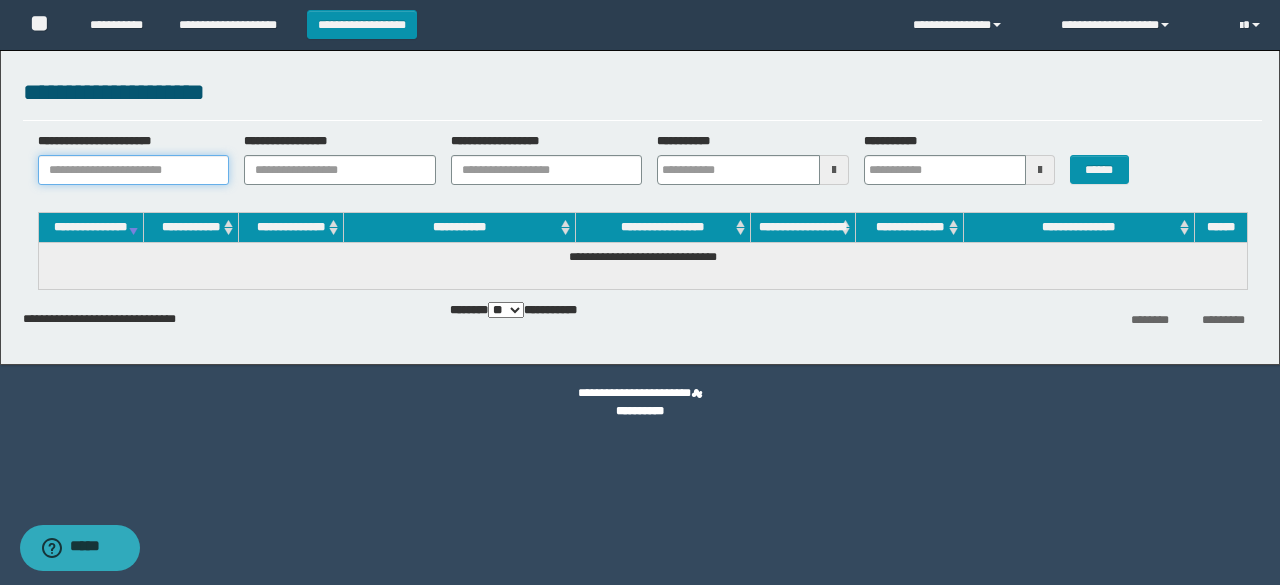 paste on "**********" 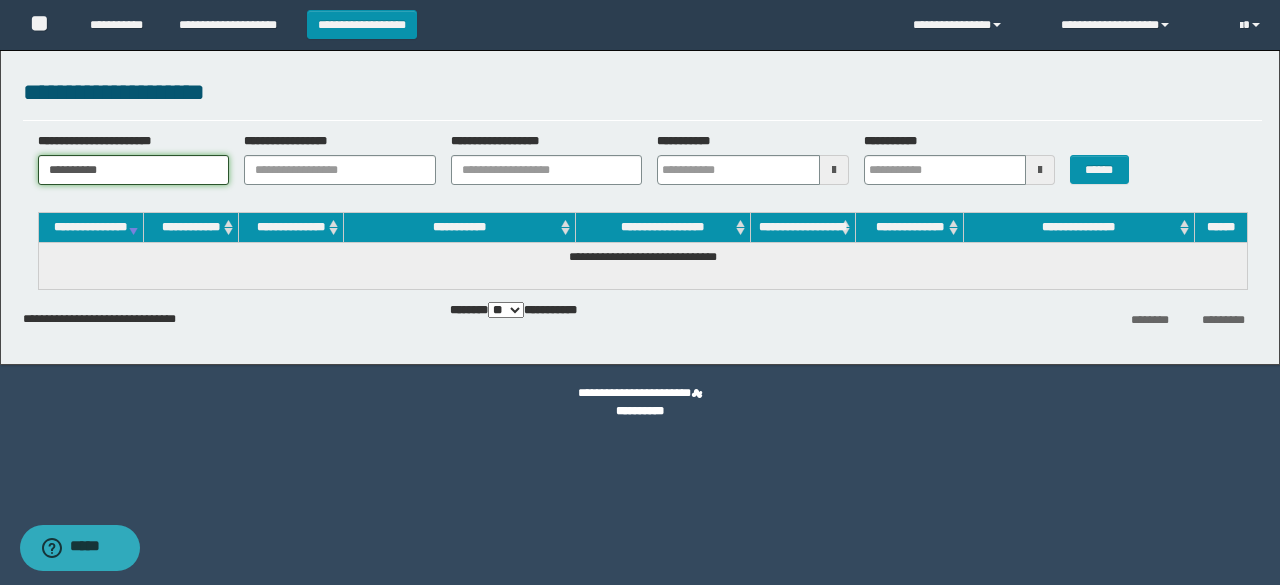 type on "**********" 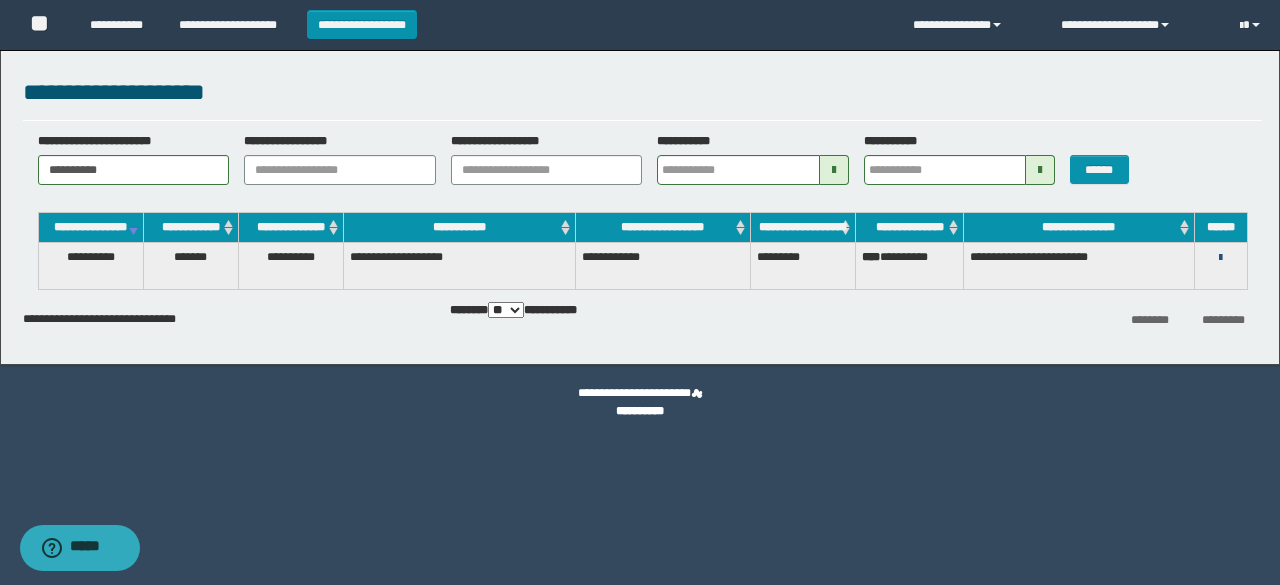 click at bounding box center (1220, 258) 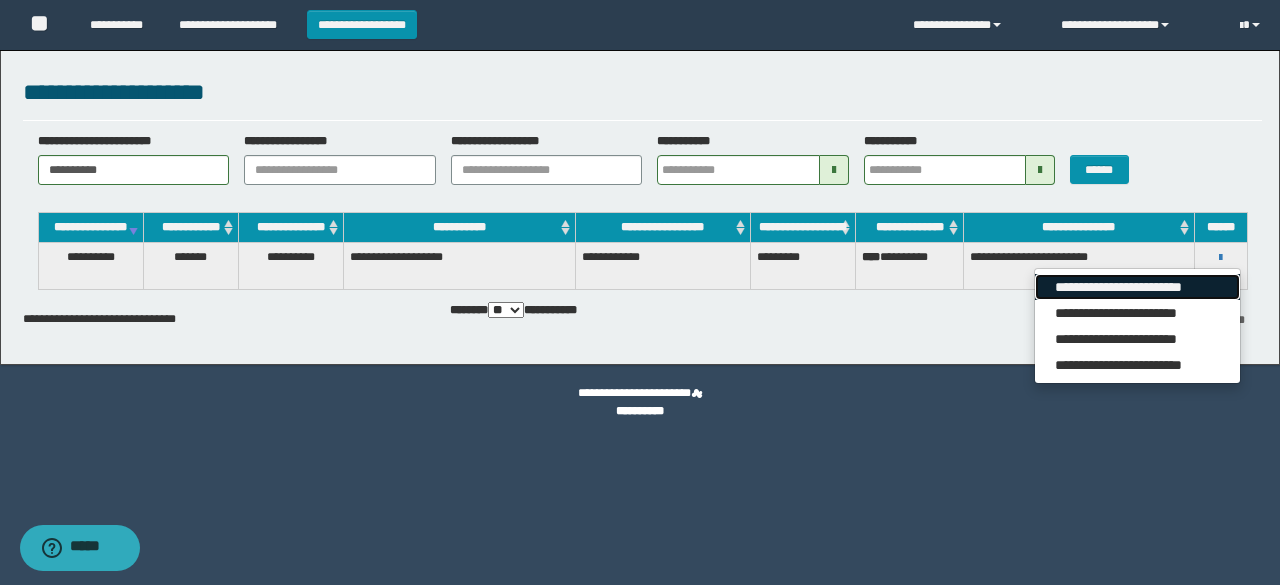 click on "**********" at bounding box center [1137, 287] 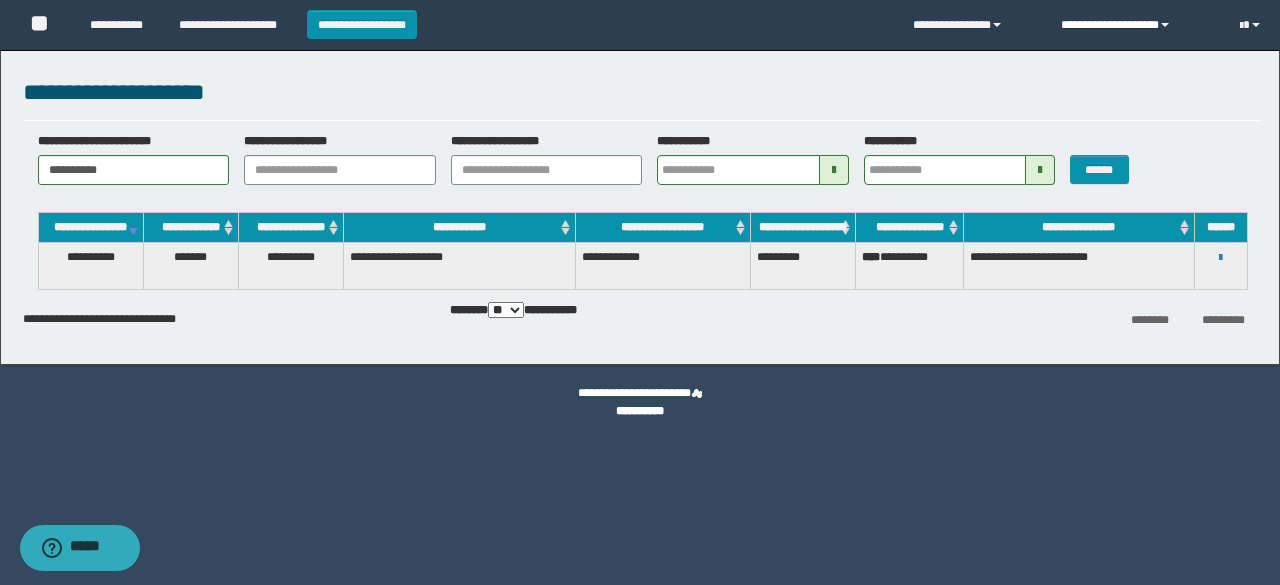 click on "**********" at bounding box center [1135, 25] 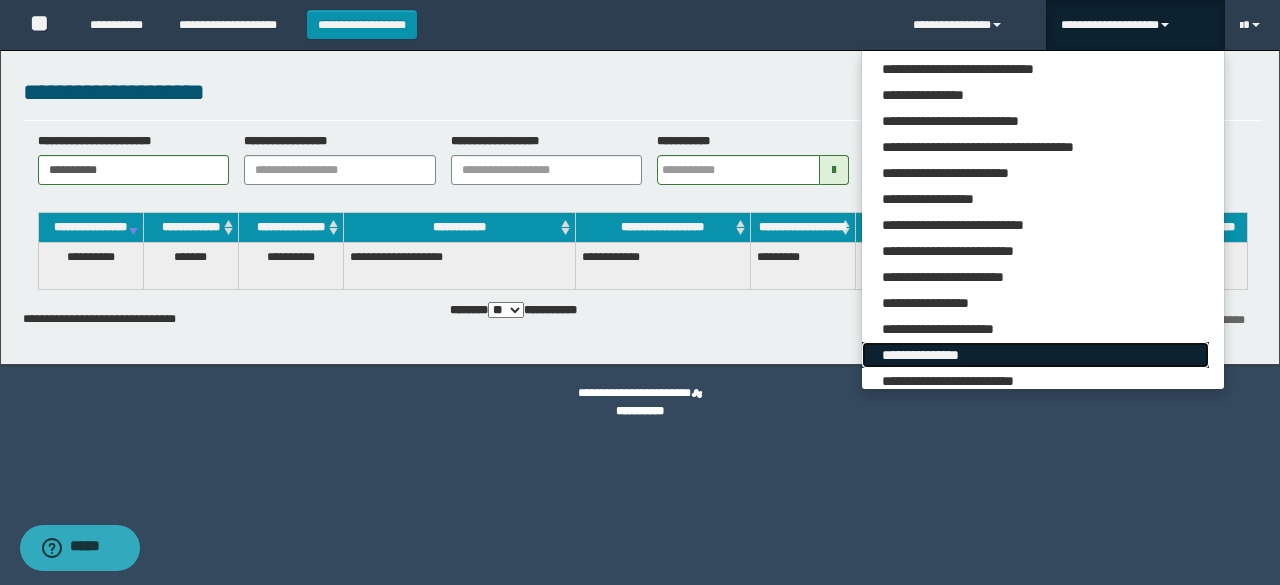click on "**********" at bounding box center (1035, 355) 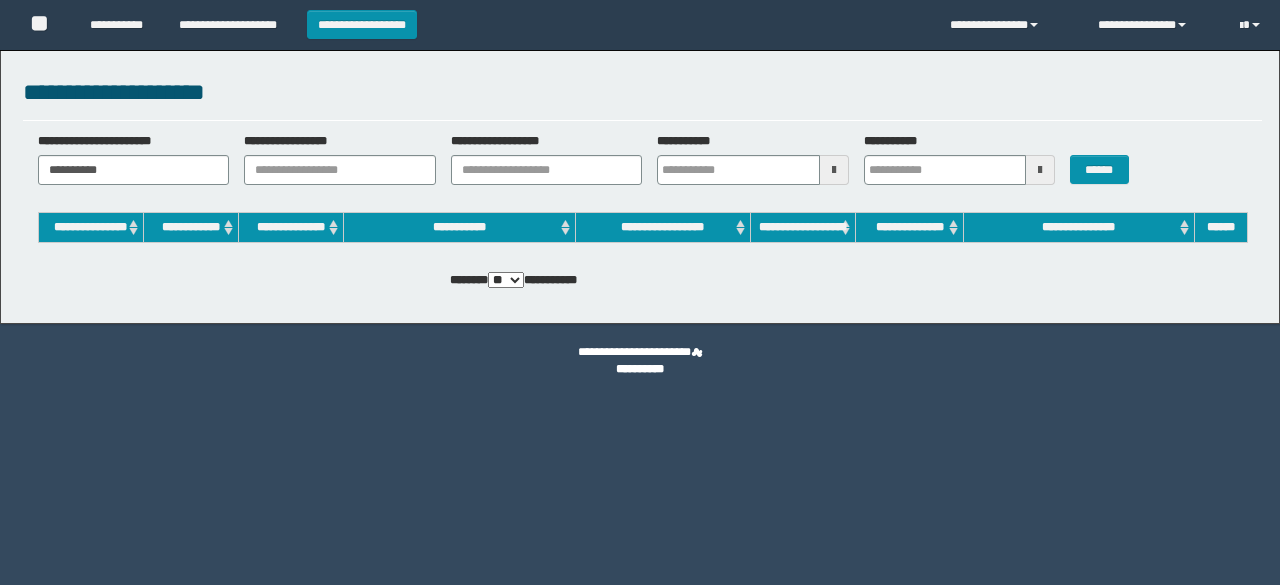 scroll, scrollTop: 0, scrollLeft: 0, axis: both 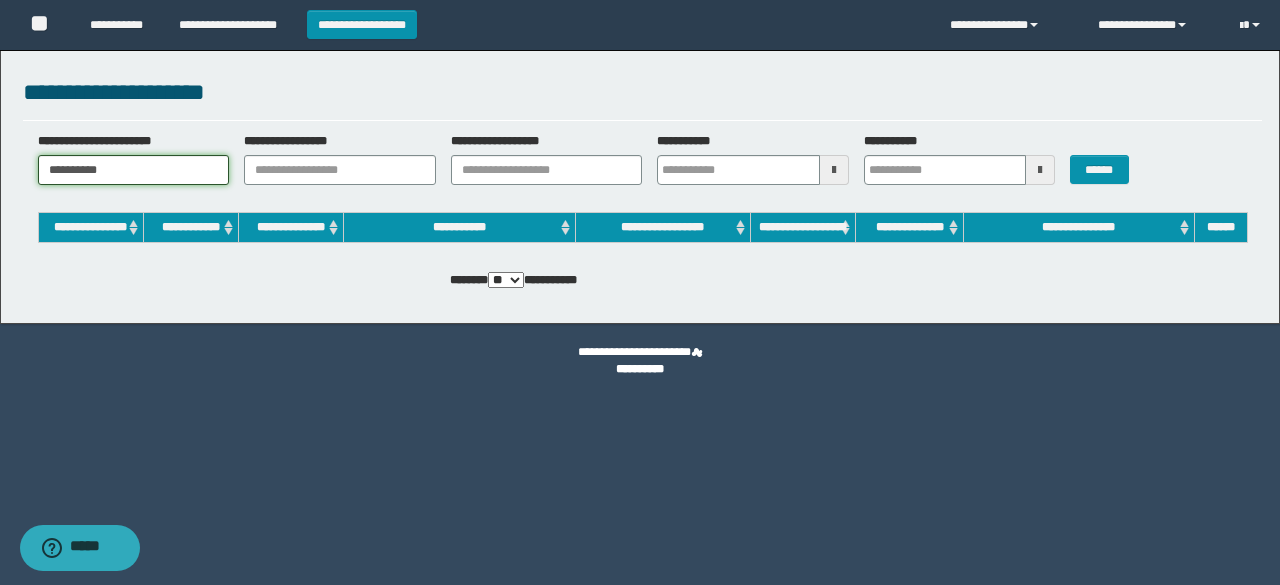 drag, startPoint x: 163, startPoint y: 179, endPoint x: 5, endPoint y: 178, distance: 158.00316 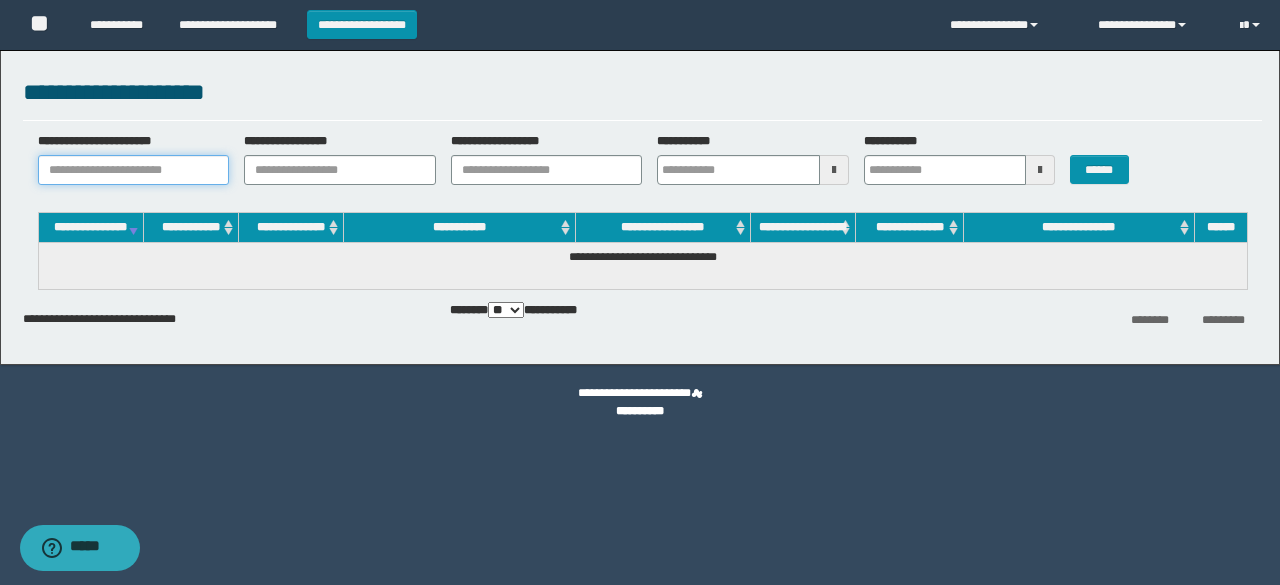 paste on "********" 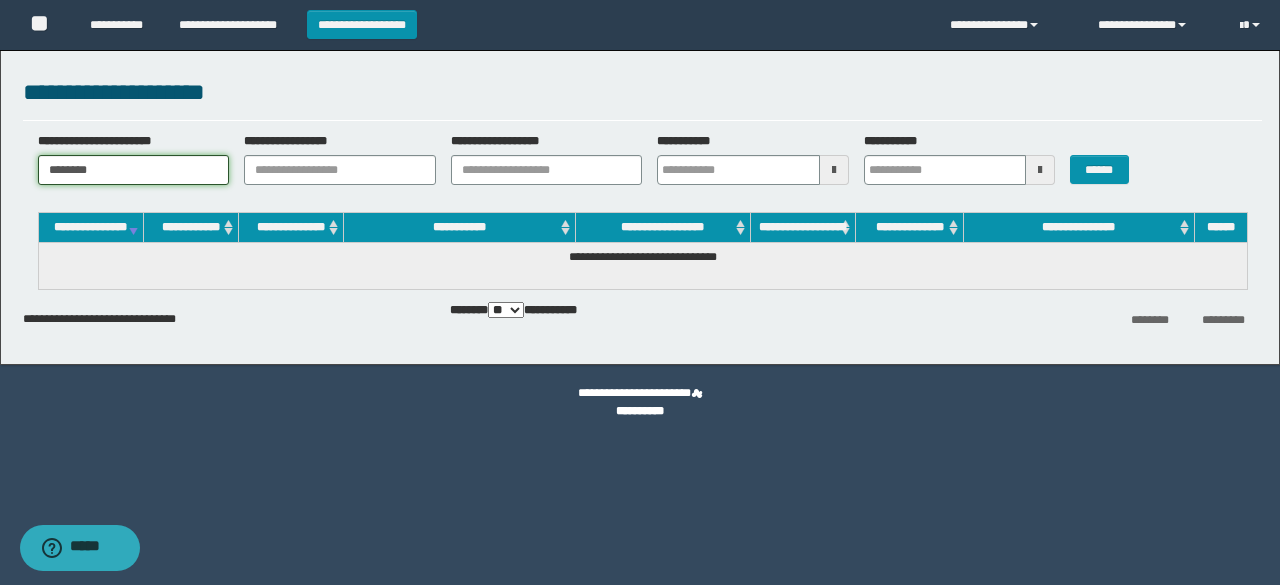 type on "********" 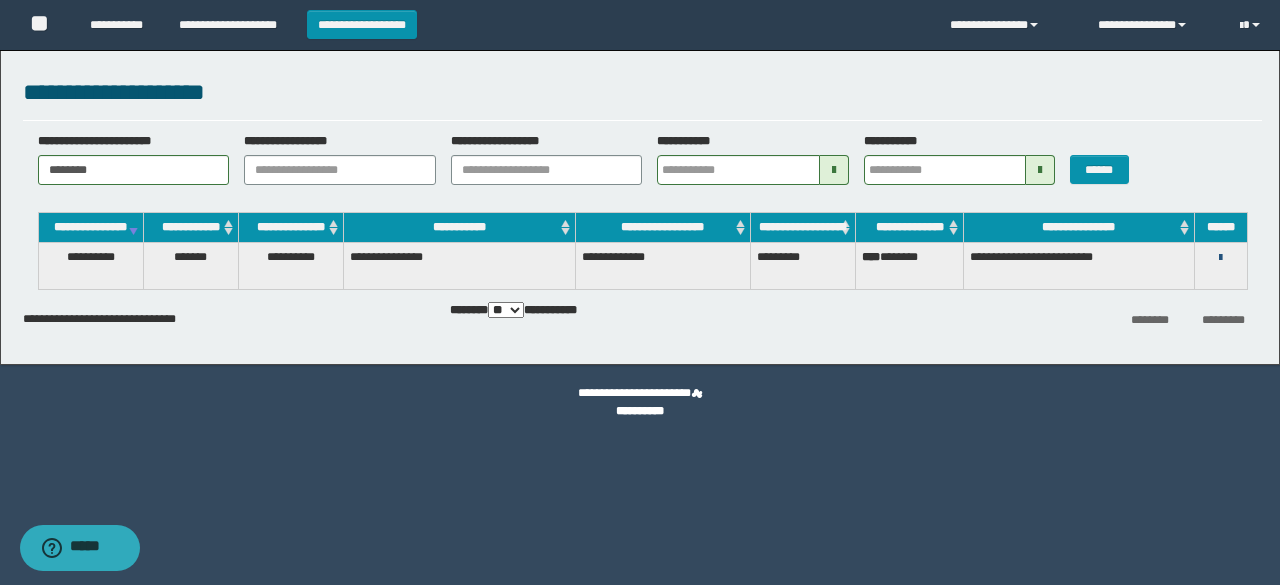 click at bounding box center (1220, 258) 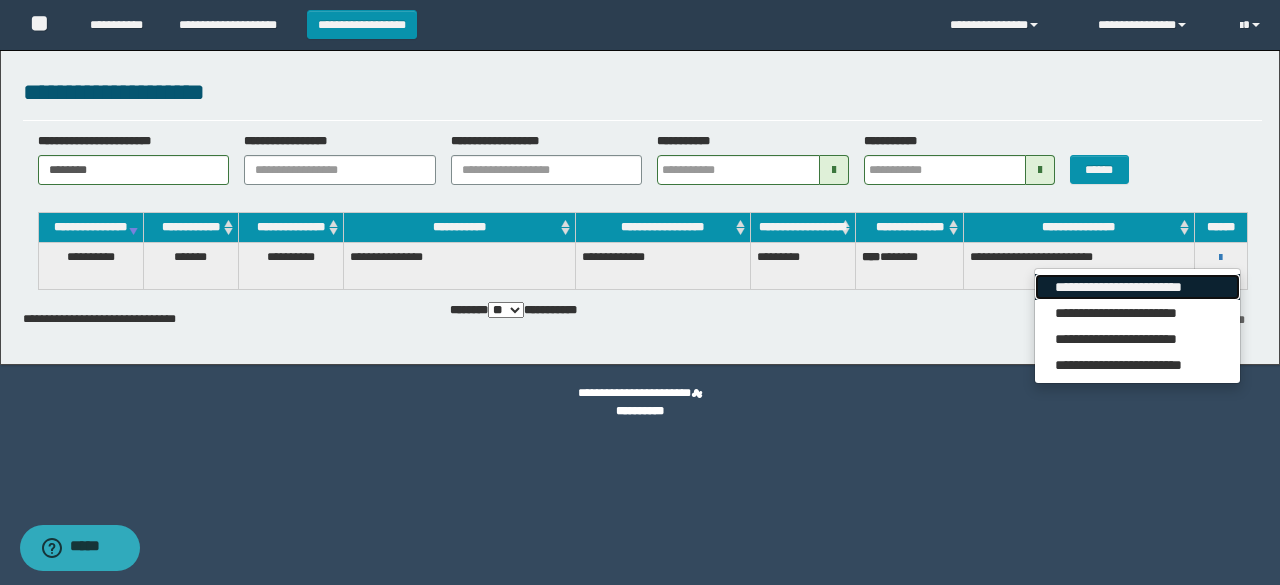 click on "**********" at bounding box center (1137, 287) 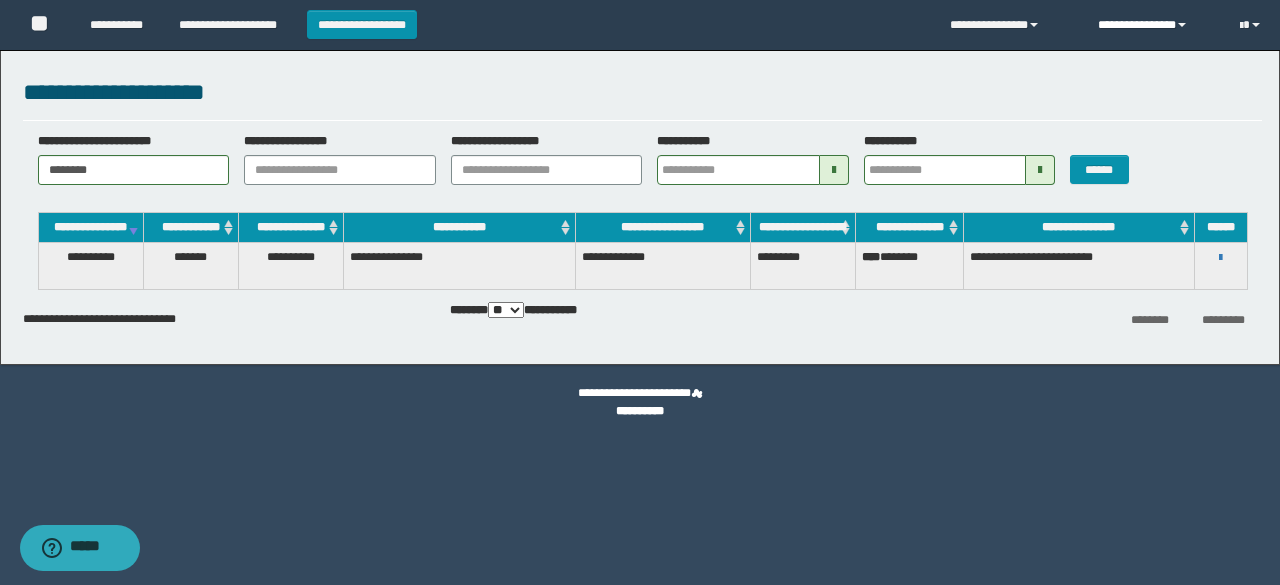 click on "**********" at bounding box center [1154, 25] 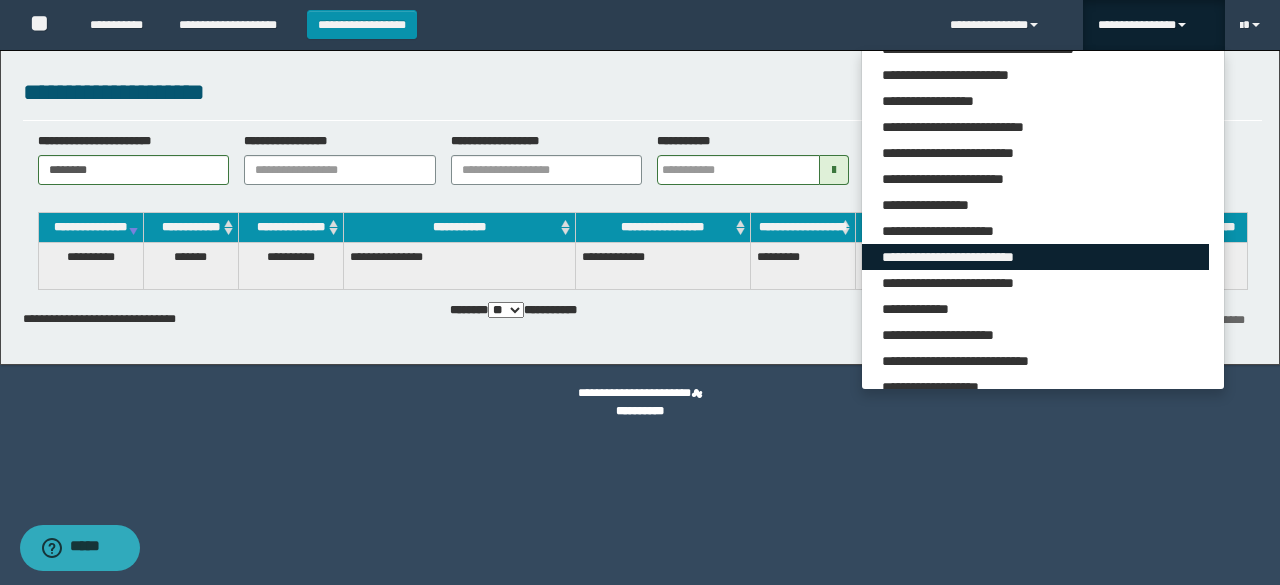 scroll, scrollTop: 165, scrollLeft: 0, axis: vertical 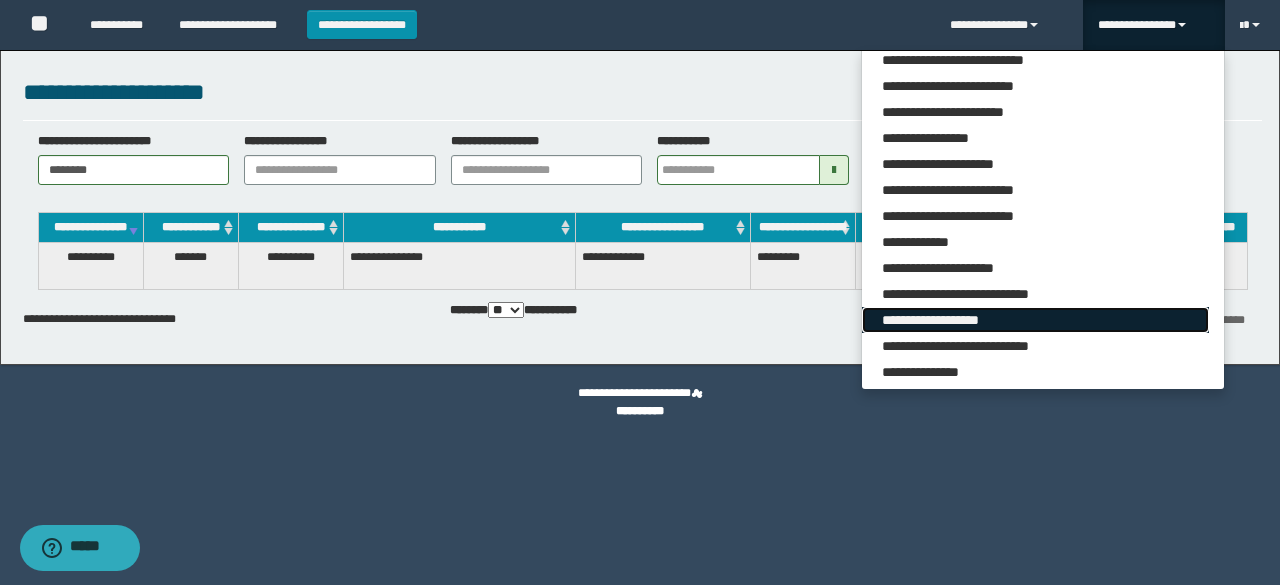 click on "**********" at bounding box center [1035, 320] 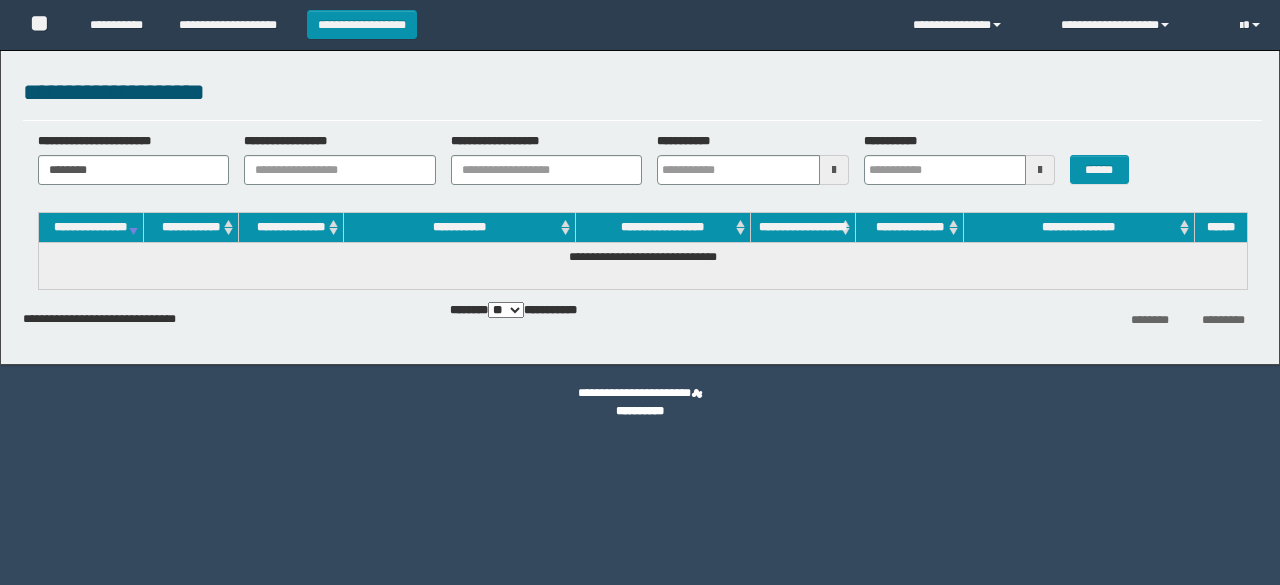 scroll, scrollTop: 0, scrollLeft: 0, axis: both 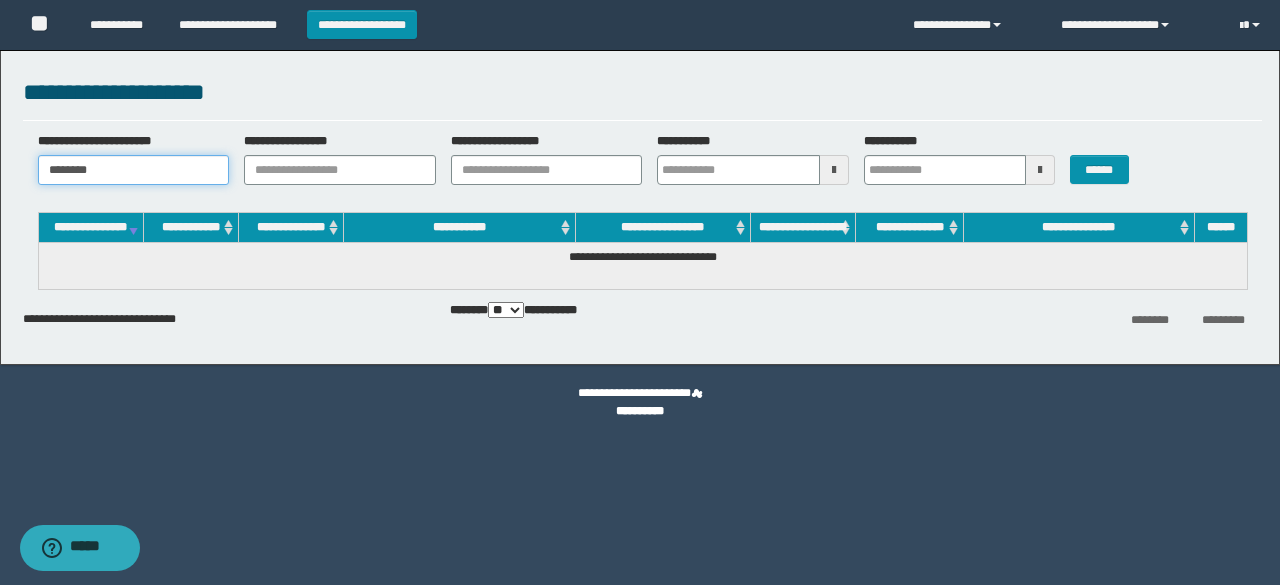 drag, startPoint x: 128, startPoint y: 175, endPoint x: 0, endPoint y: 161, distance: 128.76335 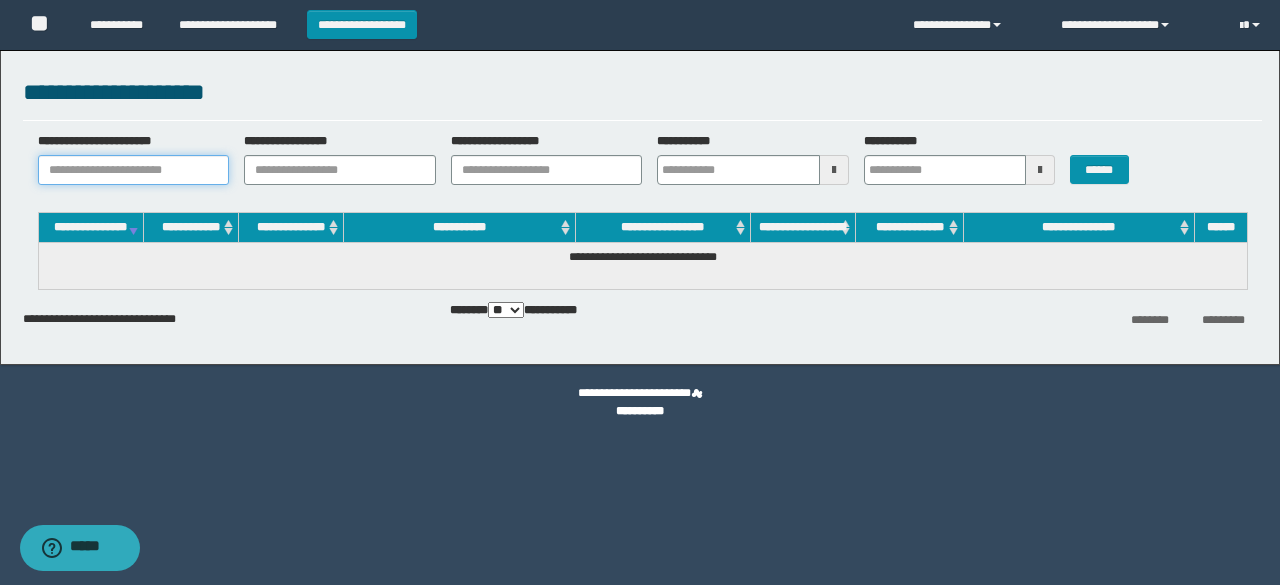 paste on "**********" 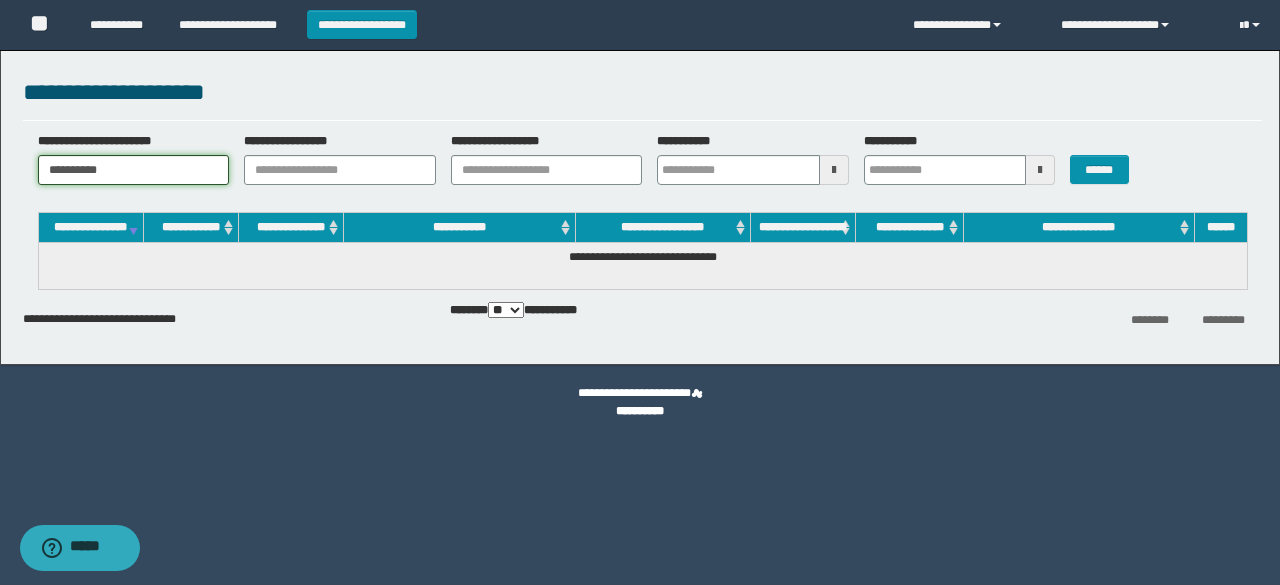 type on "**********" 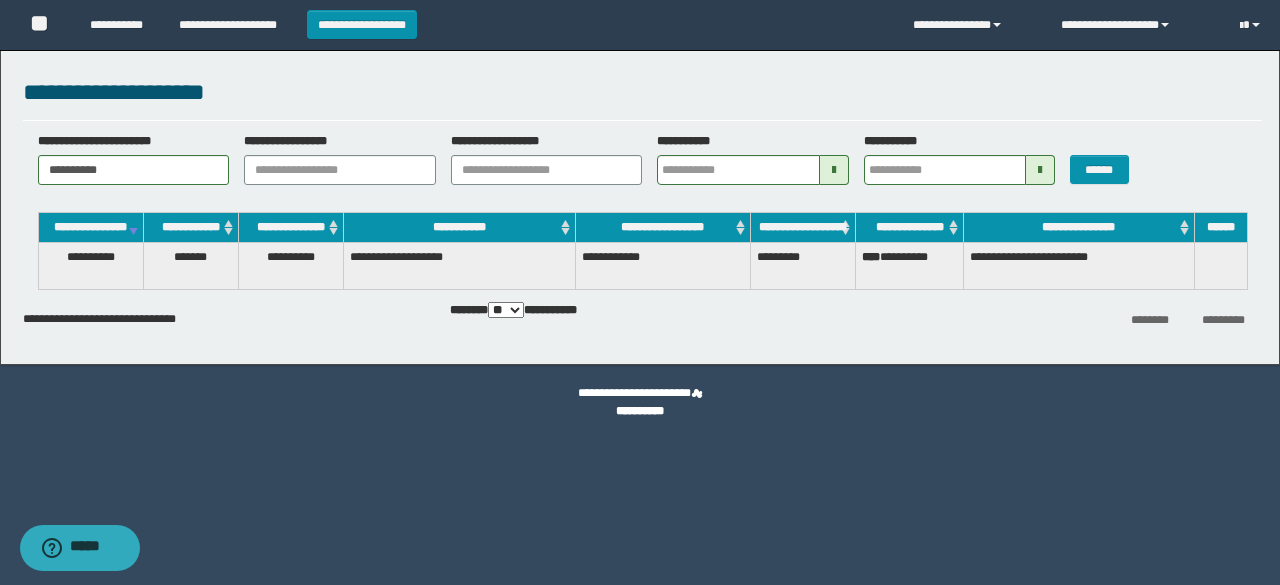 click at bounding box center (1220, 266) 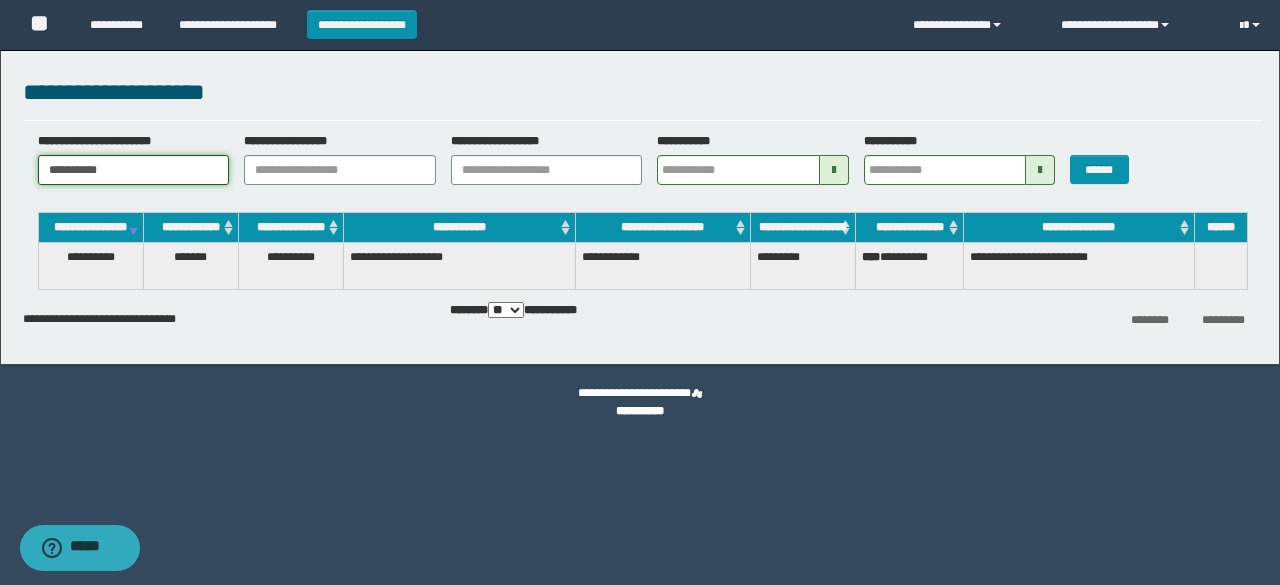 click on "**********" at bounding box center (134, 170) 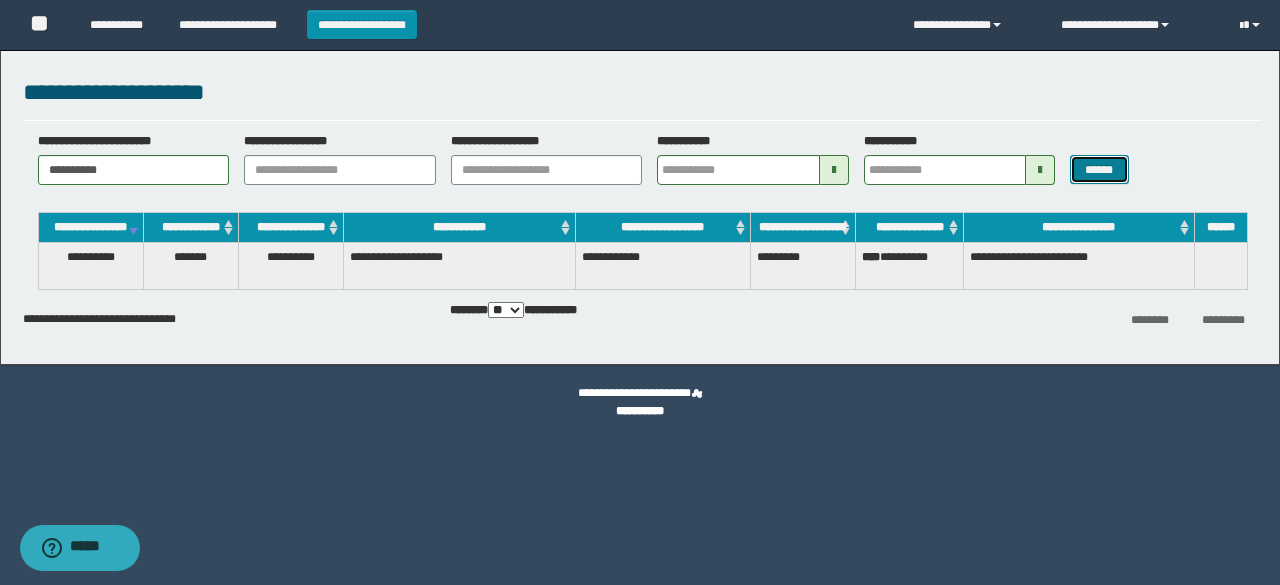 click on "******" at bounding box center [1099, 169] 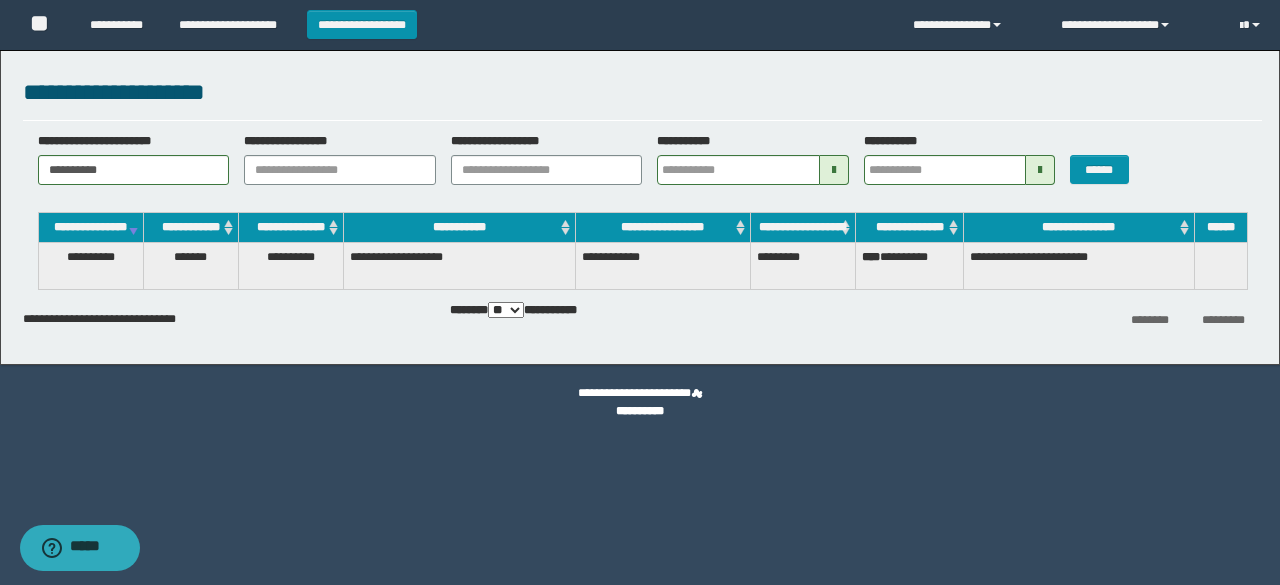 click at bounding box center (1220, 266) 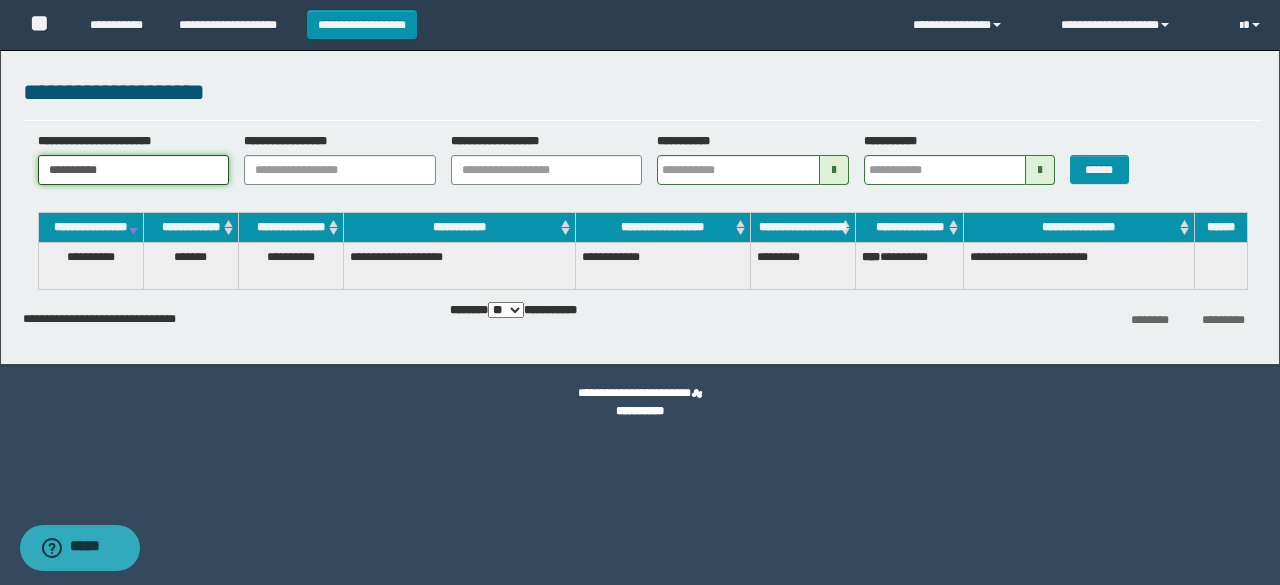 drag, startPoint x: 155, startPoint y: 165, endPoint x: 0, endPoint y: 77, distance: 178.2386 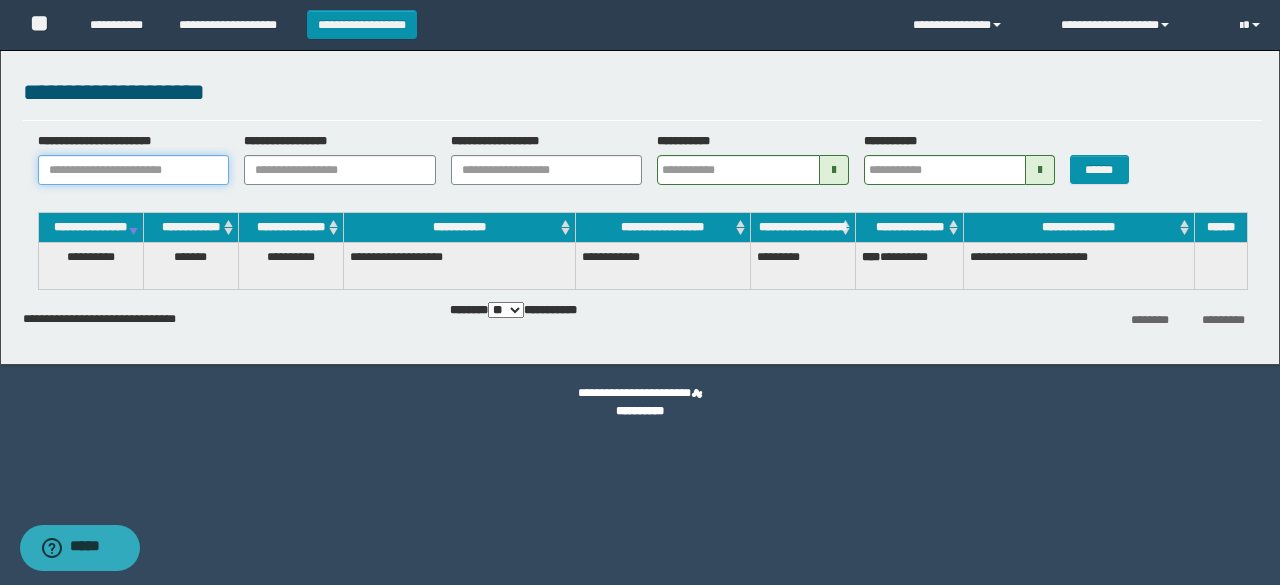 paste on "**********" 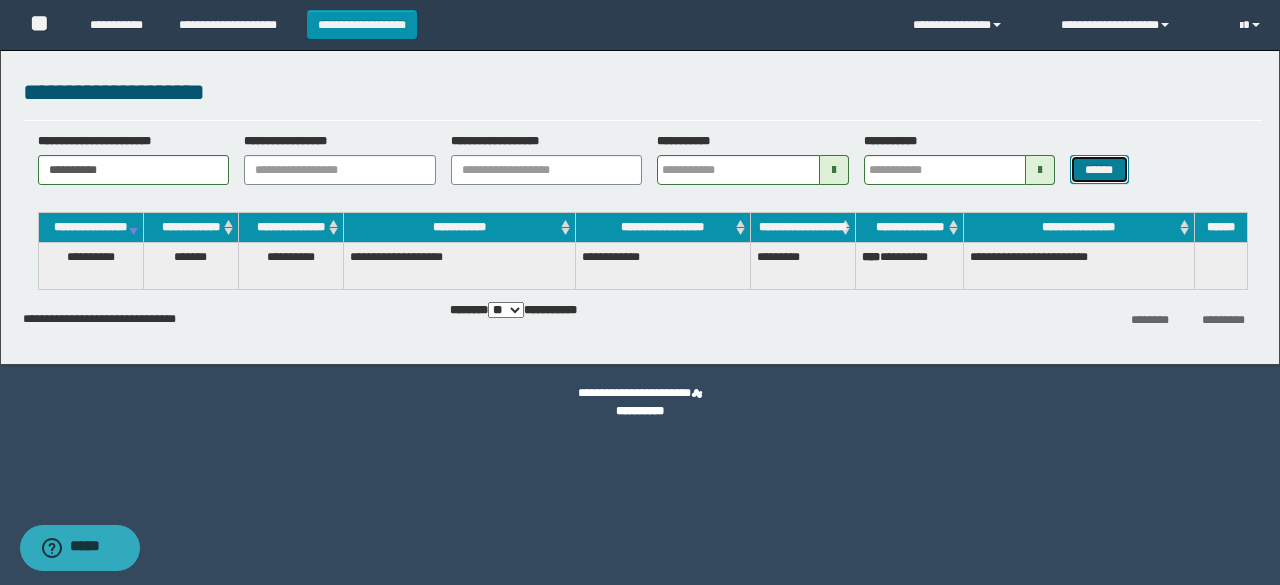 click on "******" at bounding box center [1099, 169] 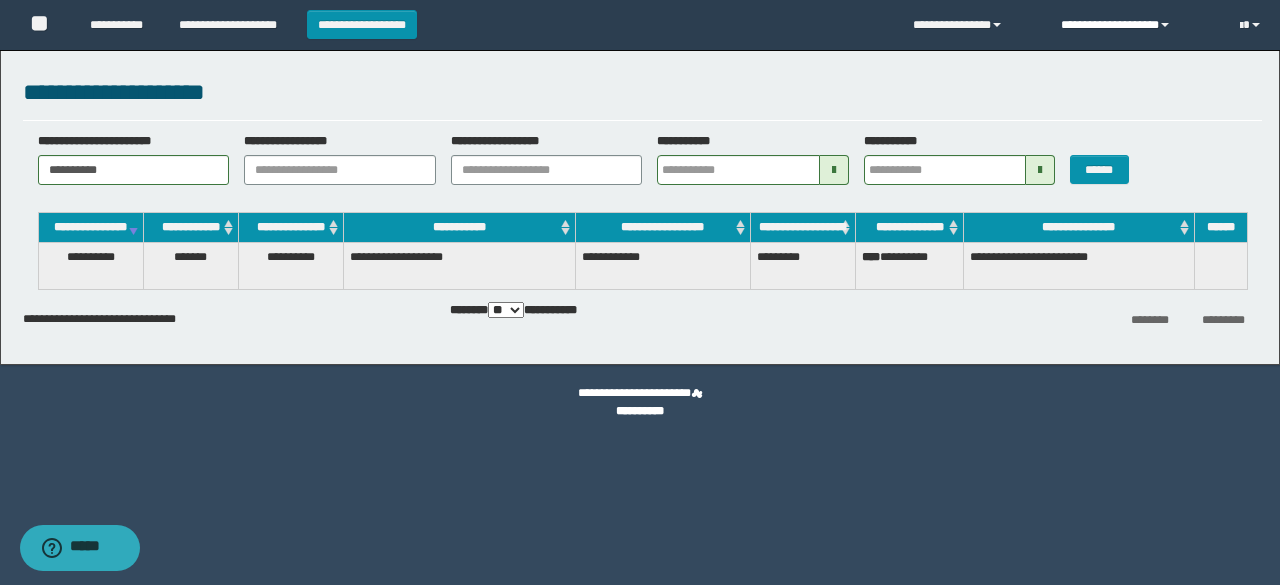 click on "**********" at bounding box center (1135, 25) 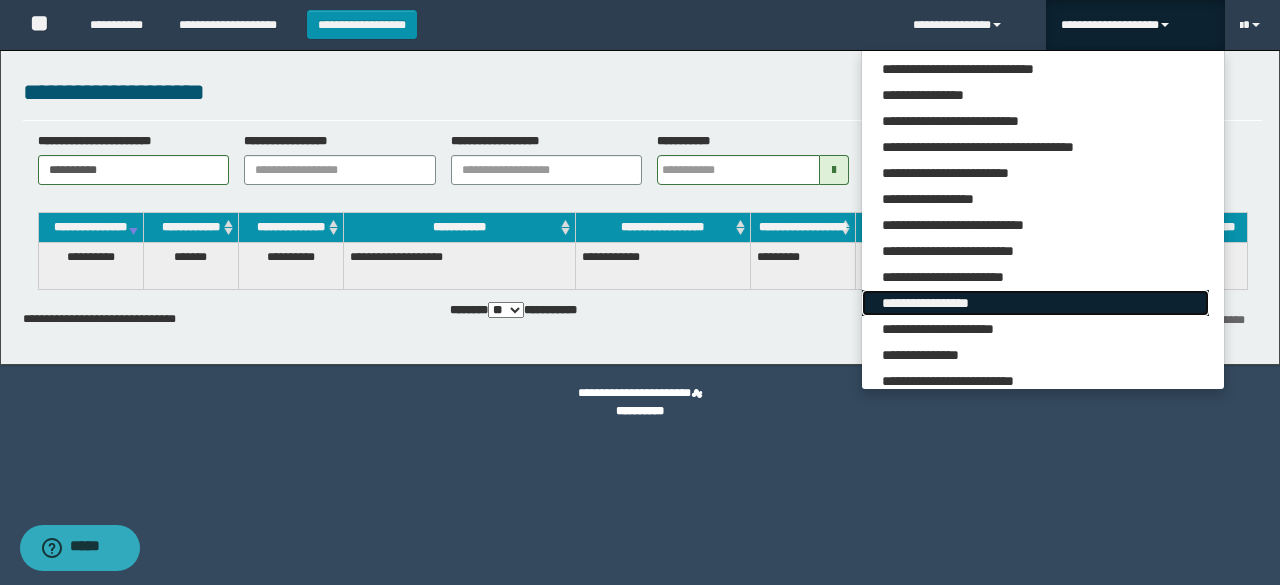 click on "**********" at bounding box center (1035, 303) 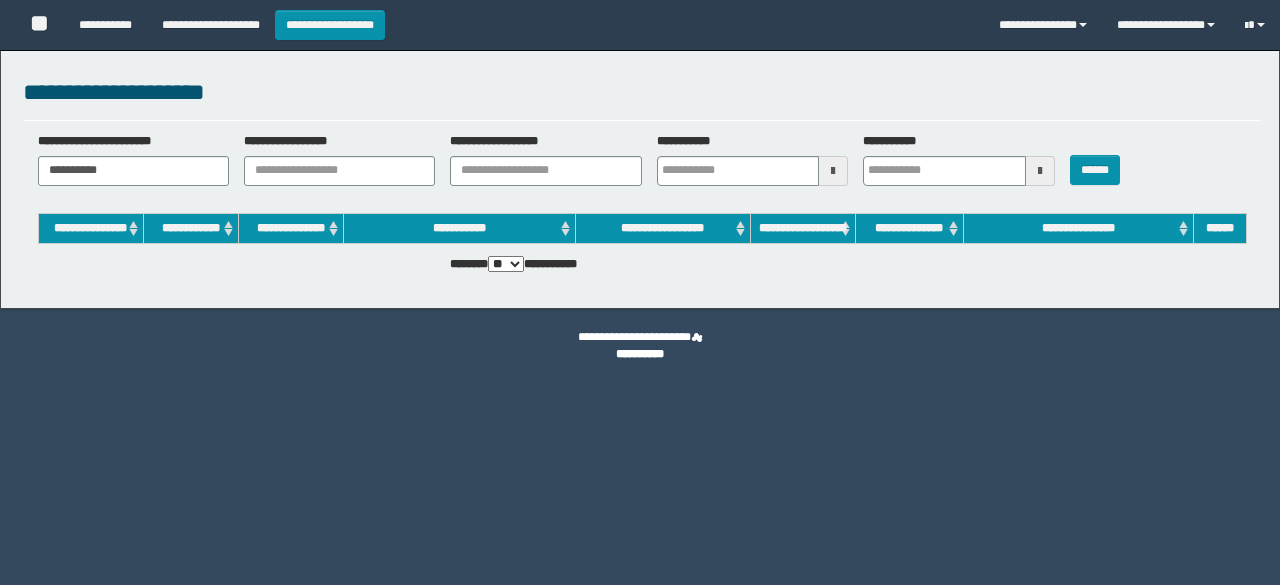 scroll, scrollTop: 0, scrollLeft: 0, axis: both 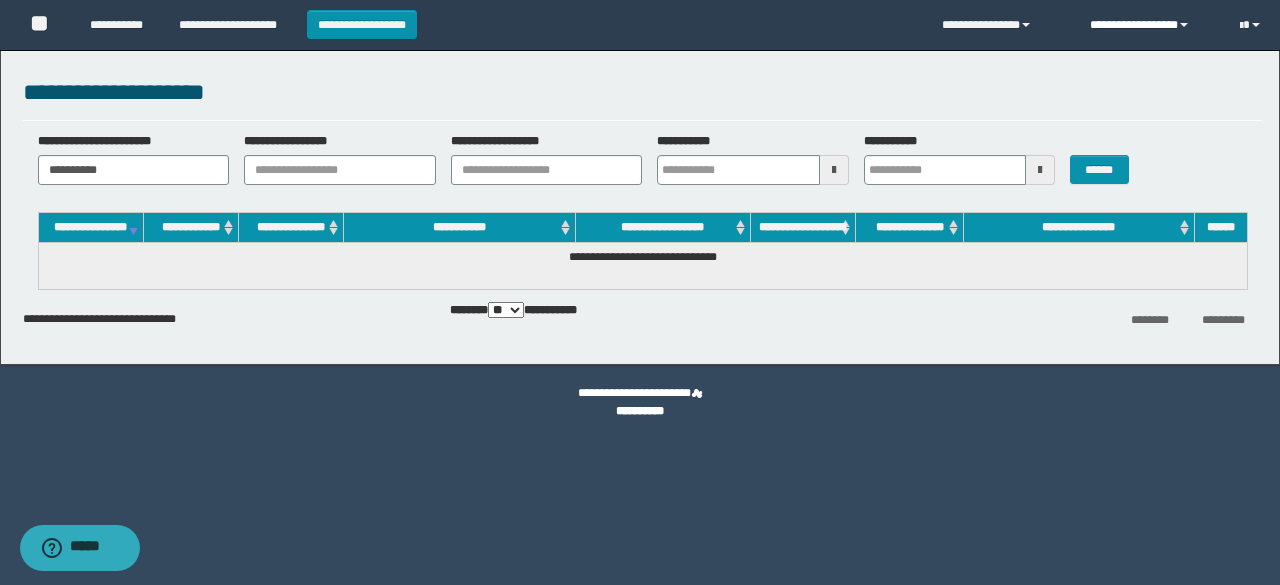 click on "**********" at bounding box center [1150, 25] 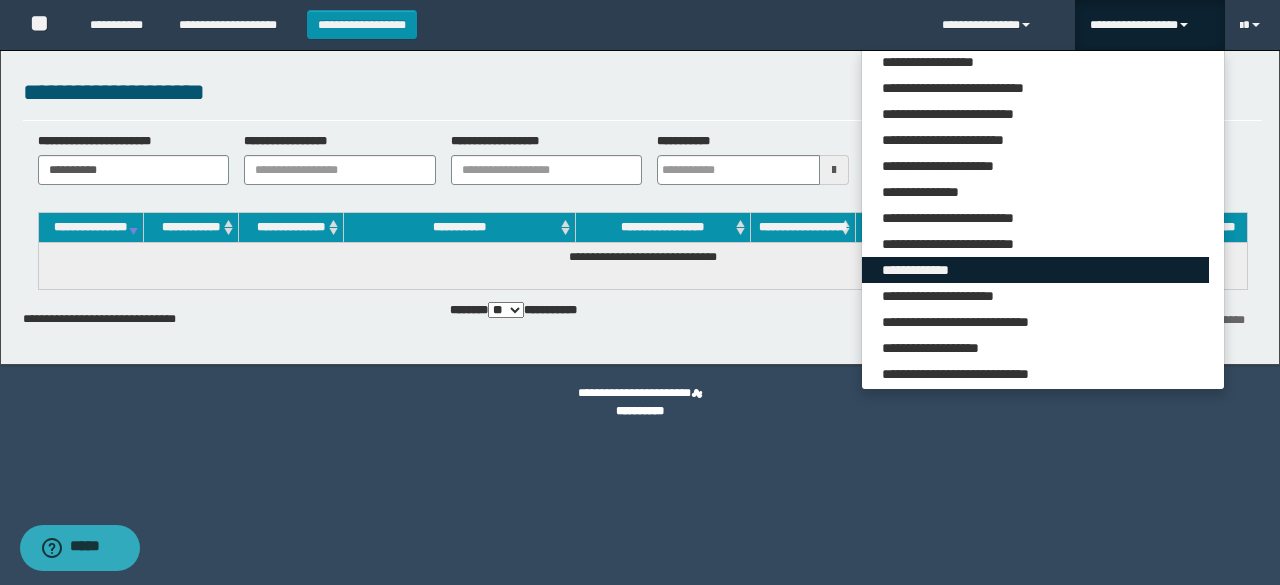 scroll, scrollTop: 165, scrollLeft: 0, axis: vertical 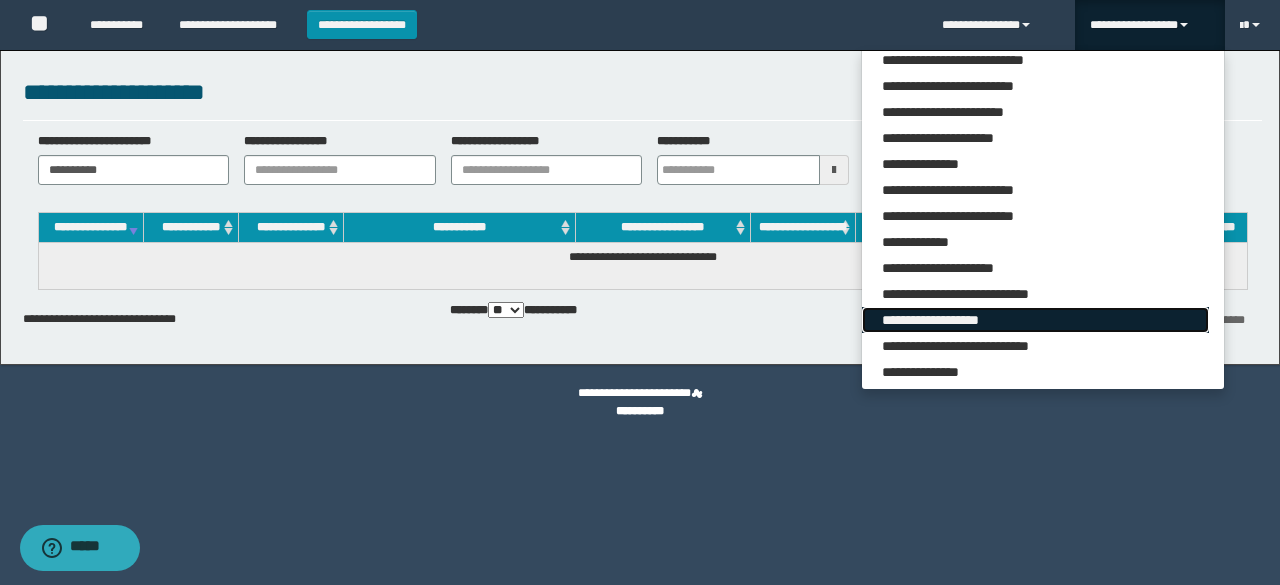 click on "**********" at bounding box center (1035, 320) 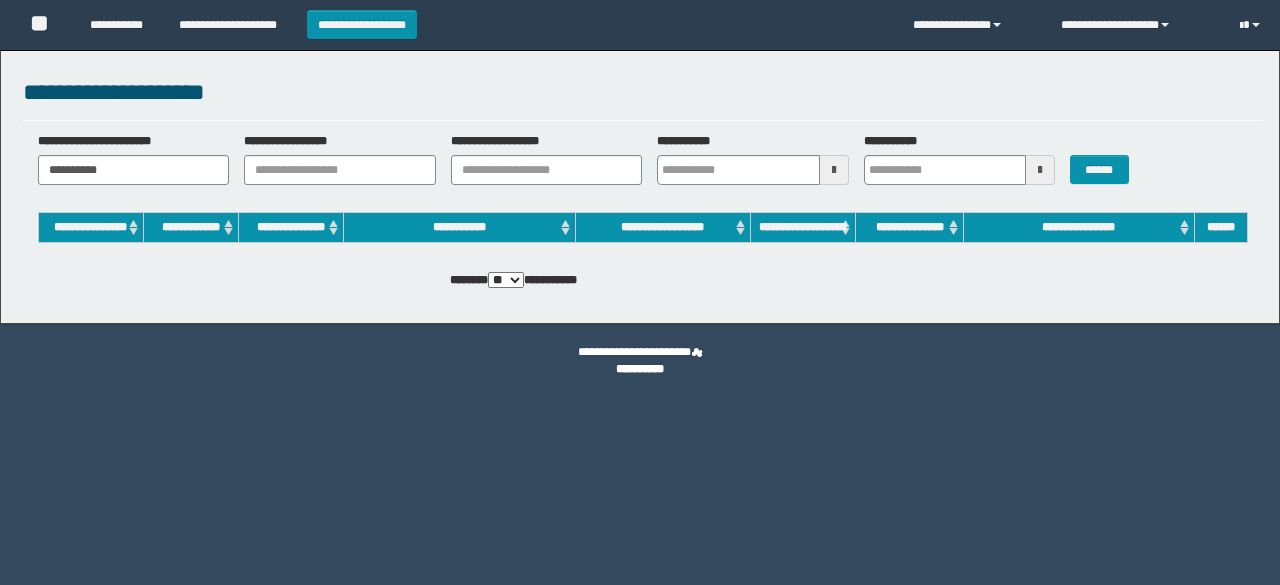 scroll, scrollTop: 0, scrollLeft: 0, axis: both 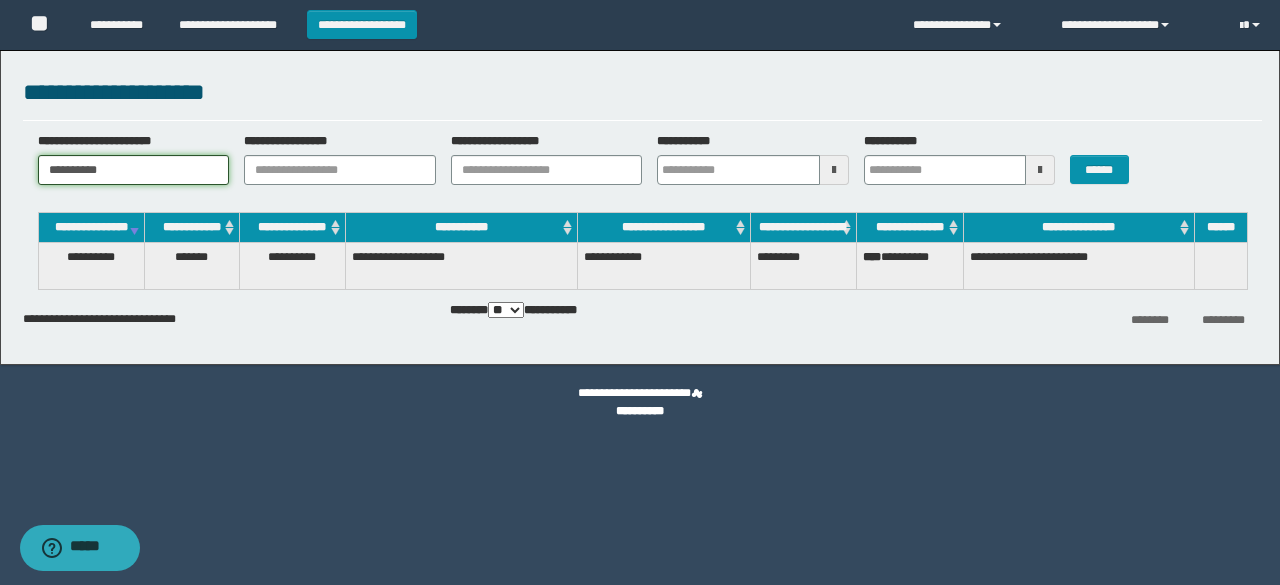drag, startPoint x: 46, startPoint y: 168, endPoint x: 0, endPoint y: 152, distance: 48.703182 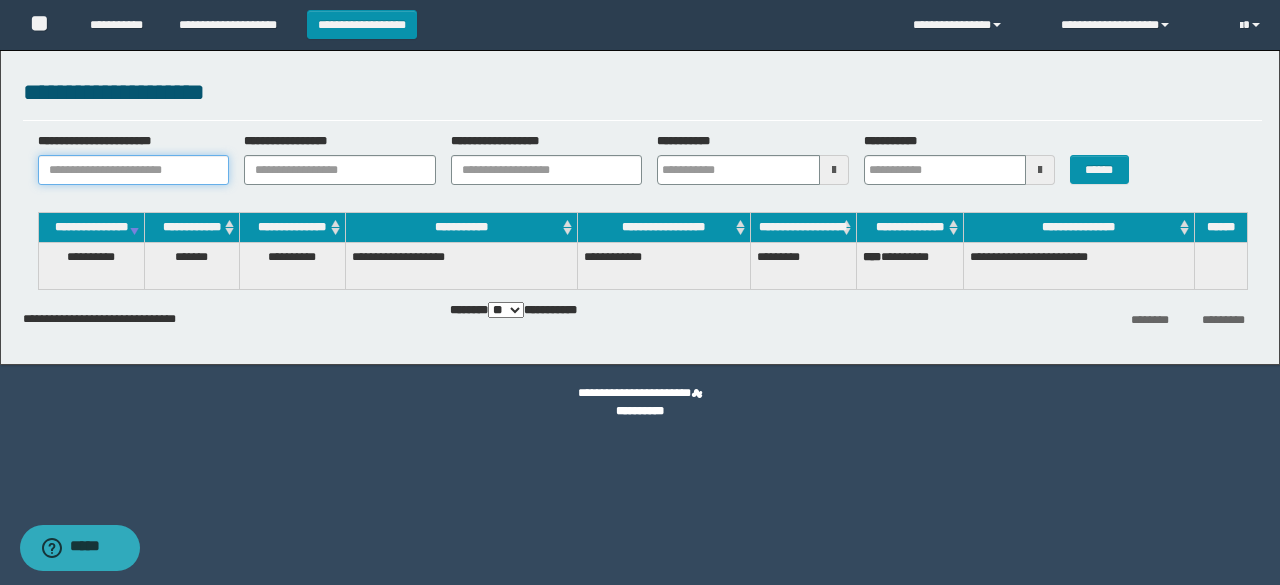 paste on "**********" 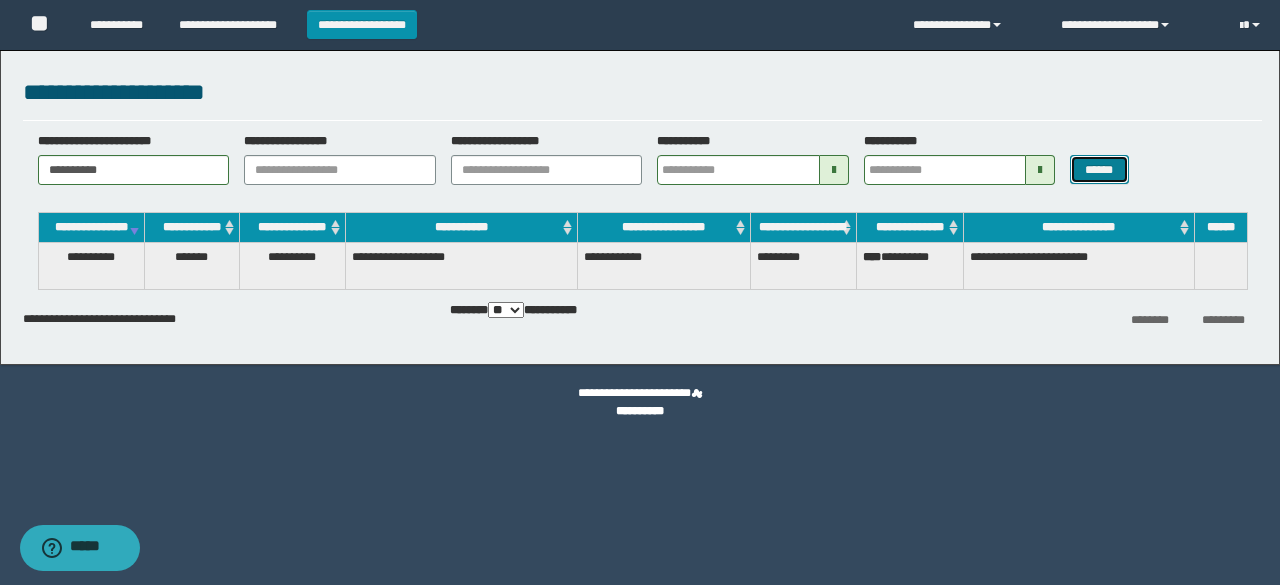 click on "******" at bounding box center [1099, 169] 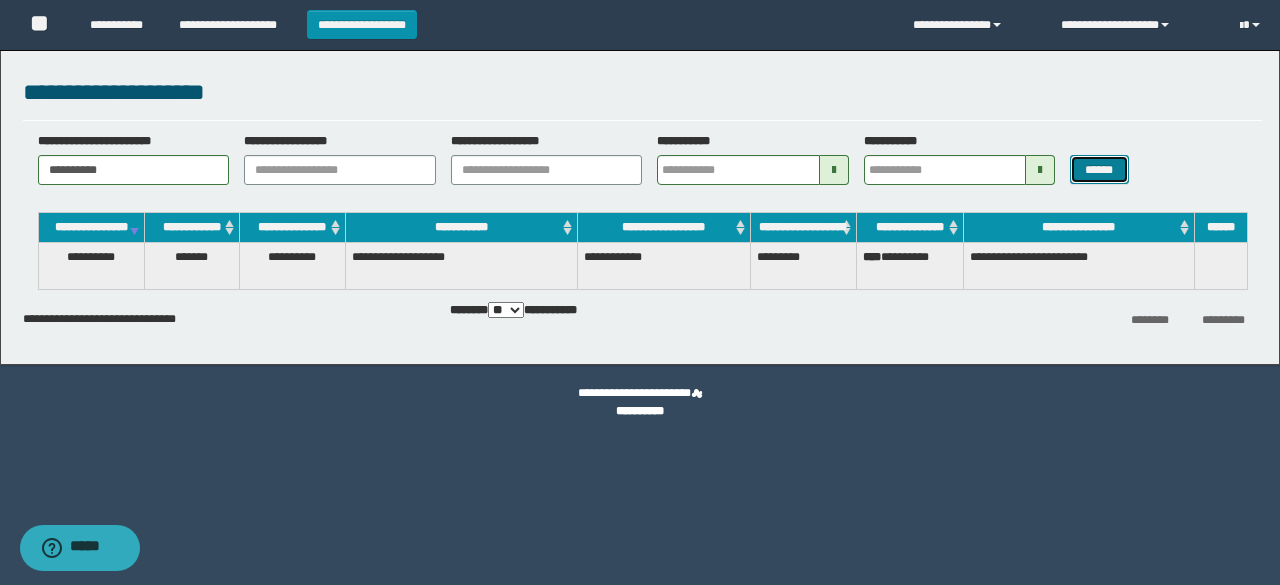 click on "******" at bounding box center (1099, 169) 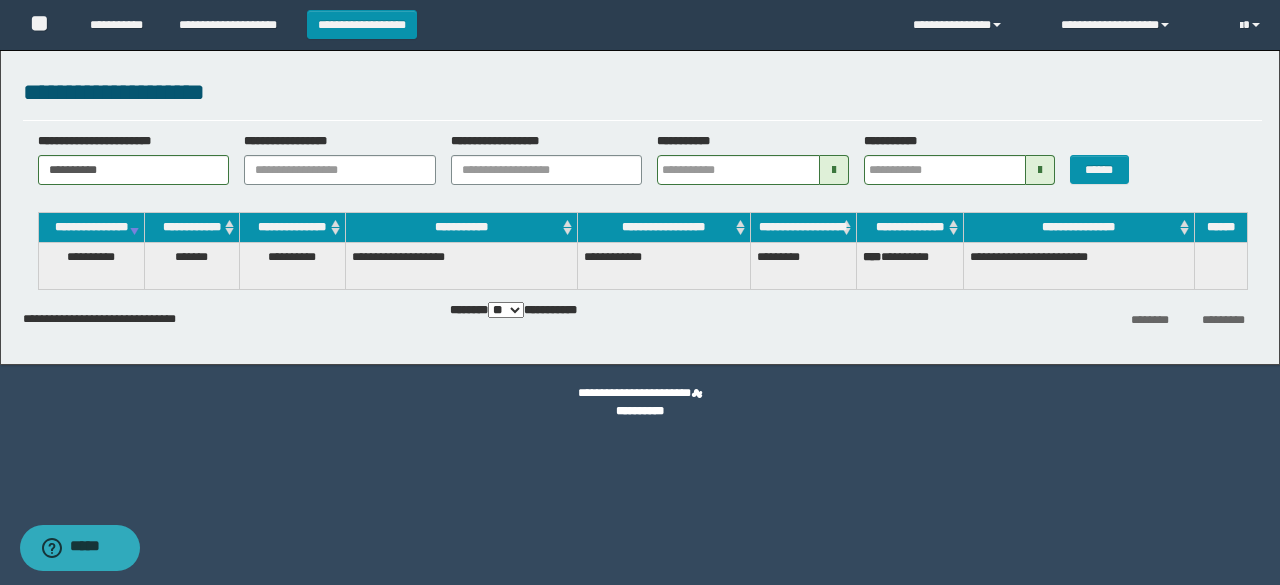 click at bounding box center [1220, 266] 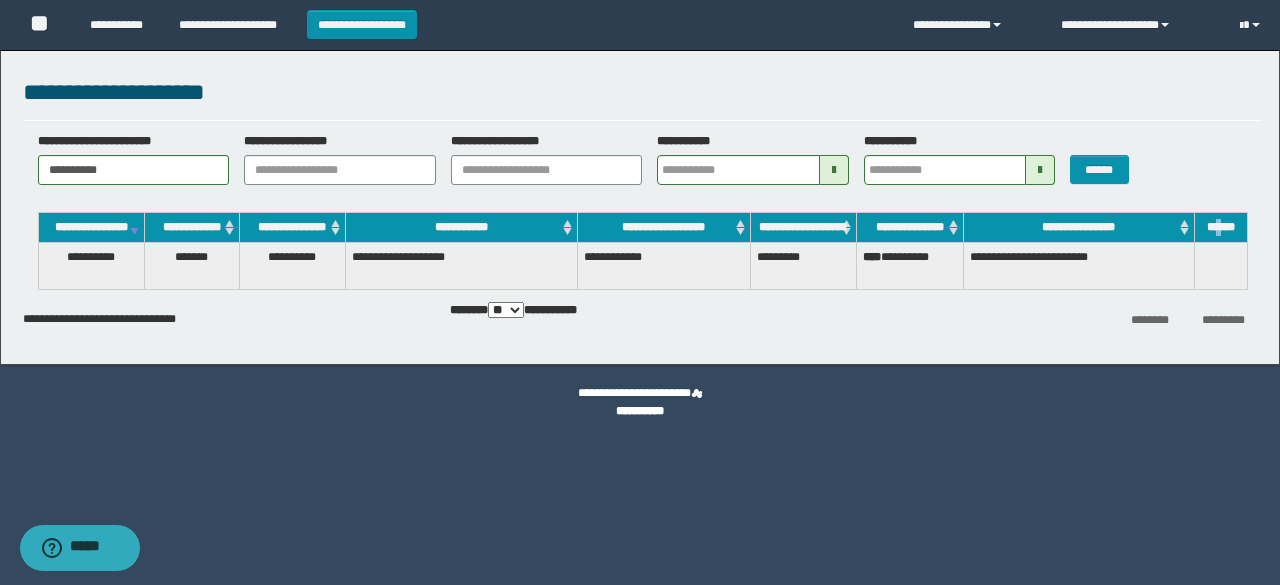 click on "******" at bounding box center [1220, 228] 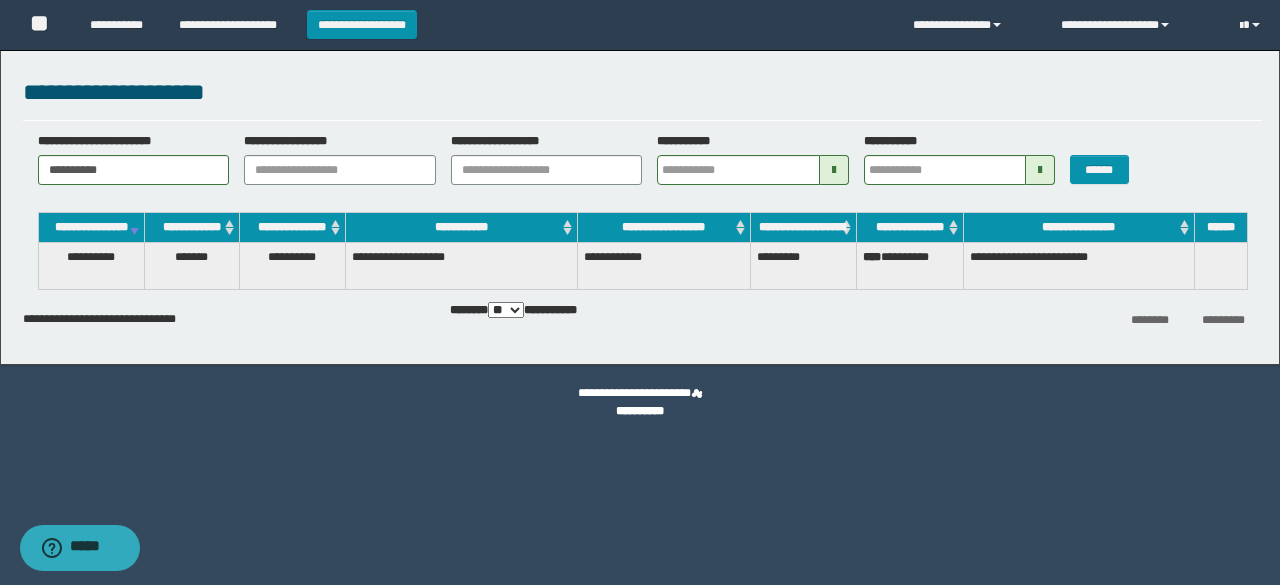 click on "**********" at bounding box center [642, 228] 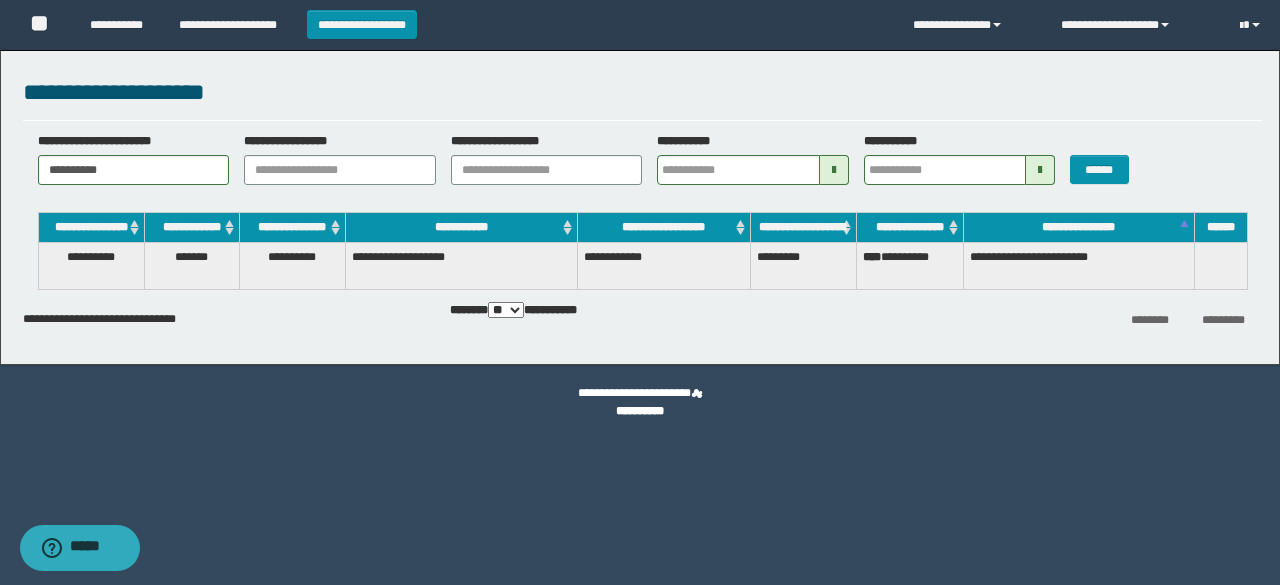 click on "**********" at bounding box center [1079, 228] 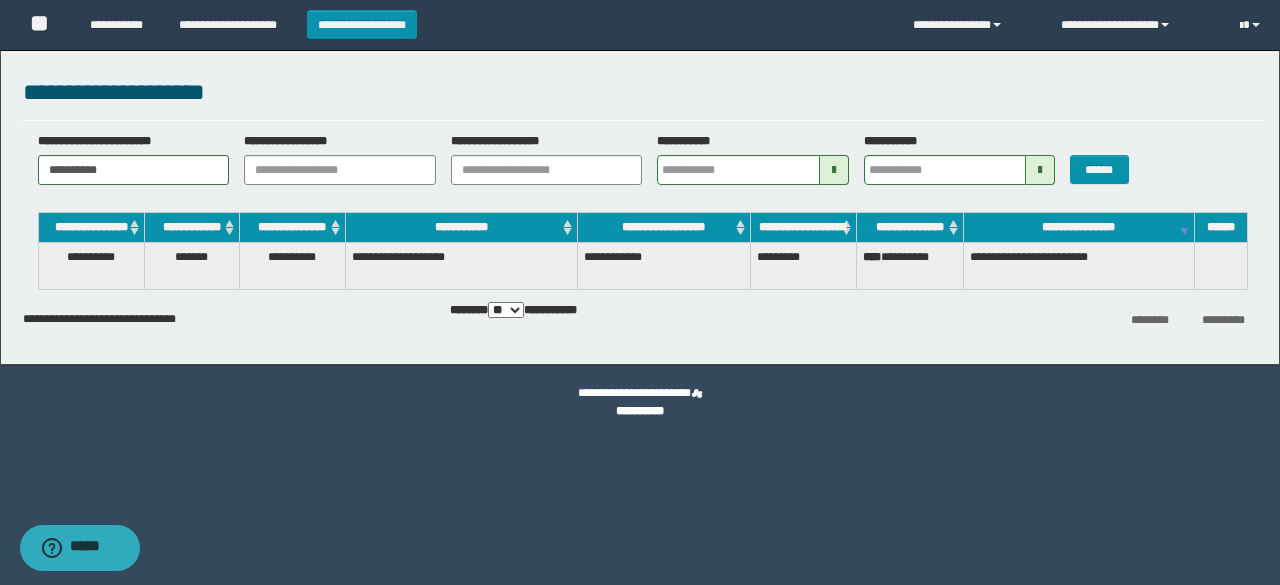 click on "**********" at bounding box center [909, 228] 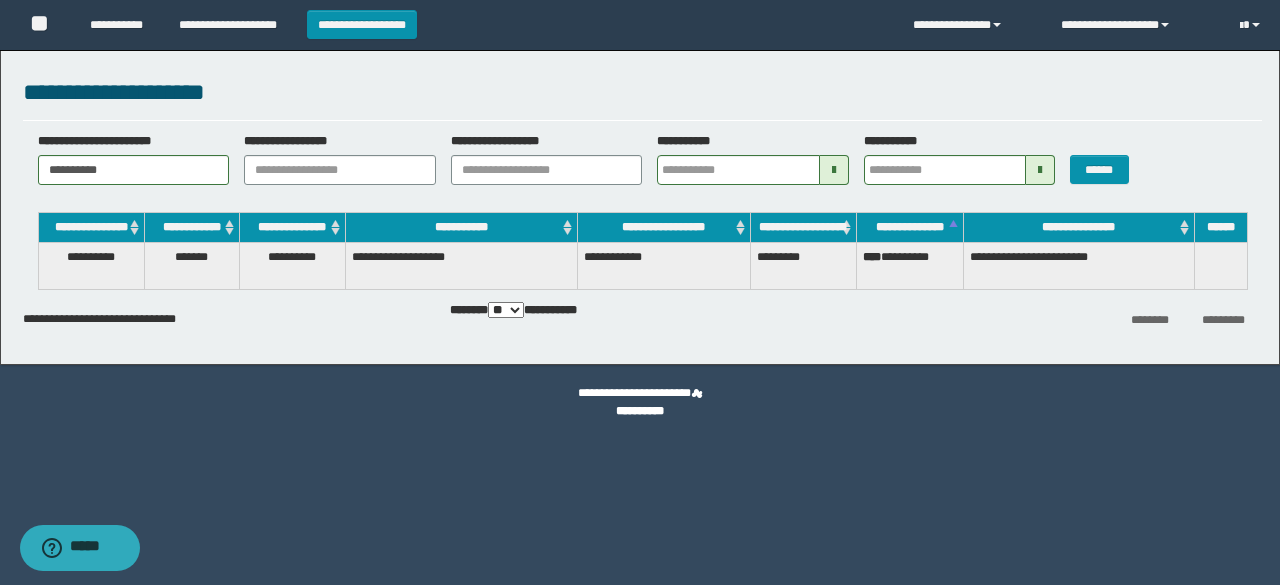 click on "******" at bounding box center (1220, 228) 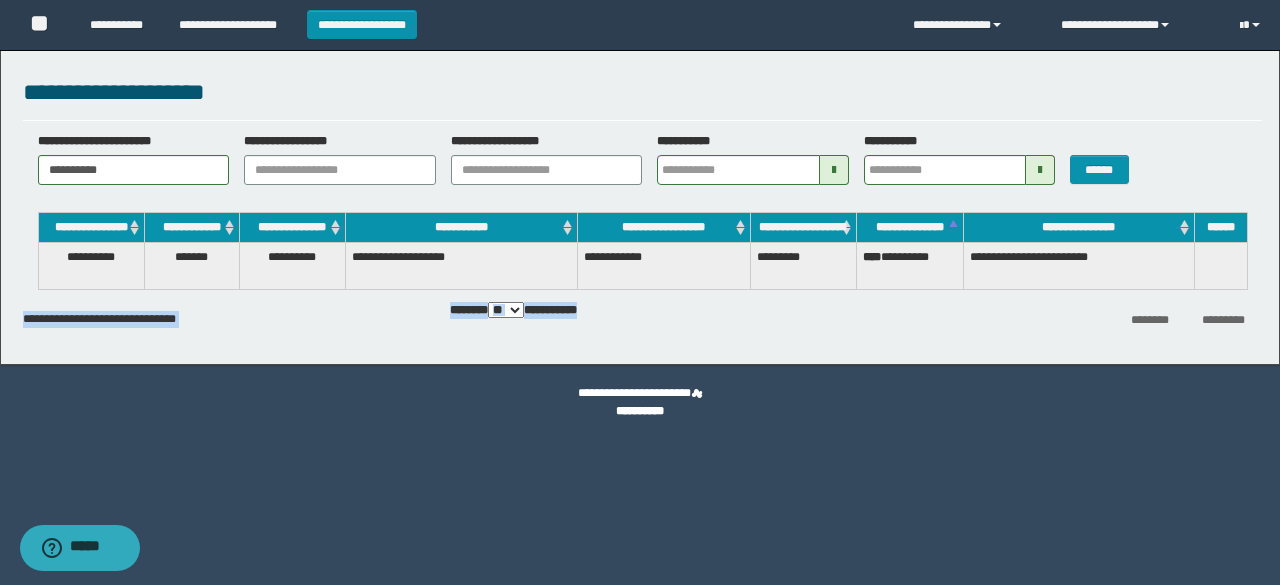 drag, startPoint x: 1238, startPoint y: 289, endPoint x: 1226, endPoint y: 291, distance: 12.165525 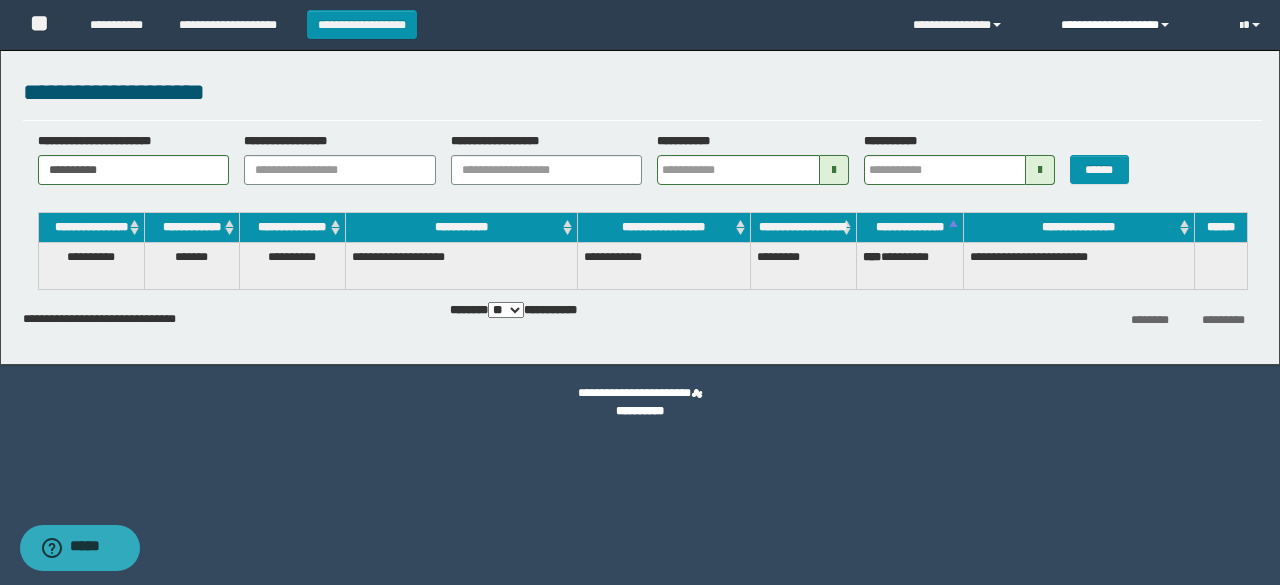 click on "**********" at bounding box center (1135, 25) 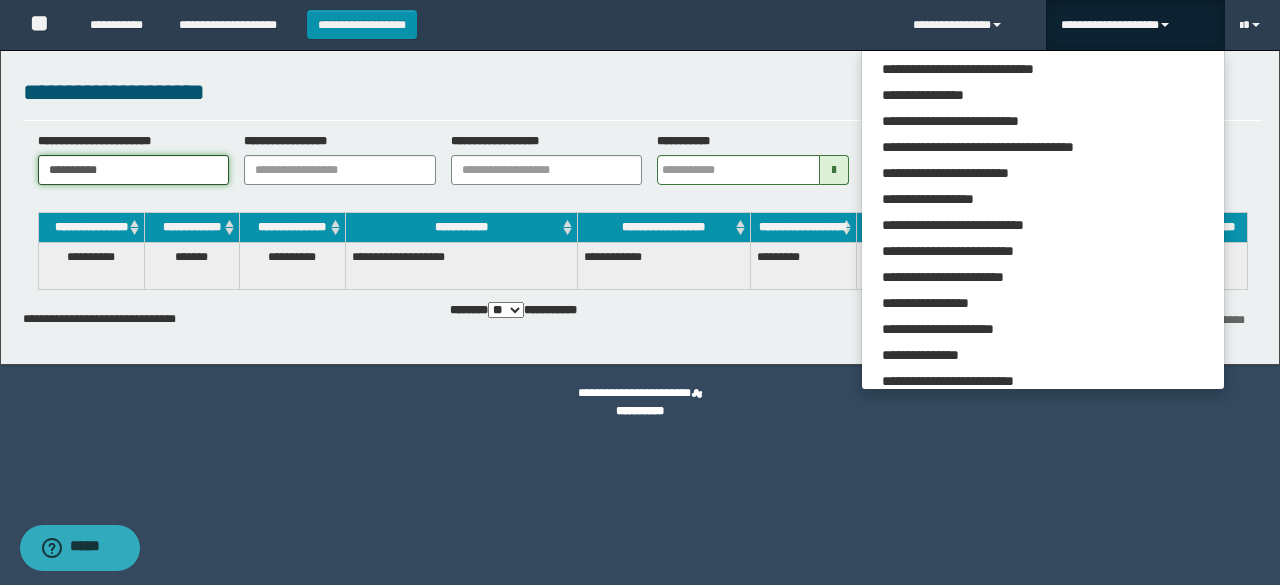 drag, startPoint x: 157, startPoint y: 161, endPoint x: 0, endPoint y: 197, distance: 161.07452 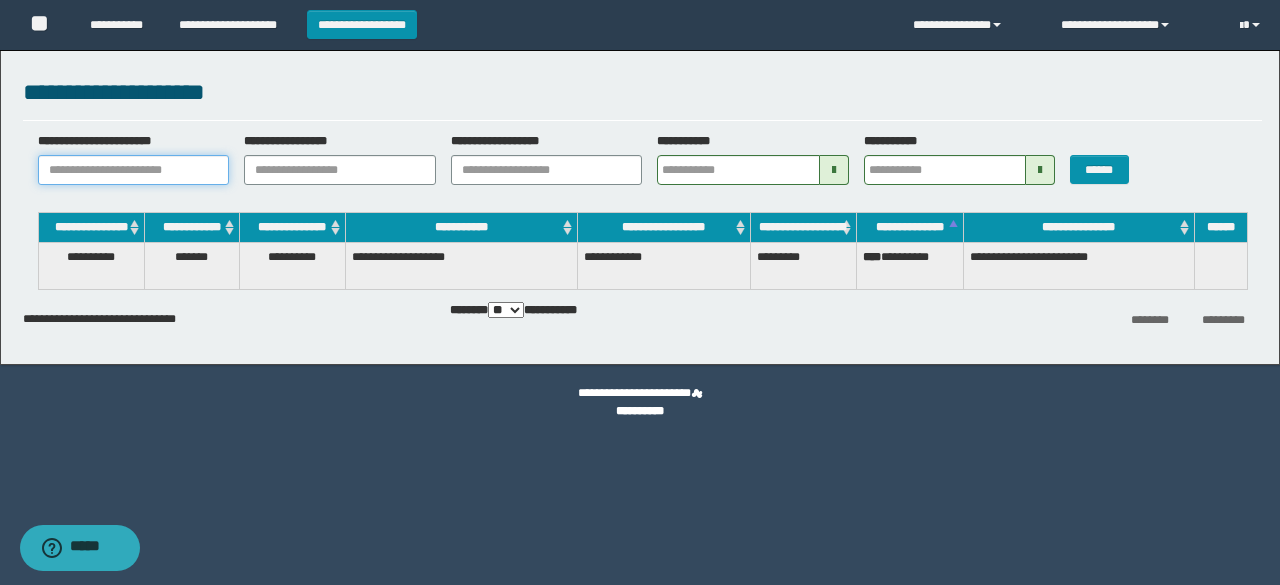 paste on "**********" 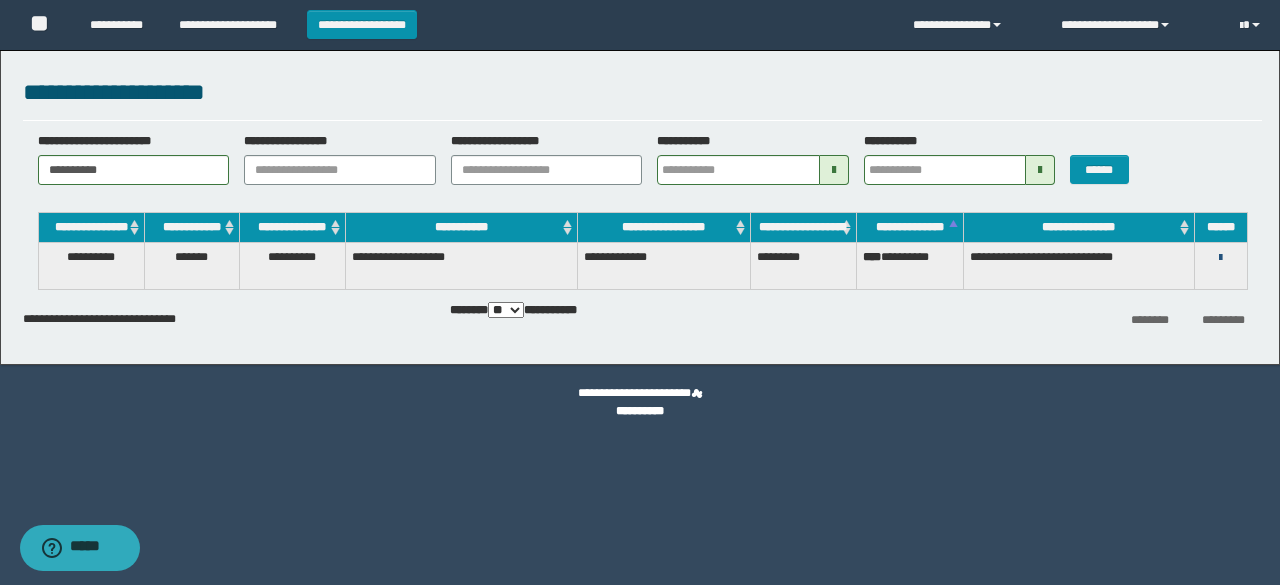 click at bounding box center [1220, 258] 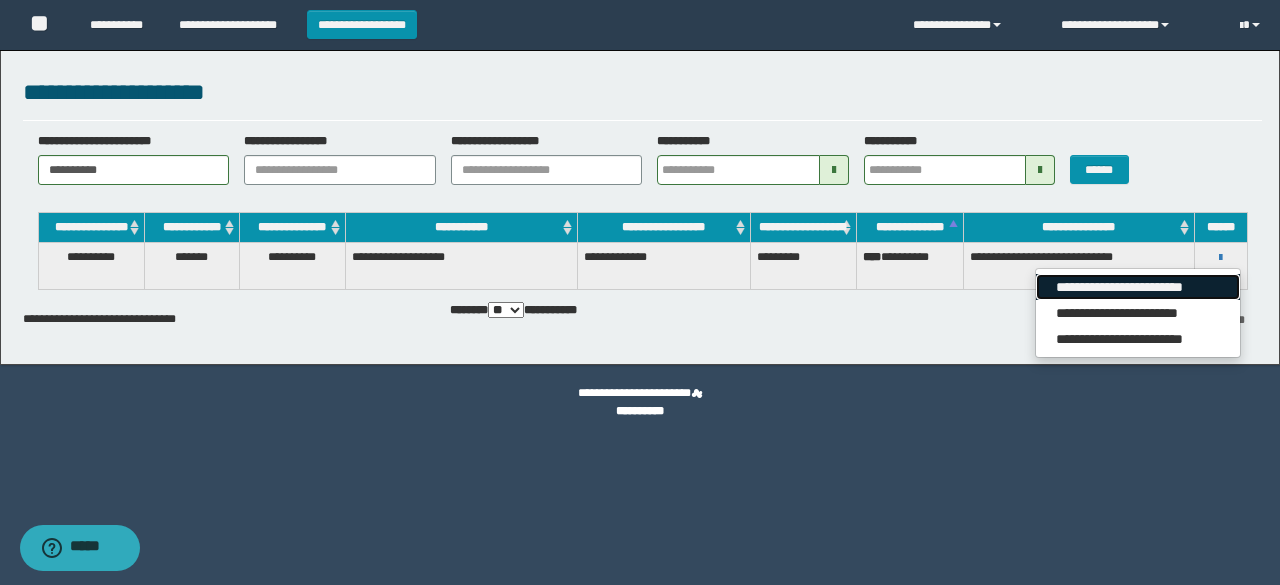 click on "**********" at bounding box center (1137, 287) 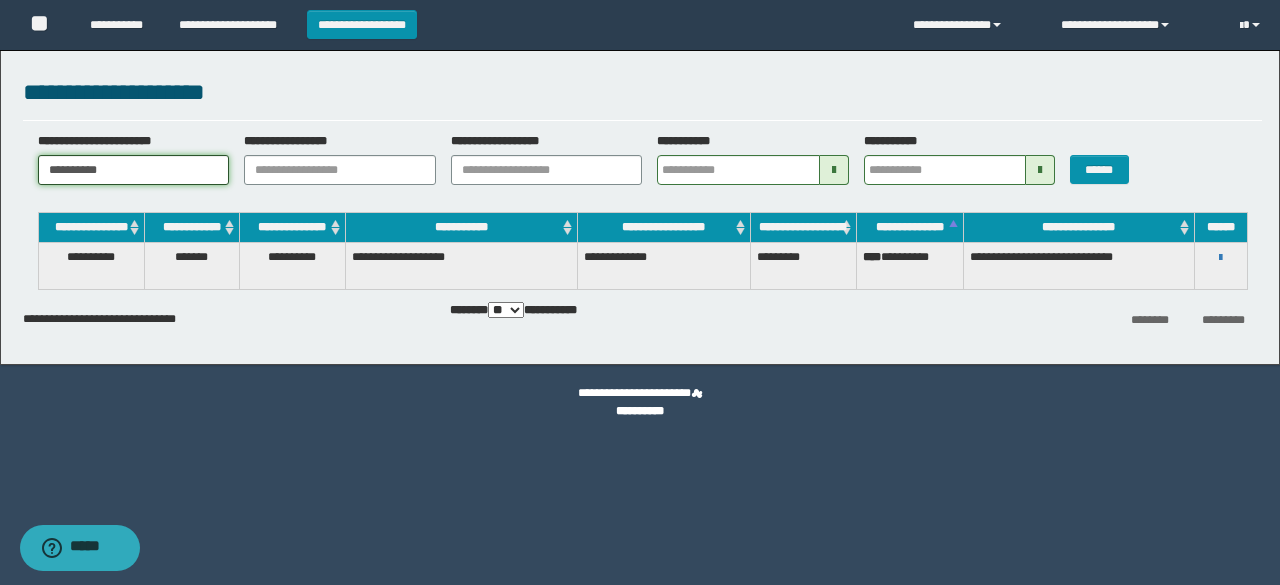 drag, startPoint x: 132, startPoint y: 157, endPoint x: 80, endPoint y: 179, distance: 56.462376 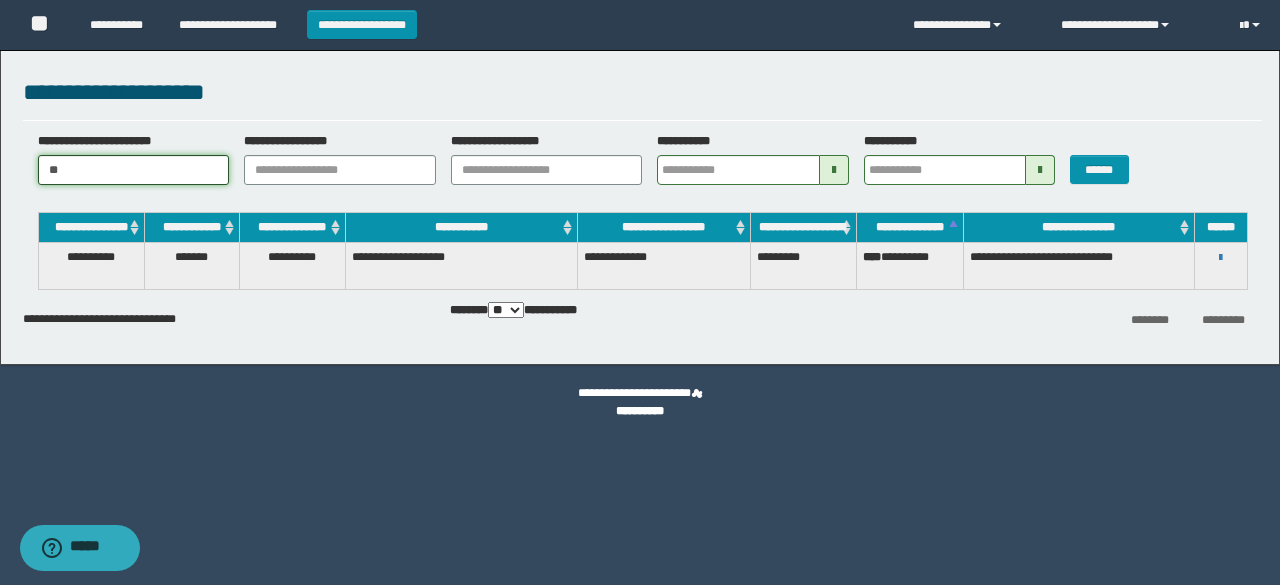 type on "*" 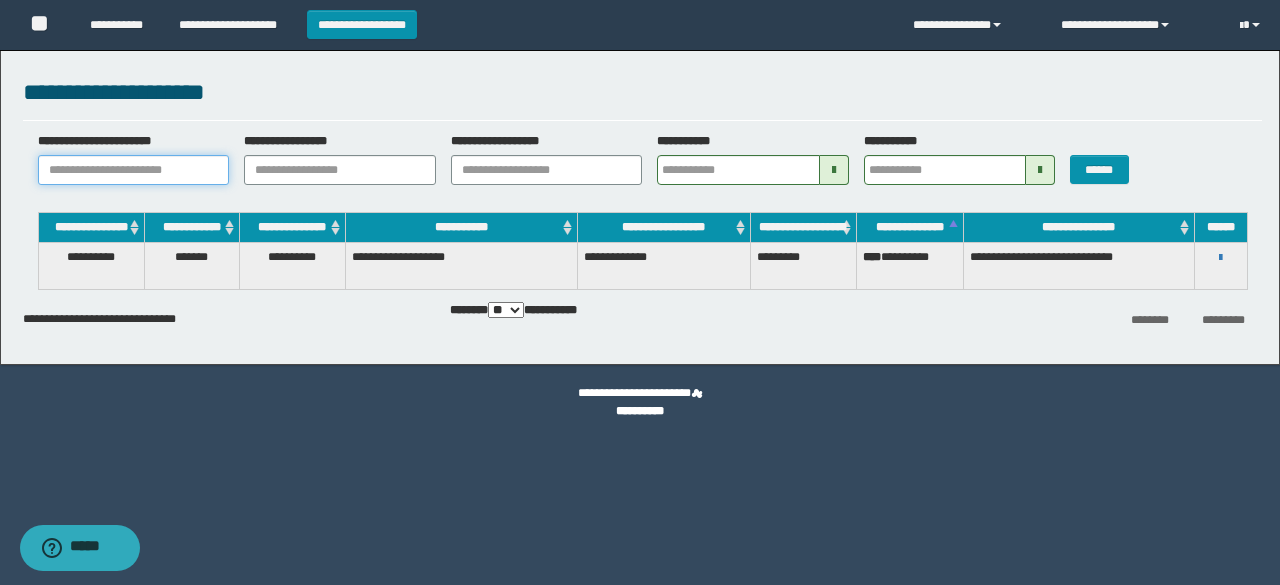 paste on "**********" 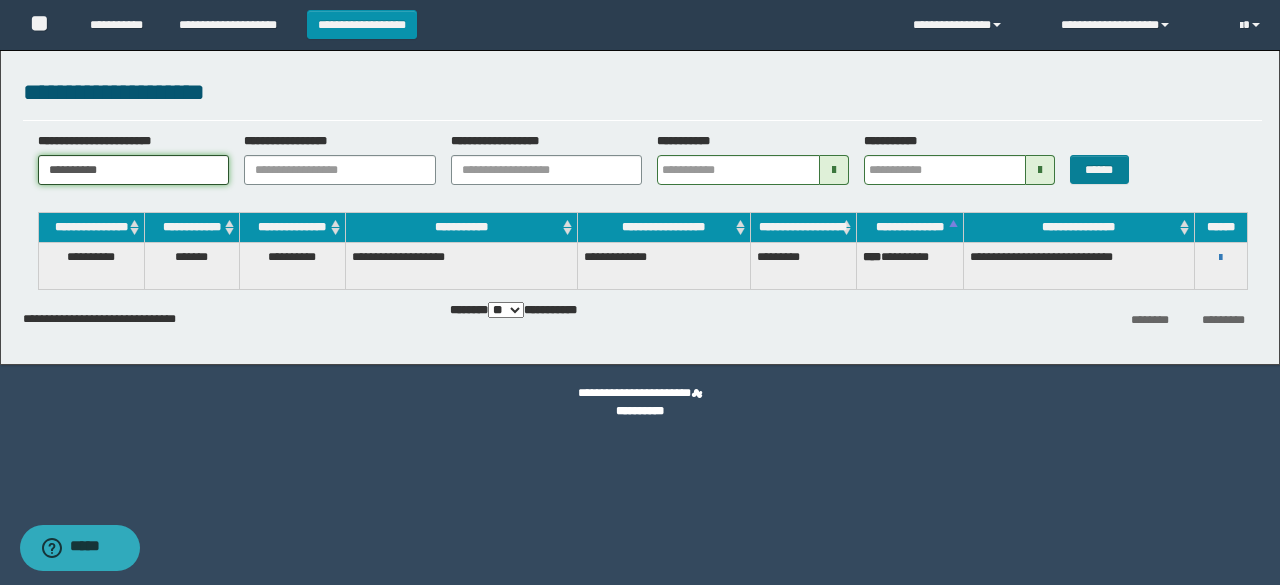 type on "**********" 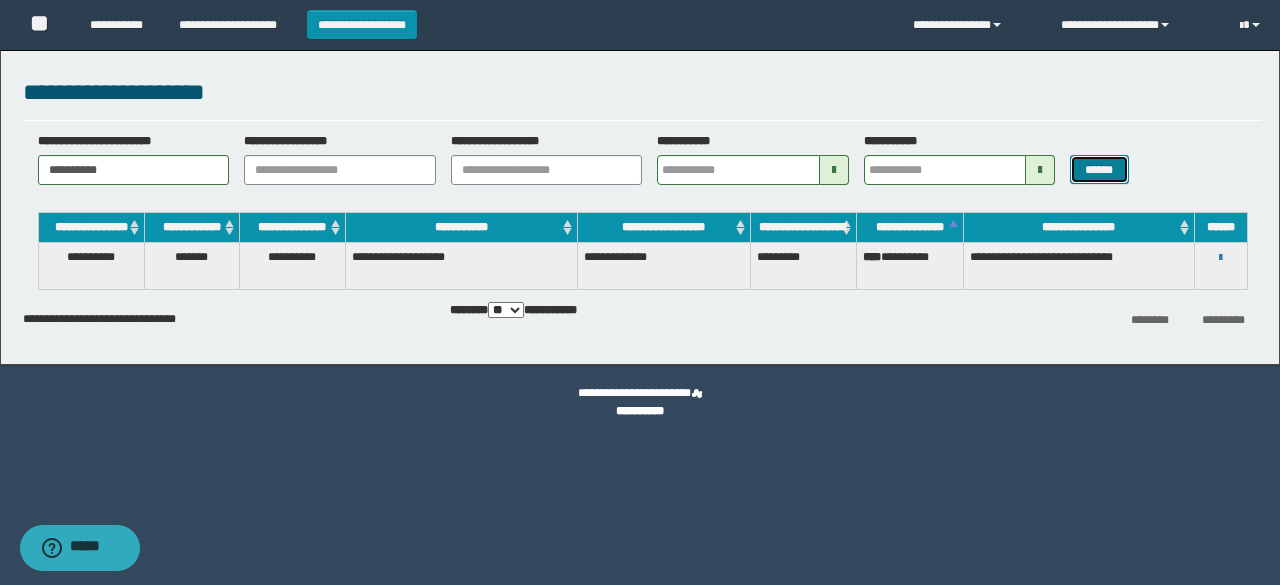 click on "******" at bounding box center (1099, 169) 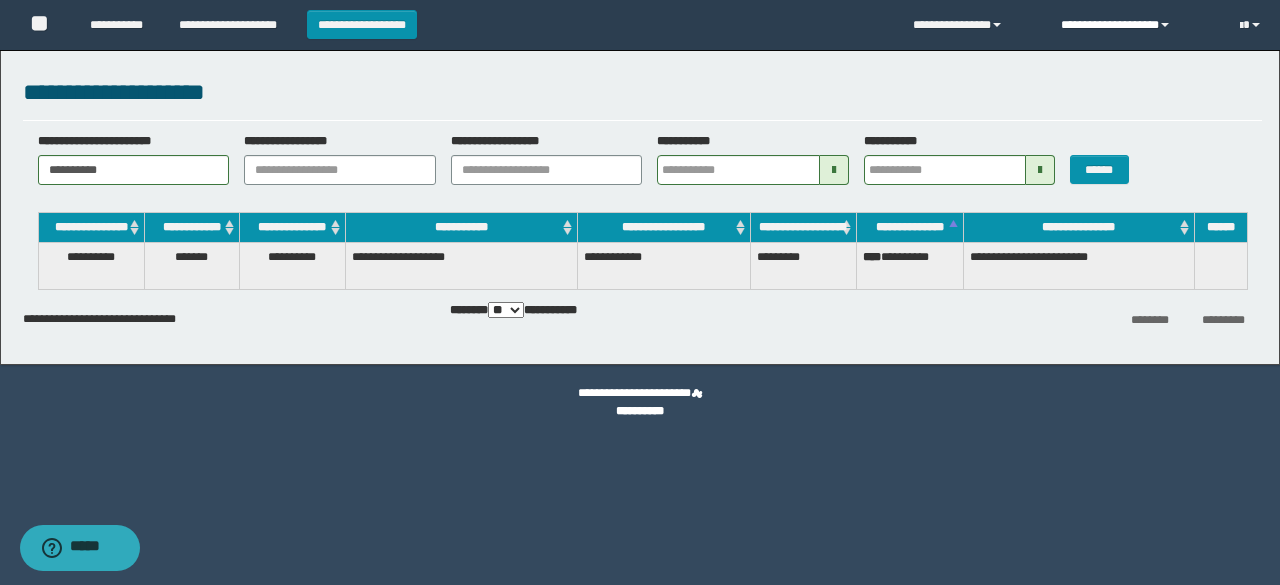 click on "**********" at bounding box center [1135, 25] 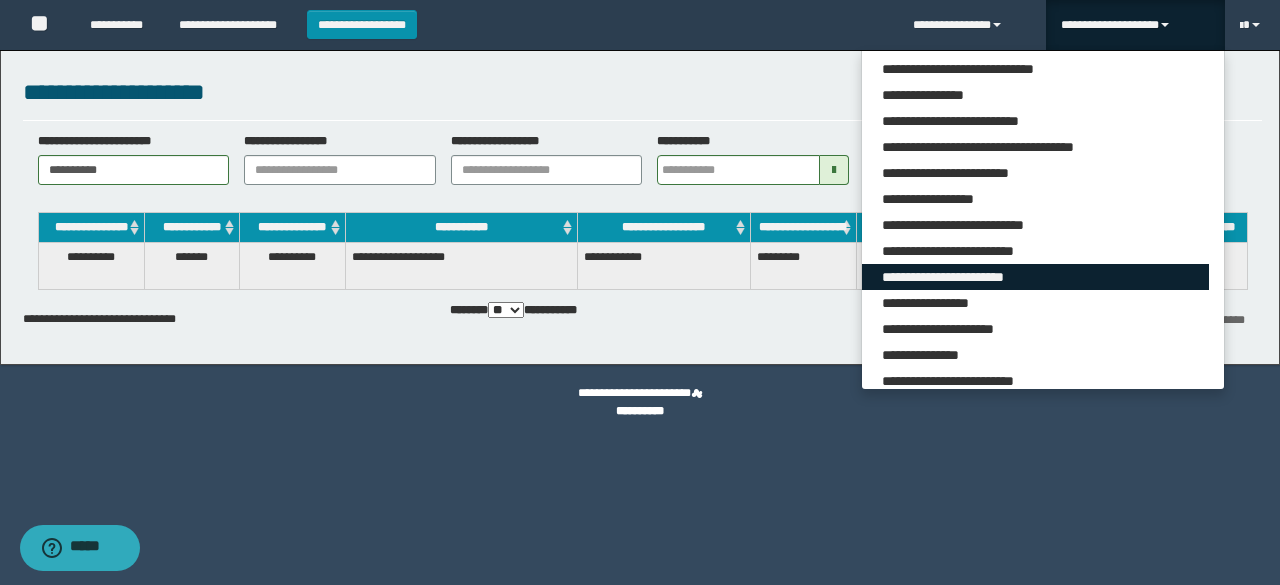 scroll, scrollTop: 165, scrollLeft: 0, axis: vertical 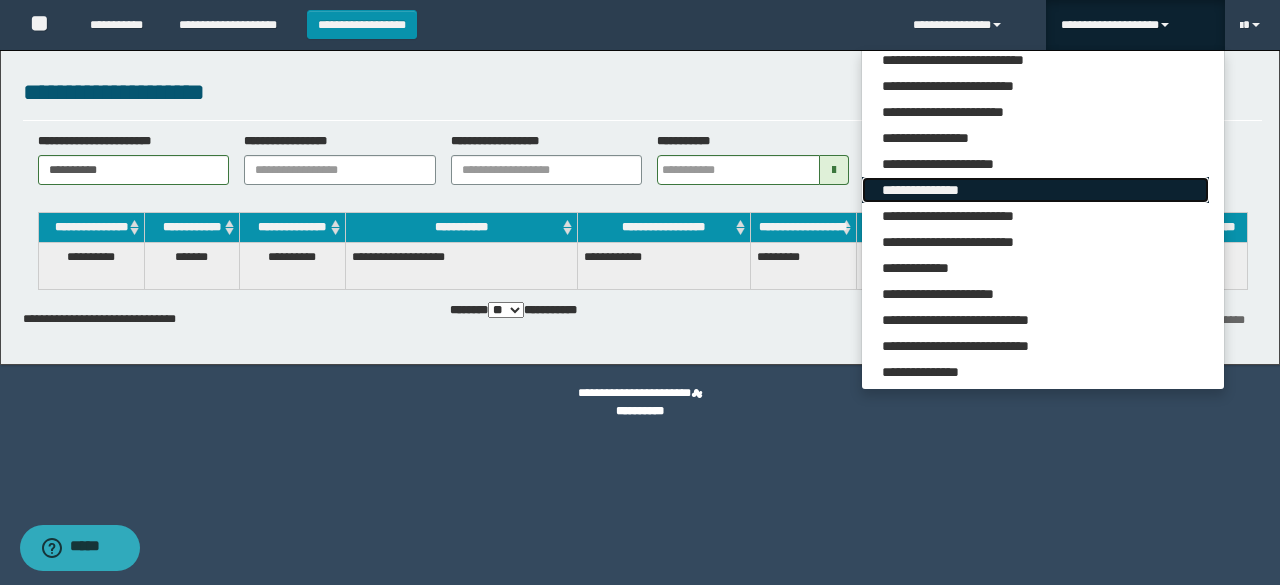 click on "**********" at bounding box center (1035, 190) 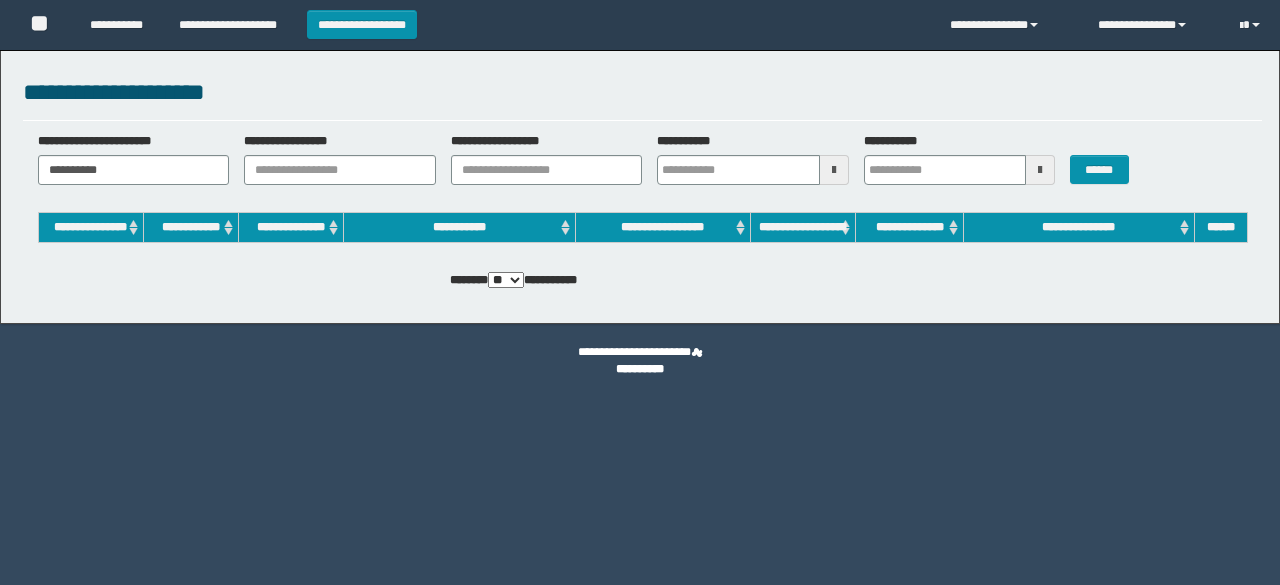 scroll, scrollTop: 0, scrollLeft: 0, axis: both 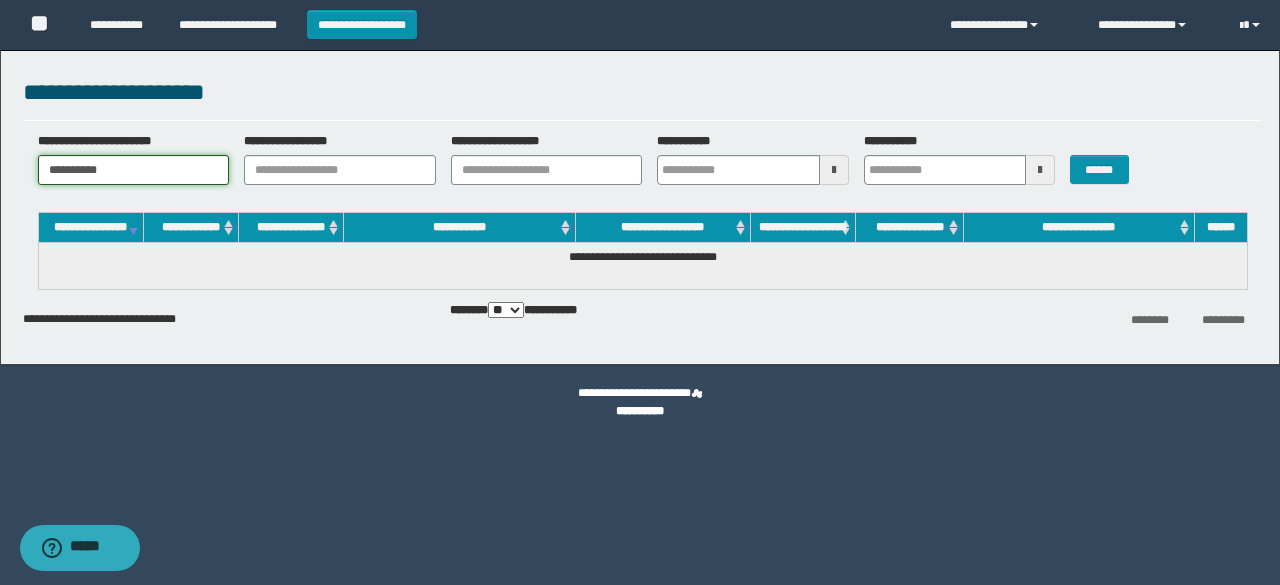 drag, startPoint x: 184, startPoint y: 171, endPoint x: 0, endPoint y: 193, distance: 185.31055 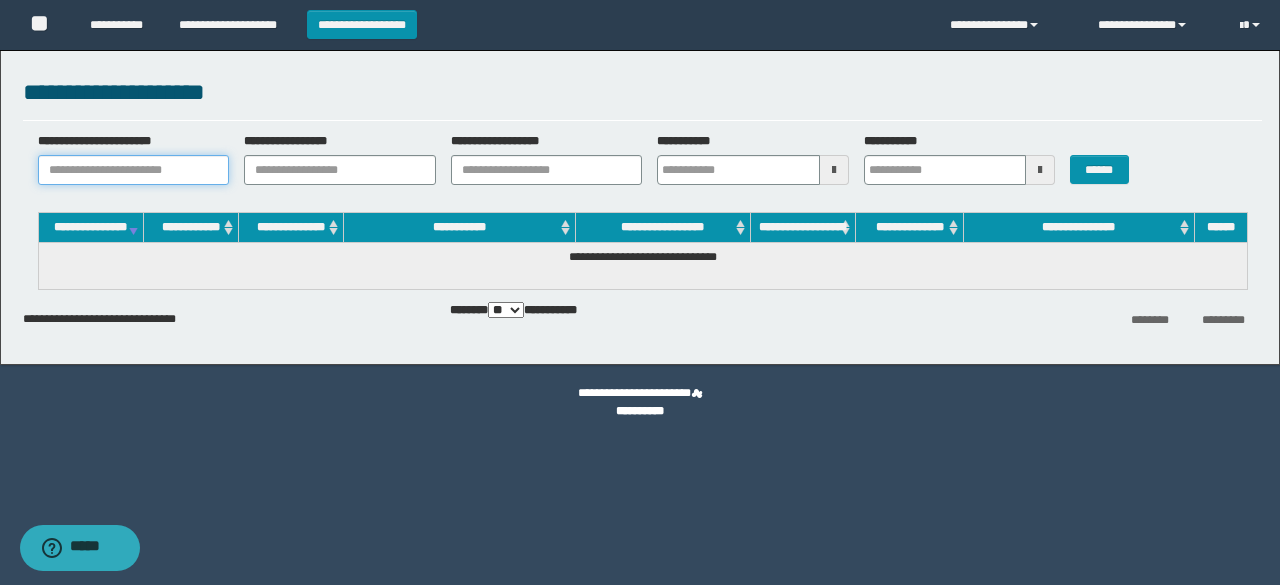 paste on "**********" 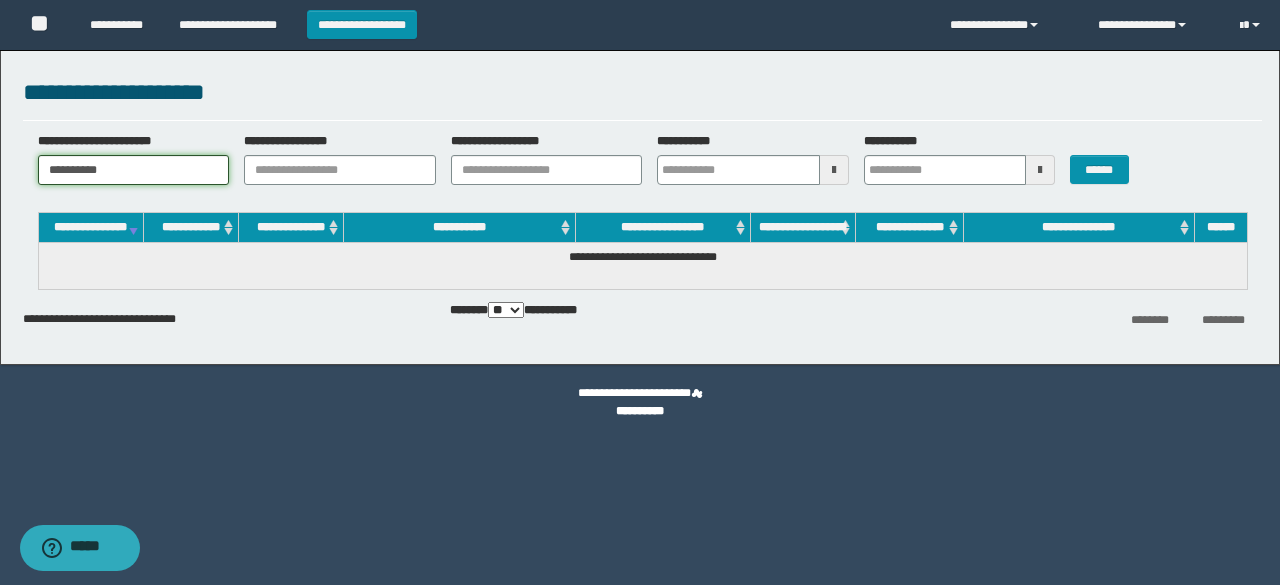 type on "**********" 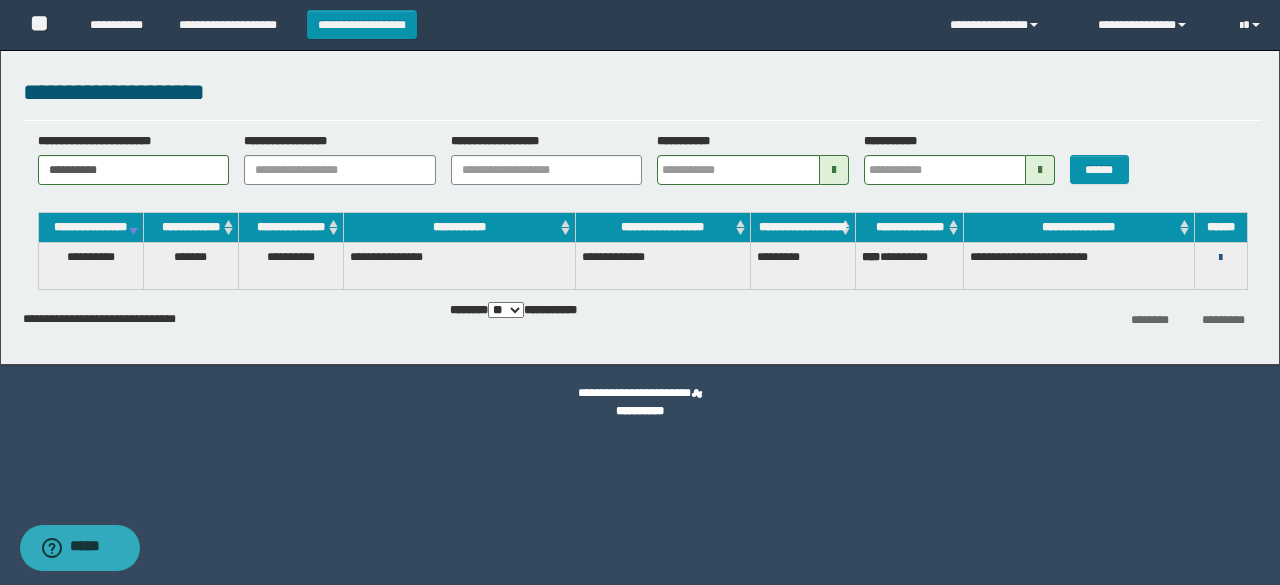 click at bounding box center [1220, 258] 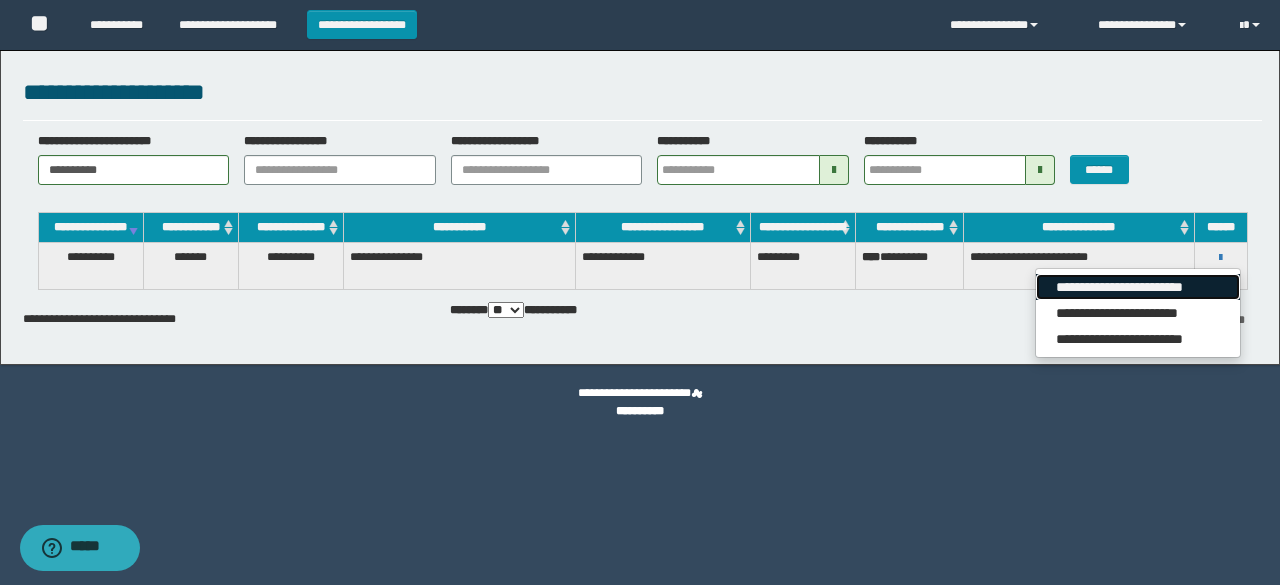 click on "**********" at bounding box center (1137, 287) 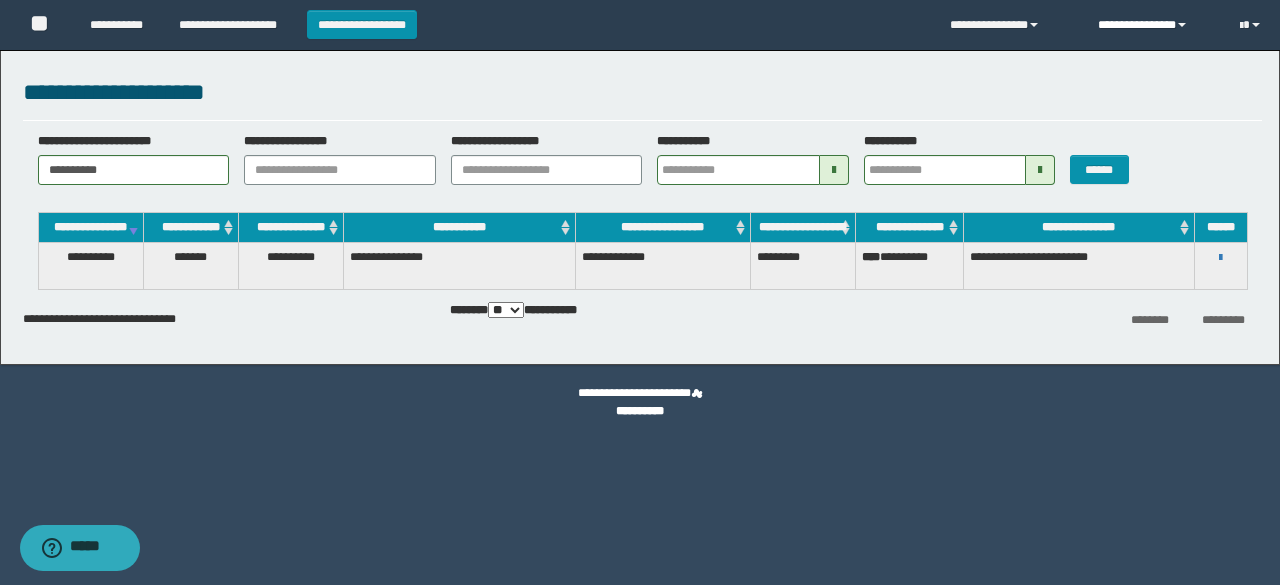 click on "**********" at bounding box center (1154, 25) 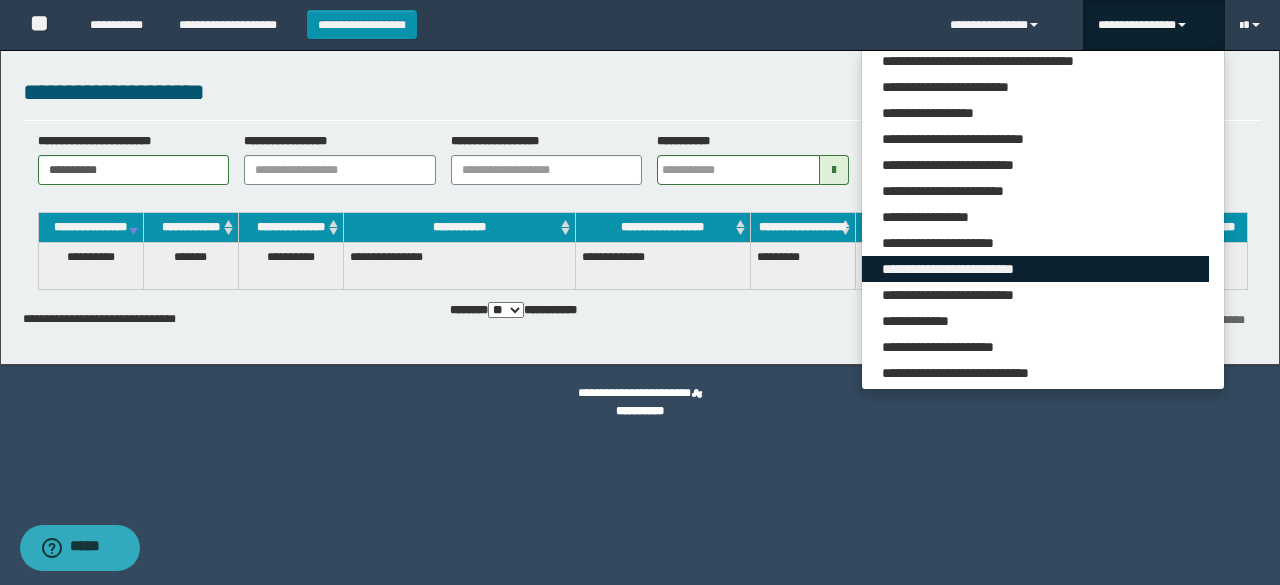 scroll, scrollTop: 165, scrollLeft: 0, axis: vertical 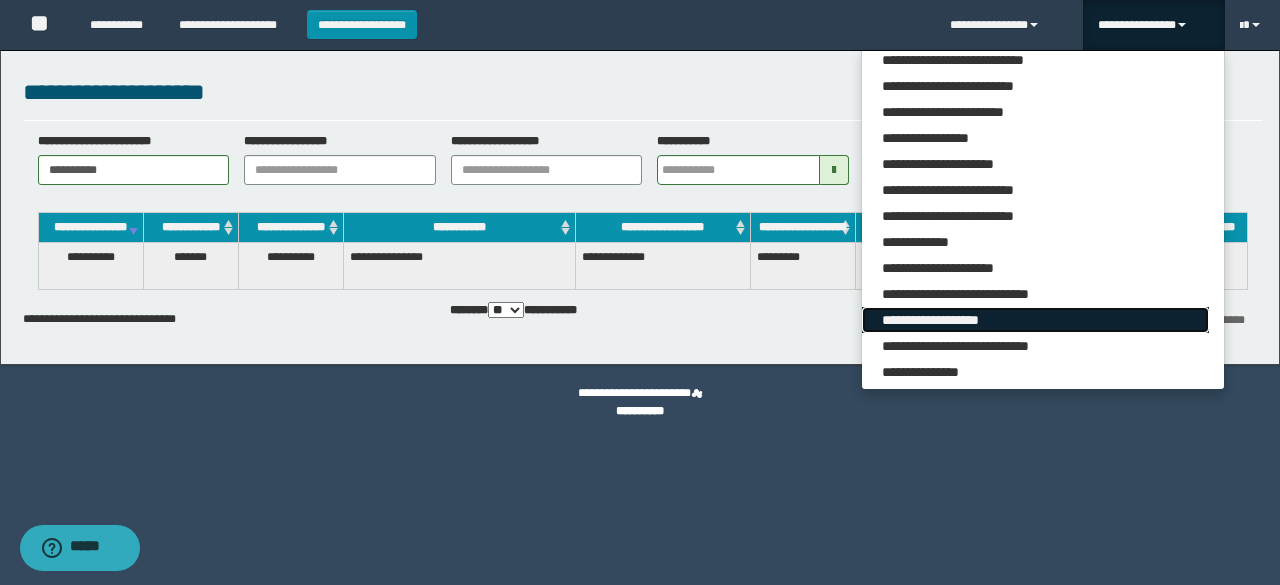 click on "**********" at bounding box center [1035, 320] 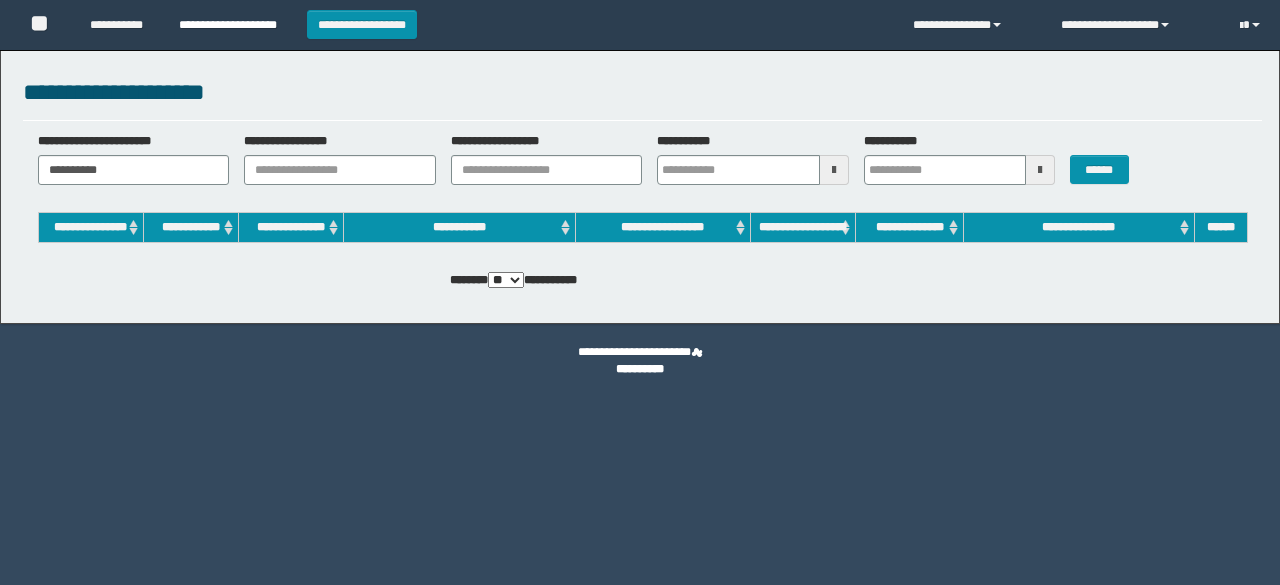 scroll, scrollTop: 0, scrollLeft: 0, axis: both 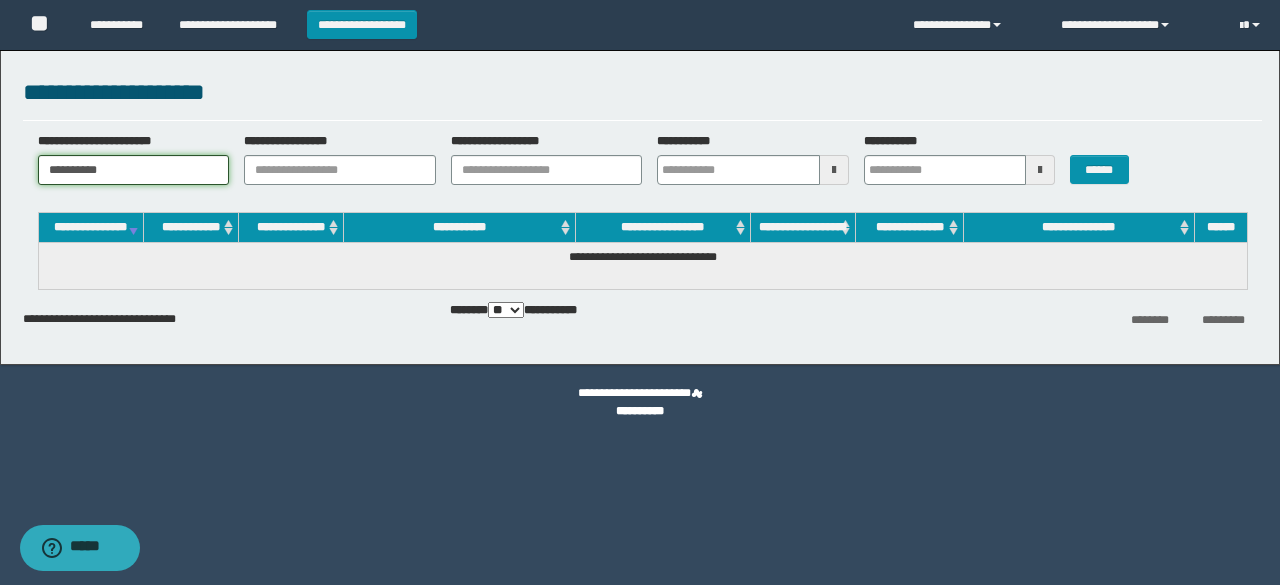 drag, startPoint x: 136, startPoint y: 169, endPoint x: 0, endPoint y: 169, distance: 136 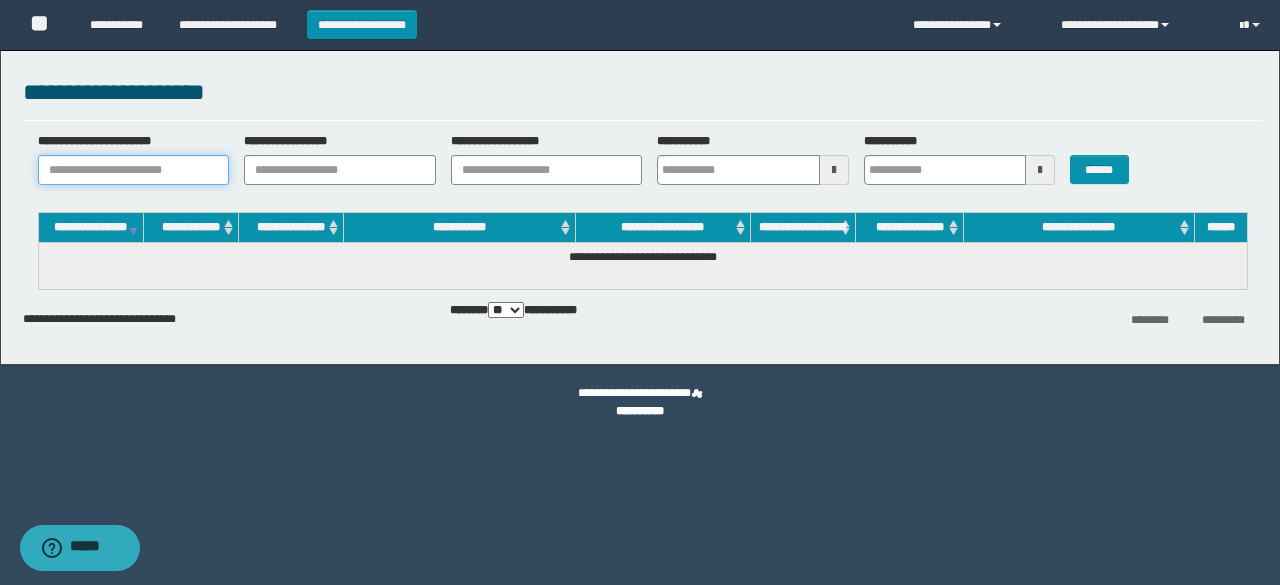paste on "**********" 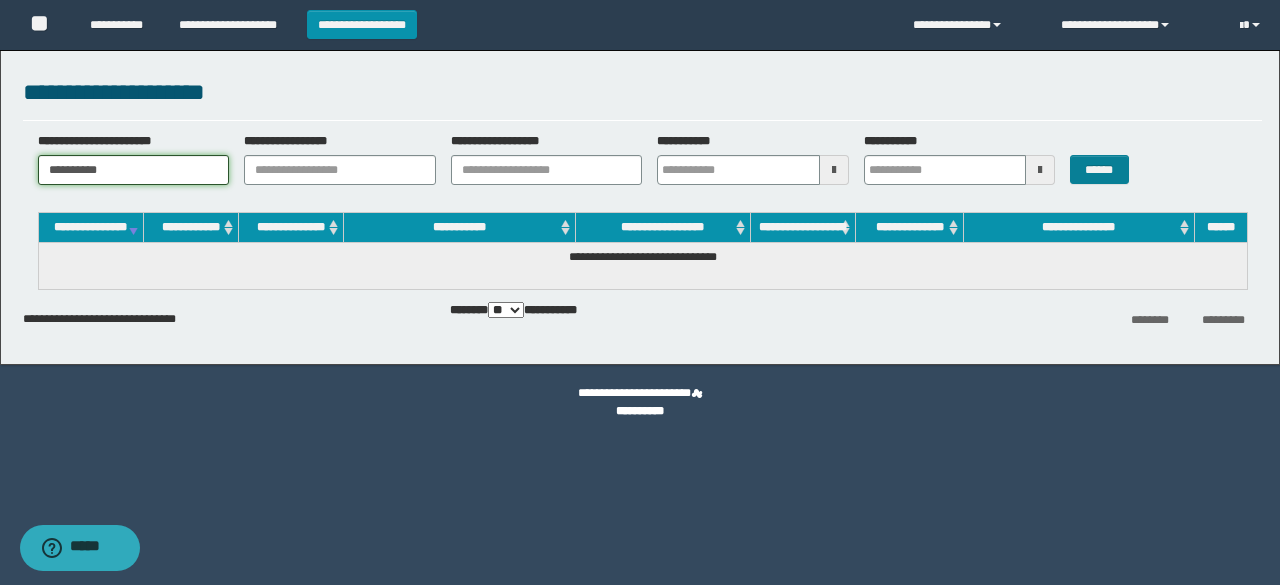 type on "**********" 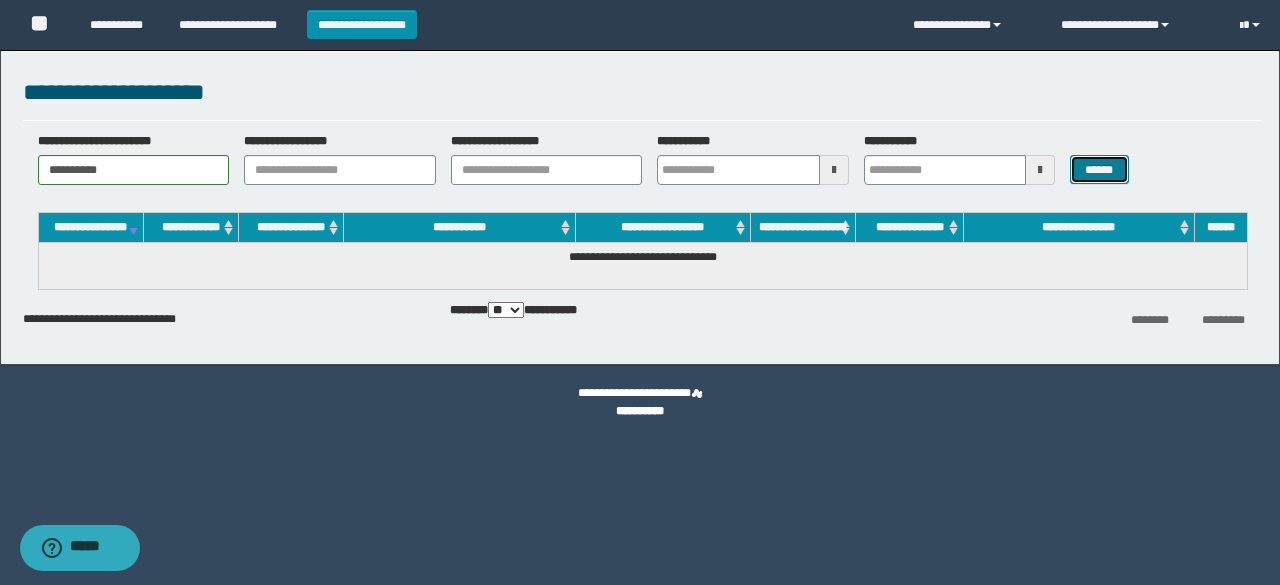 click on "******" at bounding box center [1099, 169] 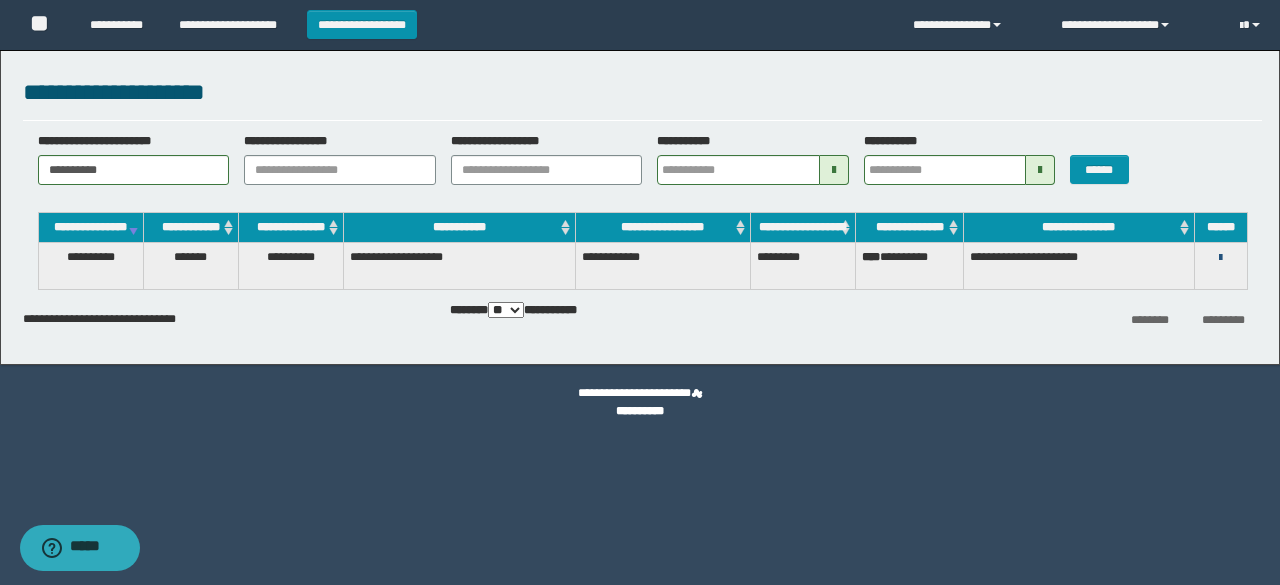 click at bounding box center (1220, 258) 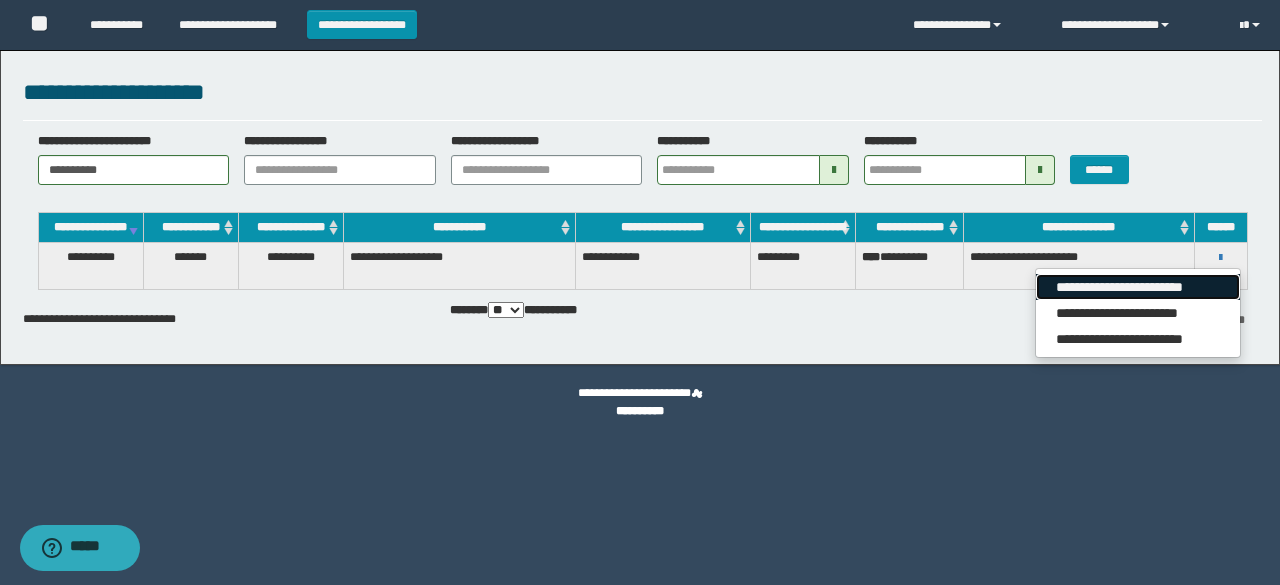click on "**********" at bounding box center [1137, 287] 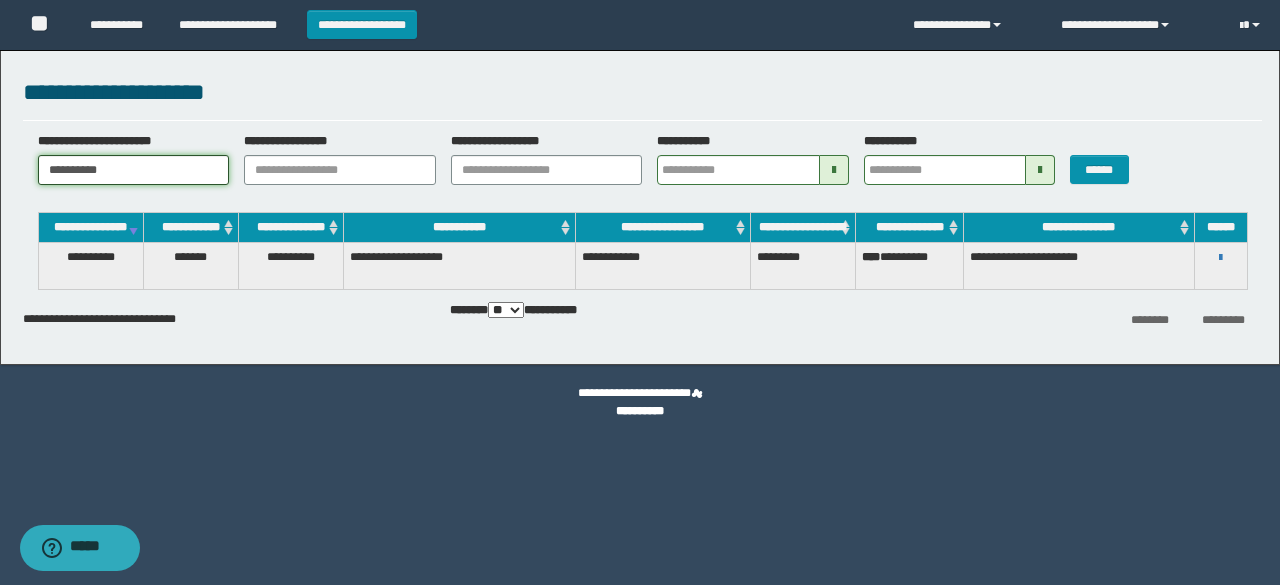 drag, startPoint x: 153, startPoint y: 164, endPoint x: 9, endPoint y: 173, distance: 144.28098 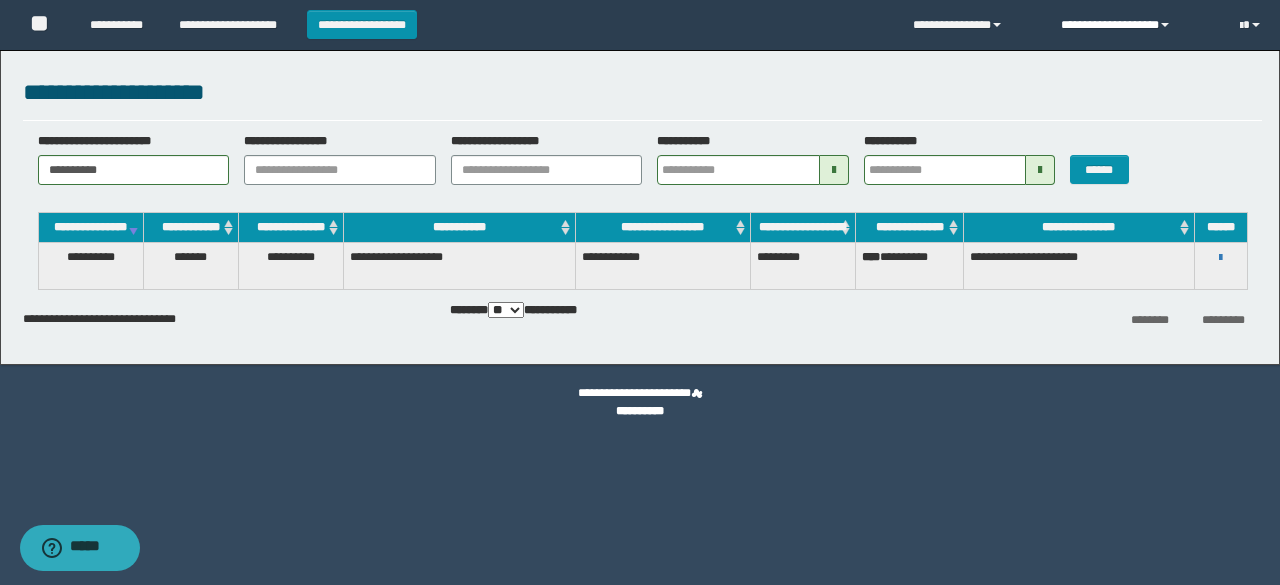 click on "**********" at bounding box center [1135, 25] 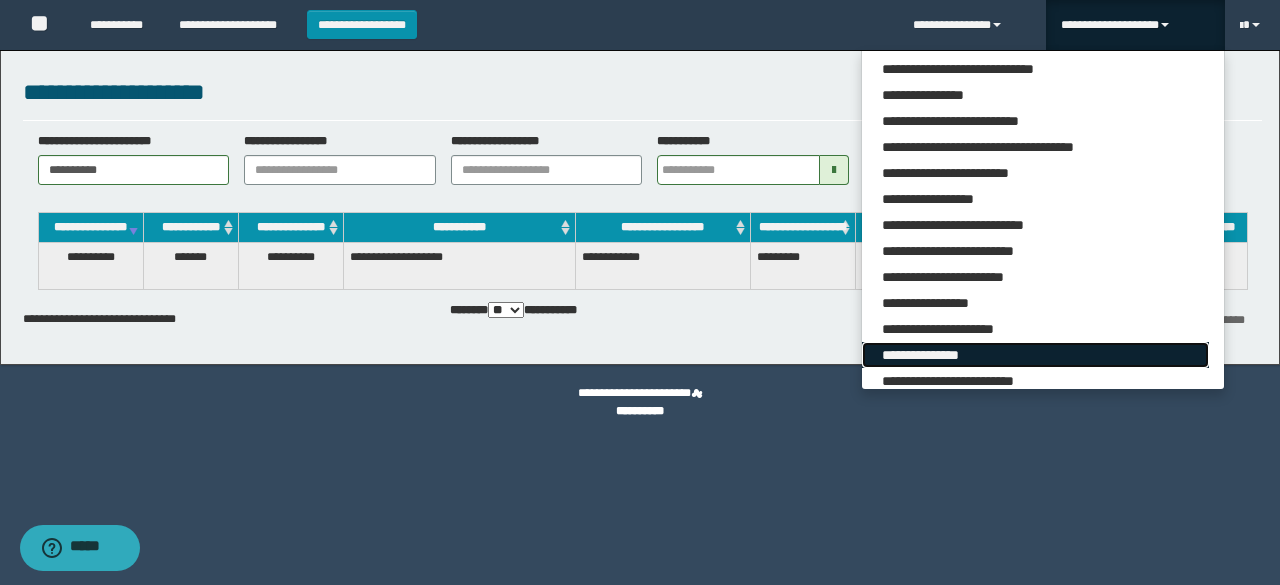 click on "**********" at bounding box center [1035, 355] 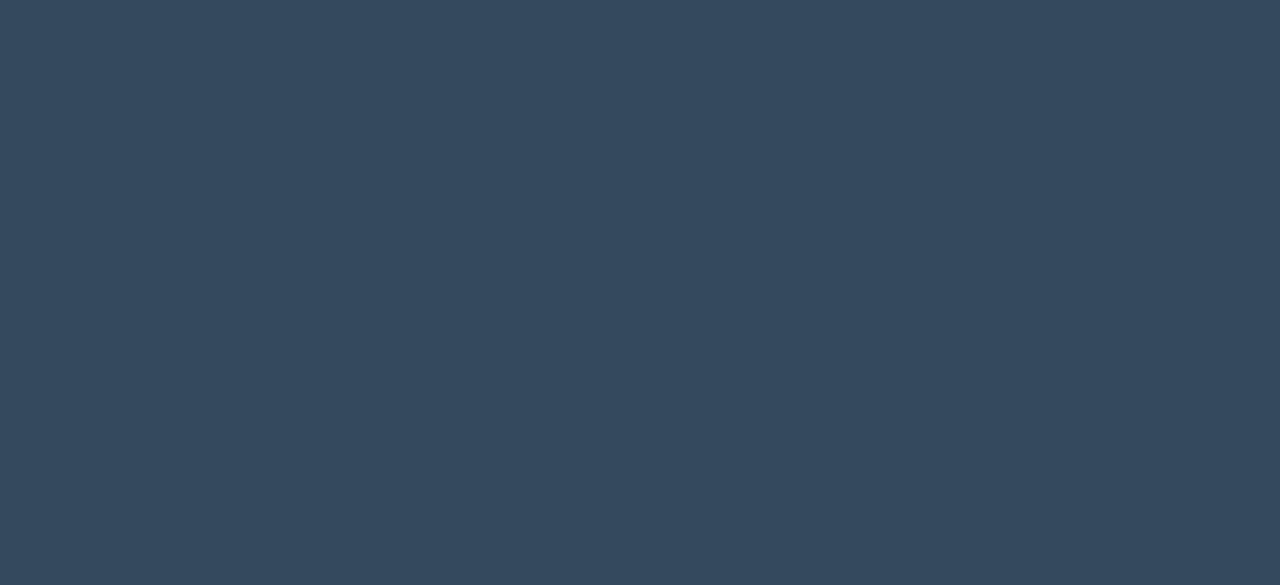 scroll, scrollTop: 0, scrollLeft: 0, axis: both 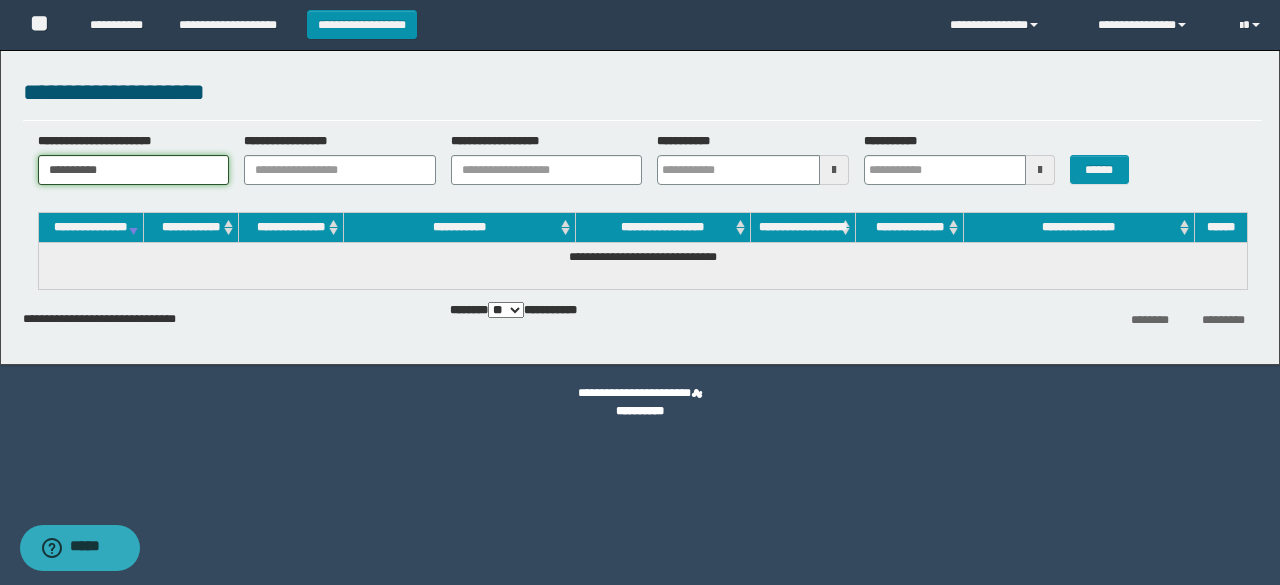 drag, startPoint x: 0, startPoint y: 0, endPoint x: 0, endPoint y: 186, distance: 186 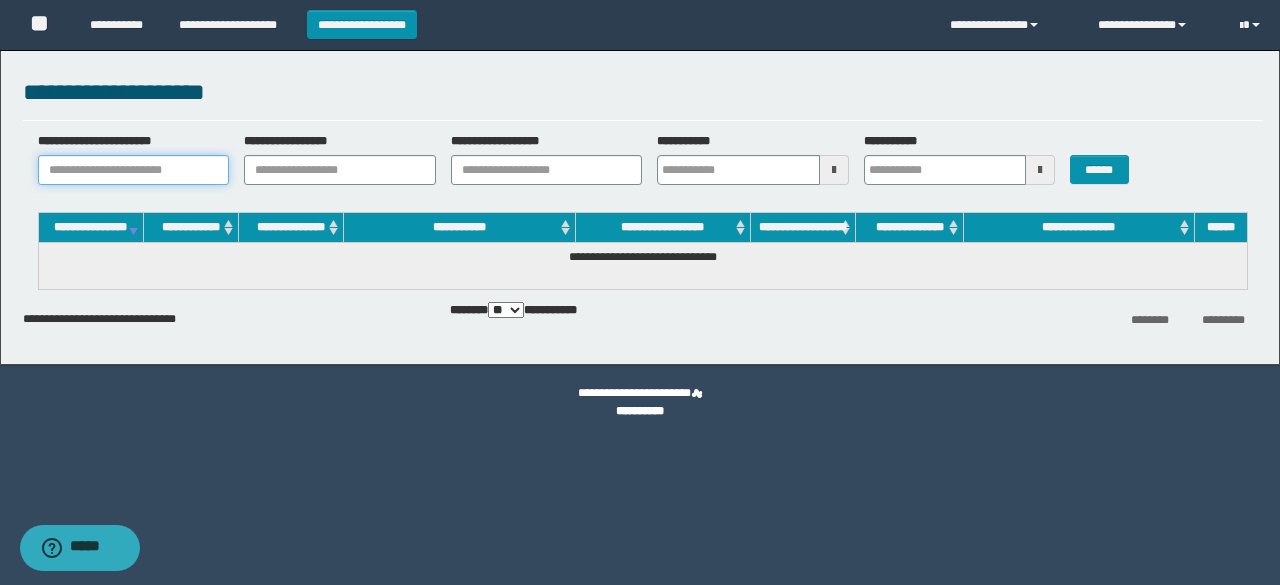 paste on "**********" 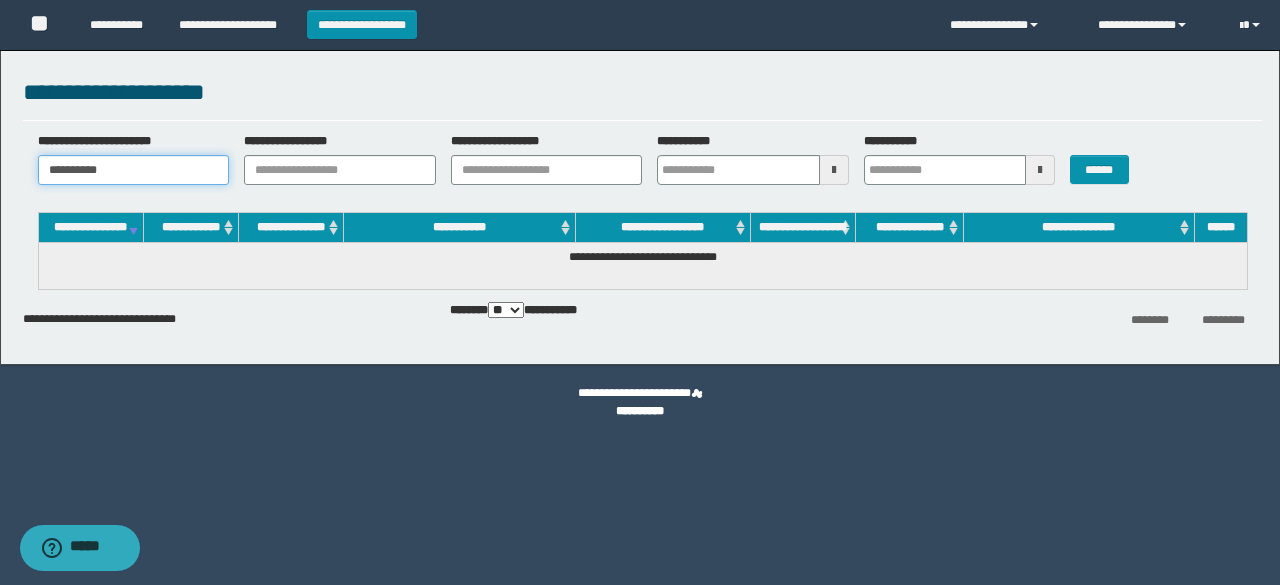 type 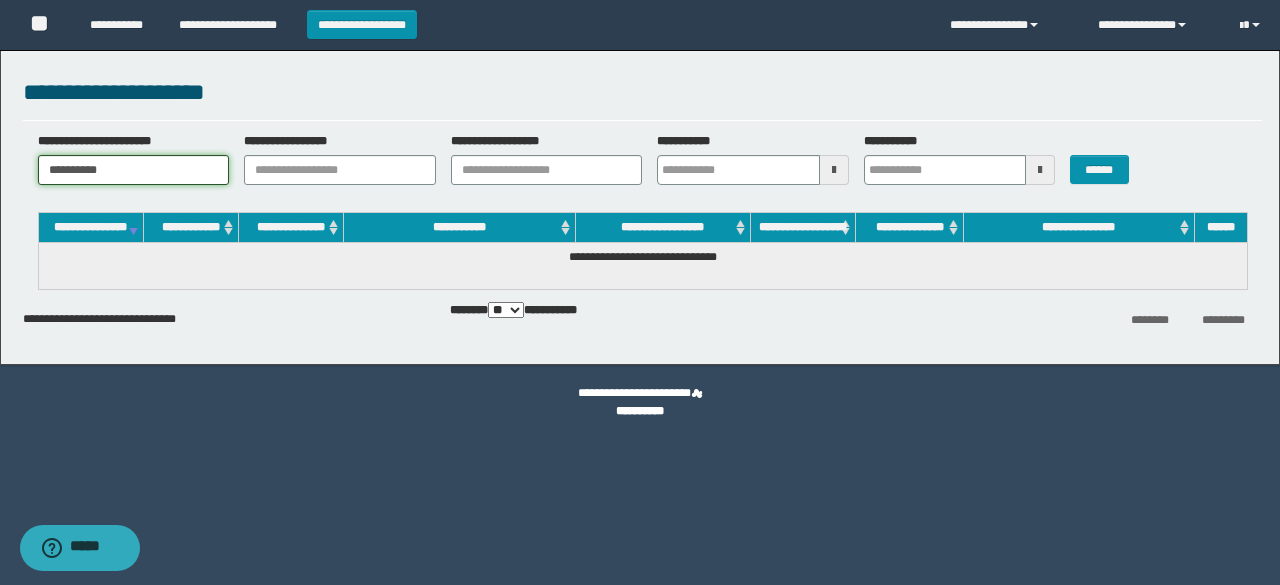 type on "**********" 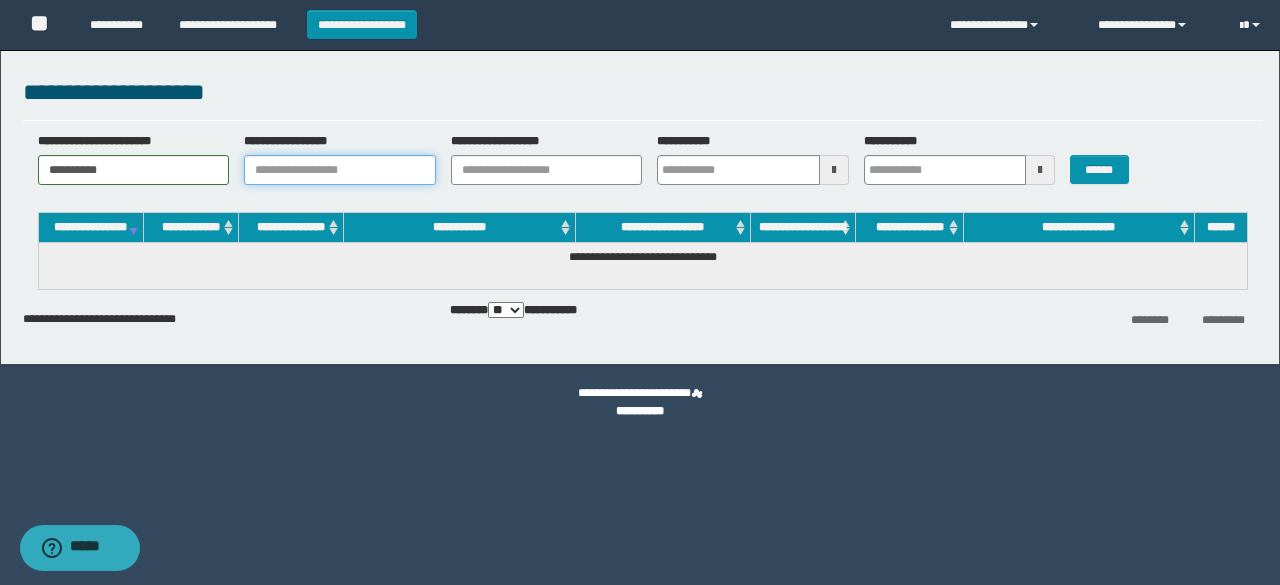 type 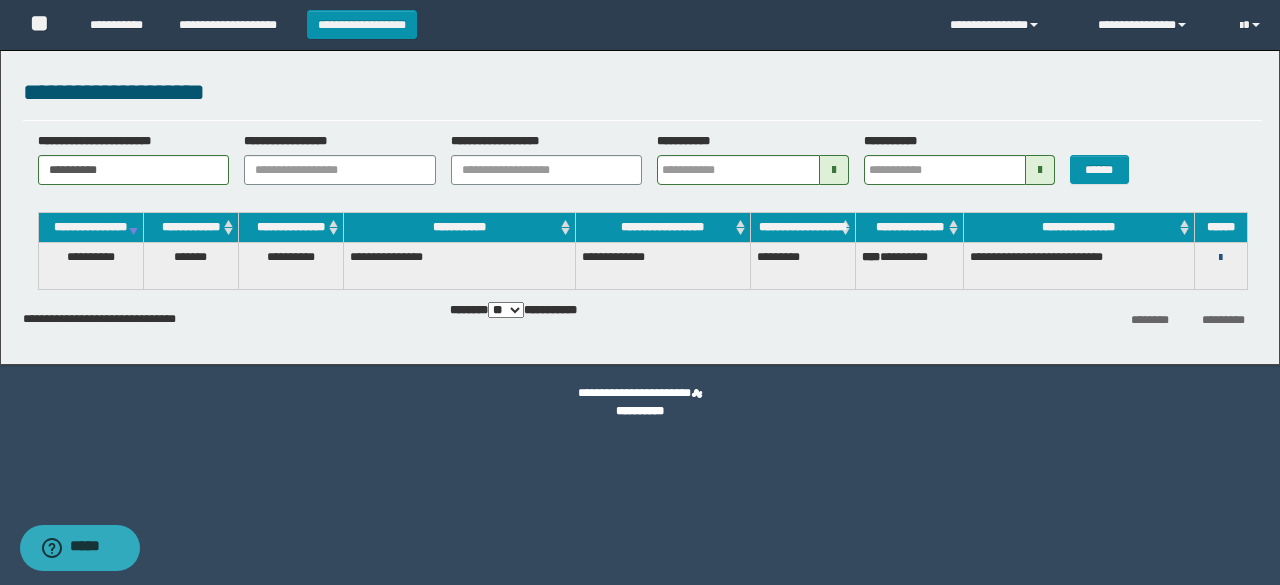 click at bounding box center (1220, 258) 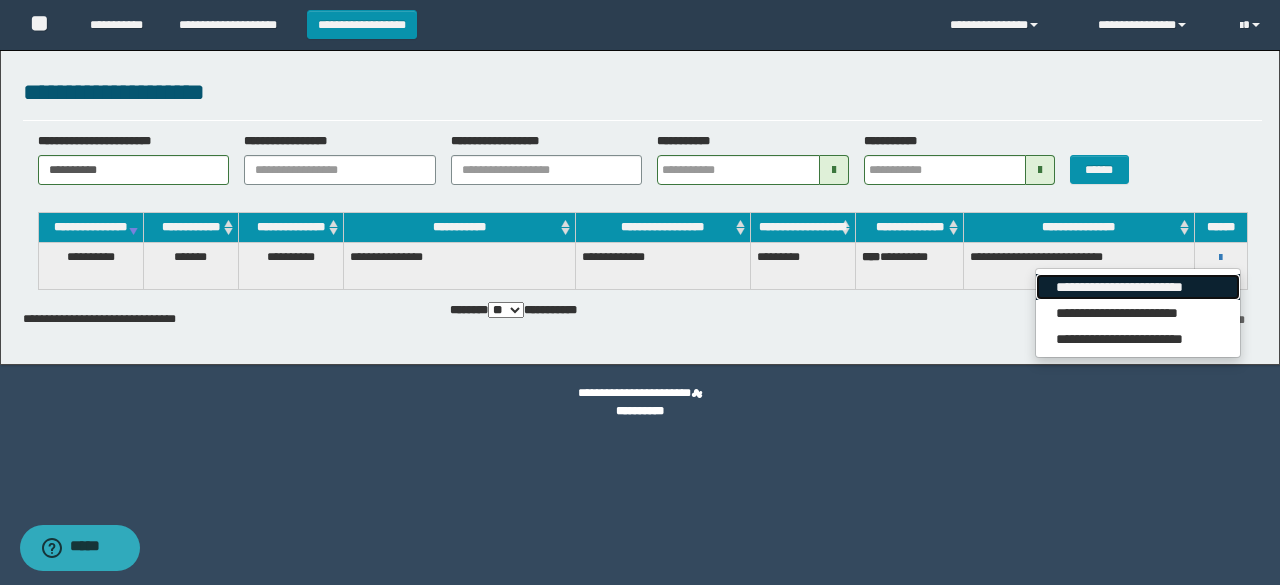 click on "**********" at bounding box center [1137, 287] 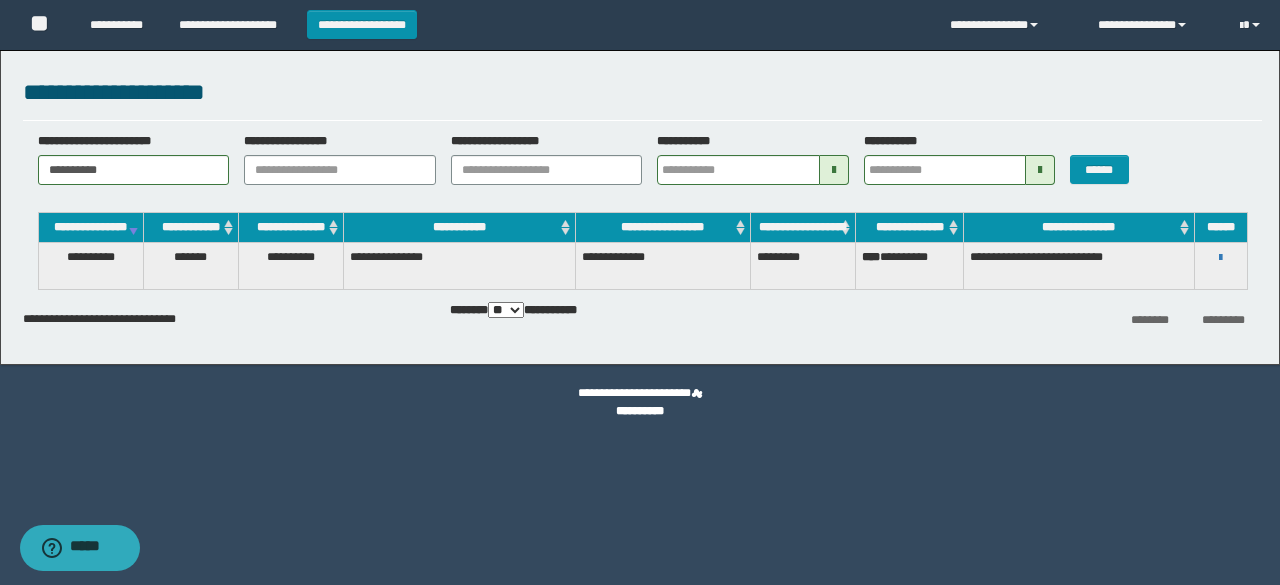 type 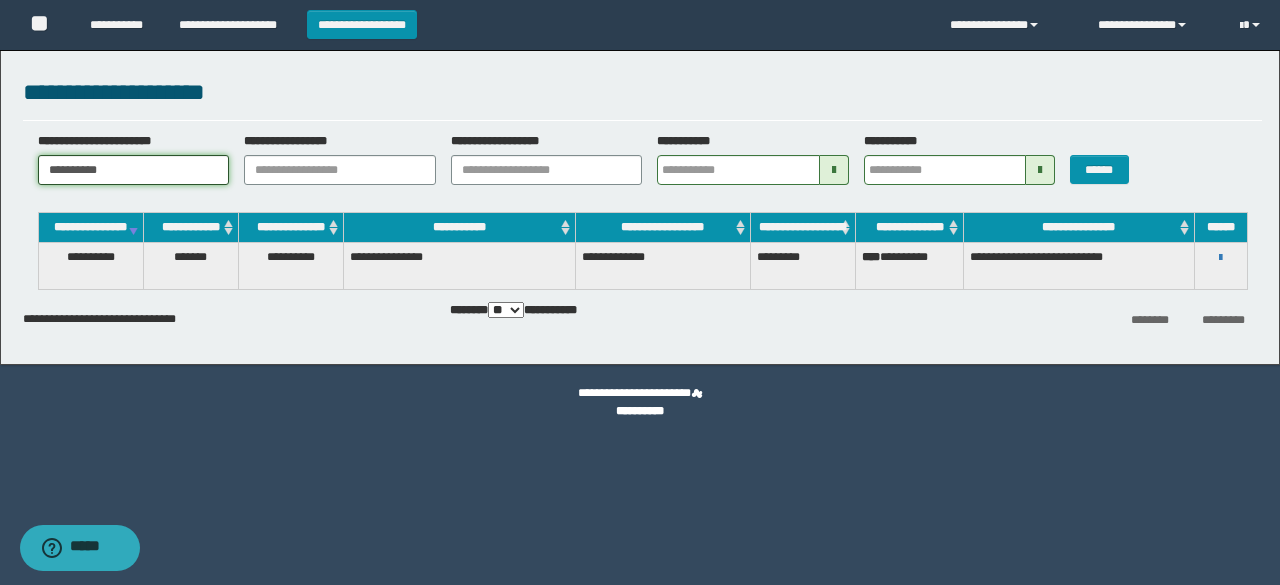 drag, startPoint x: 141, startPoint y: 162, endPoint x: 0, endPoint y: 103, distance: 152.84633 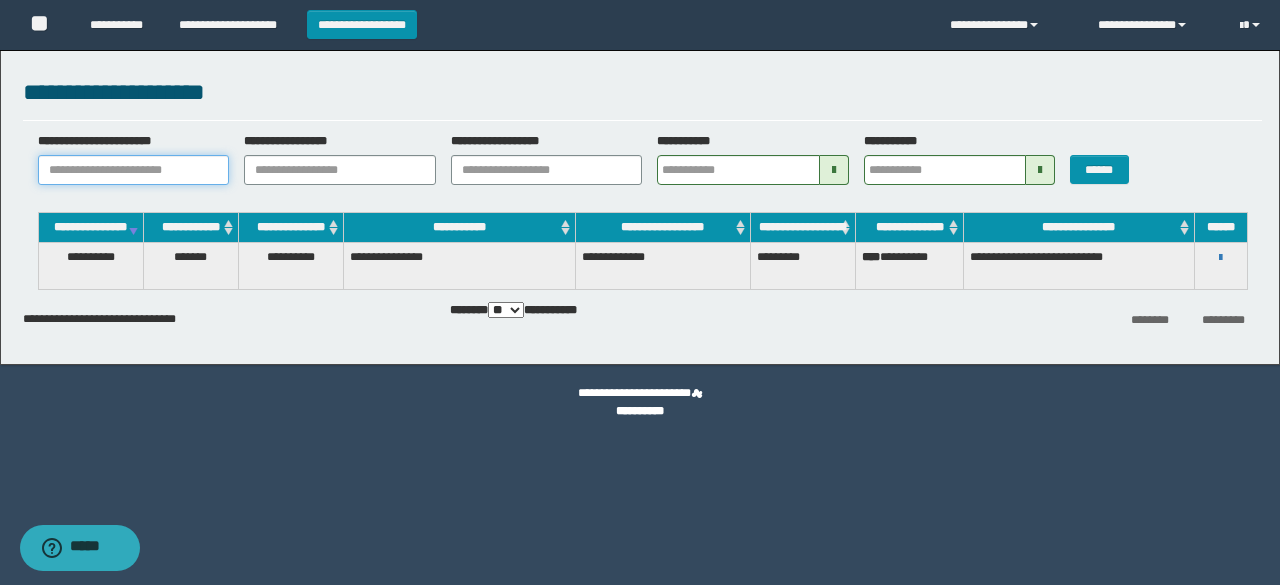 paste on "**********" 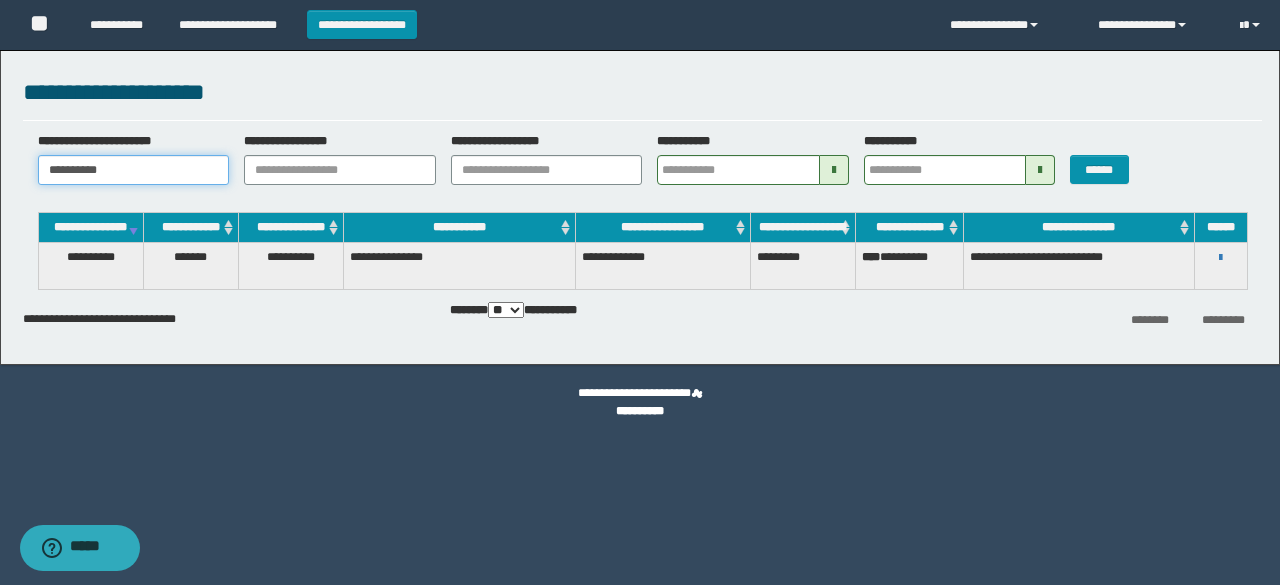 type 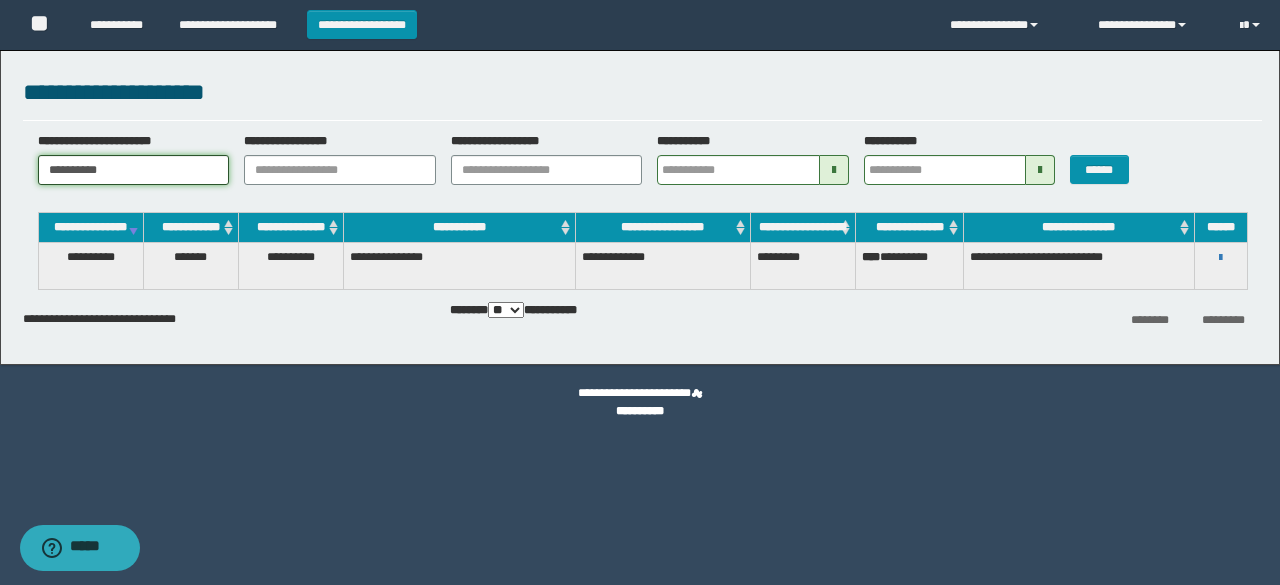 type 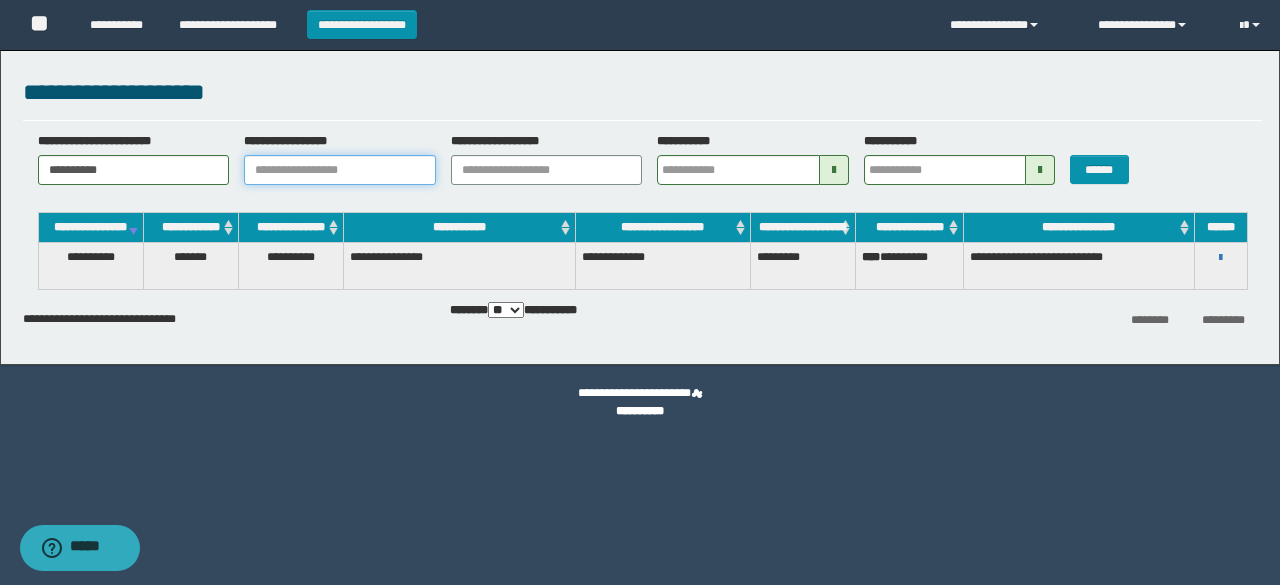 type 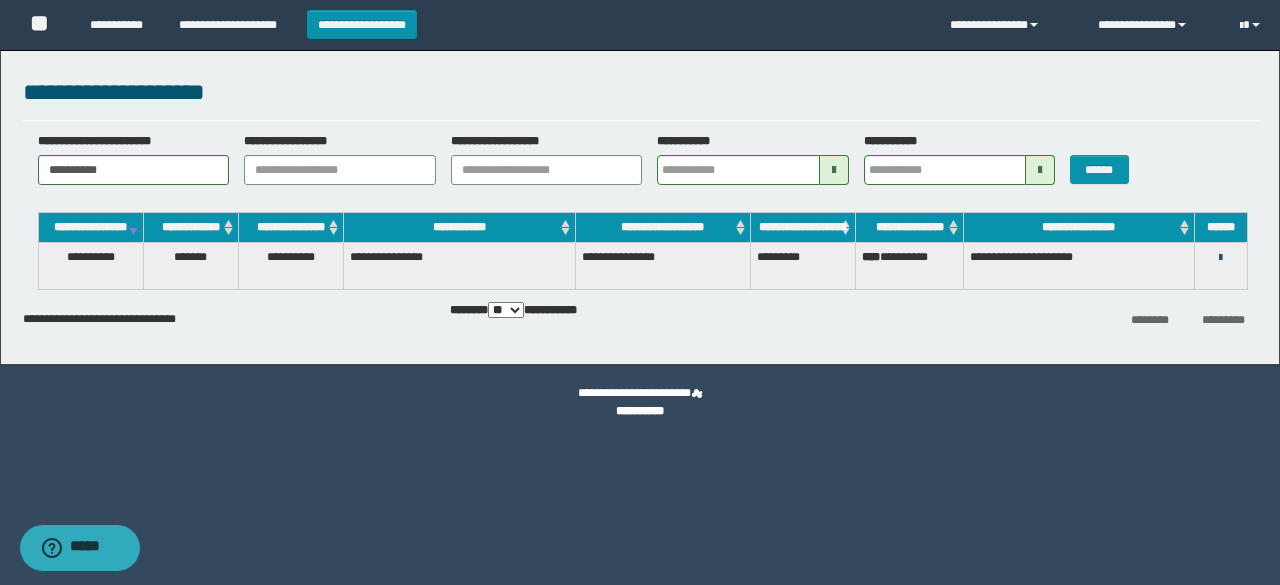 click at bounding box center (1220, 258) 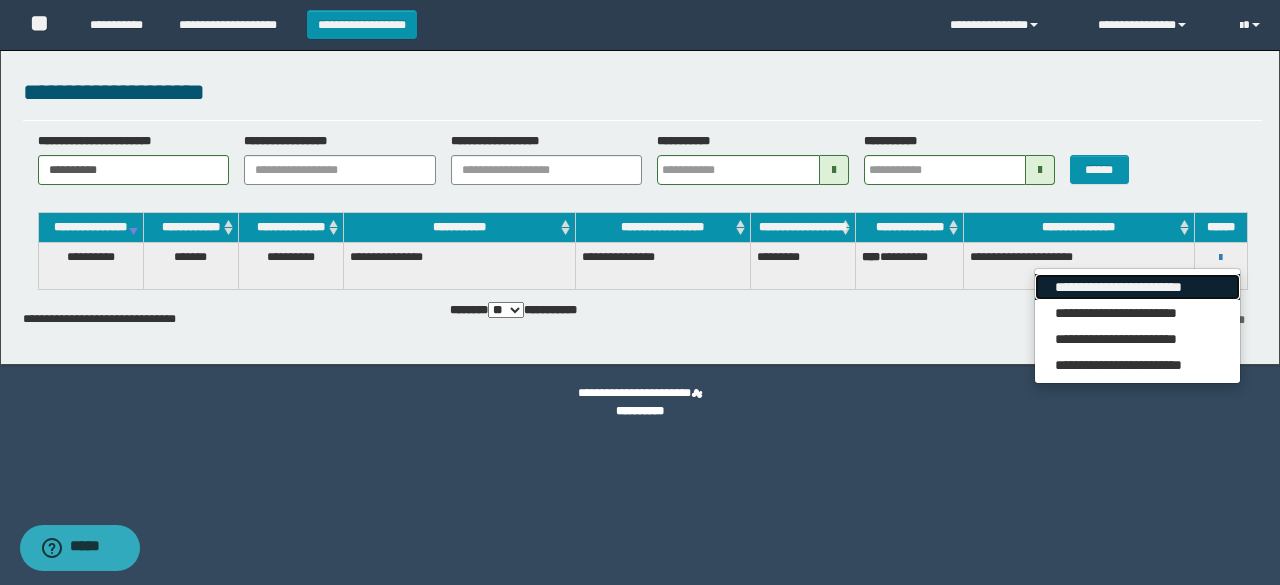 click on "**********" at bounding box center (1137, 287) 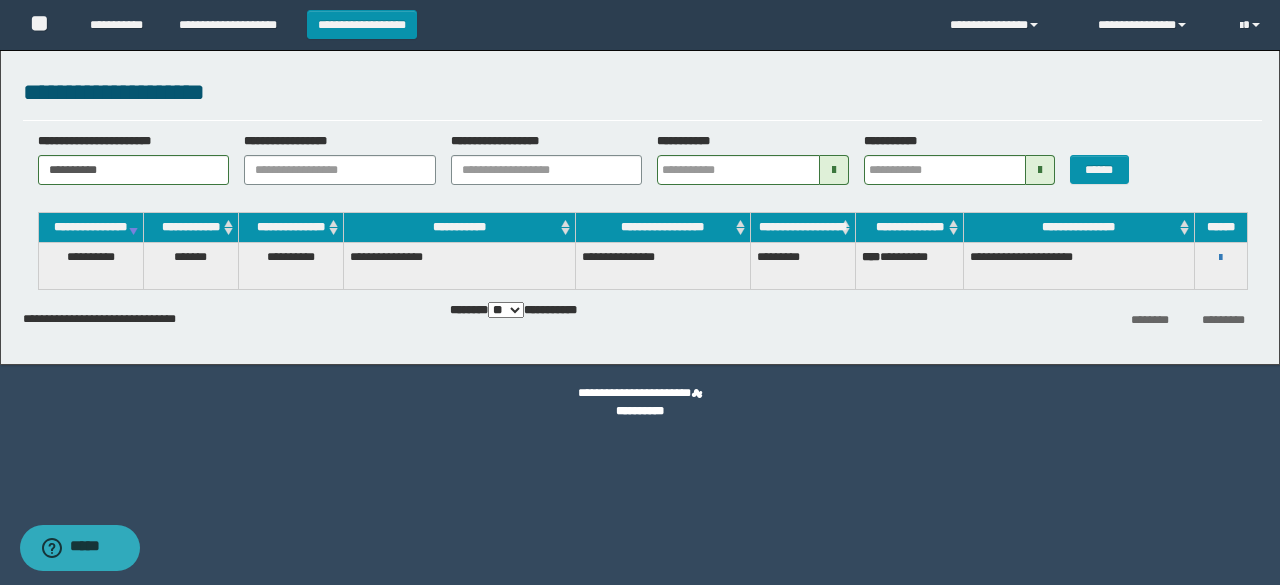 type 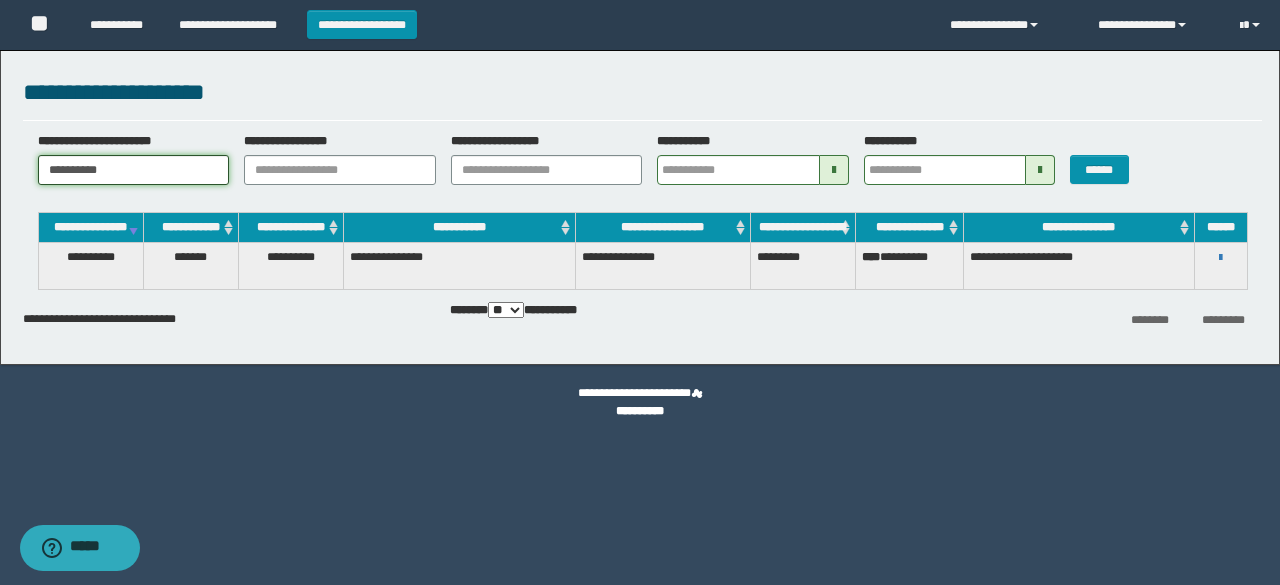 click on "**********" at bounding box center (134, 170) 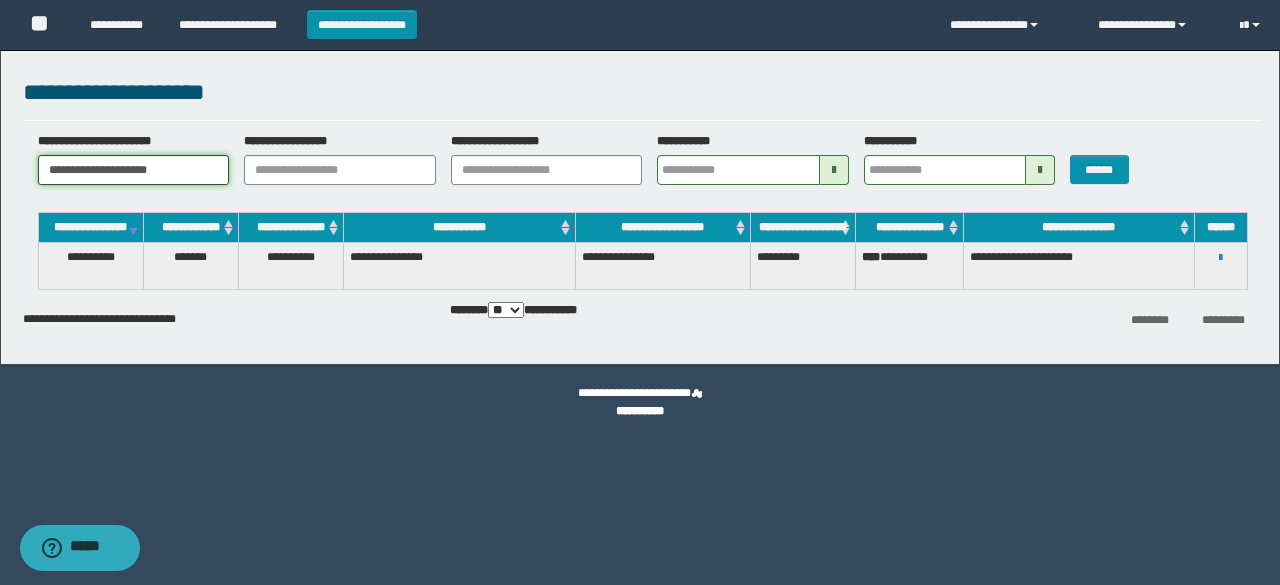 type 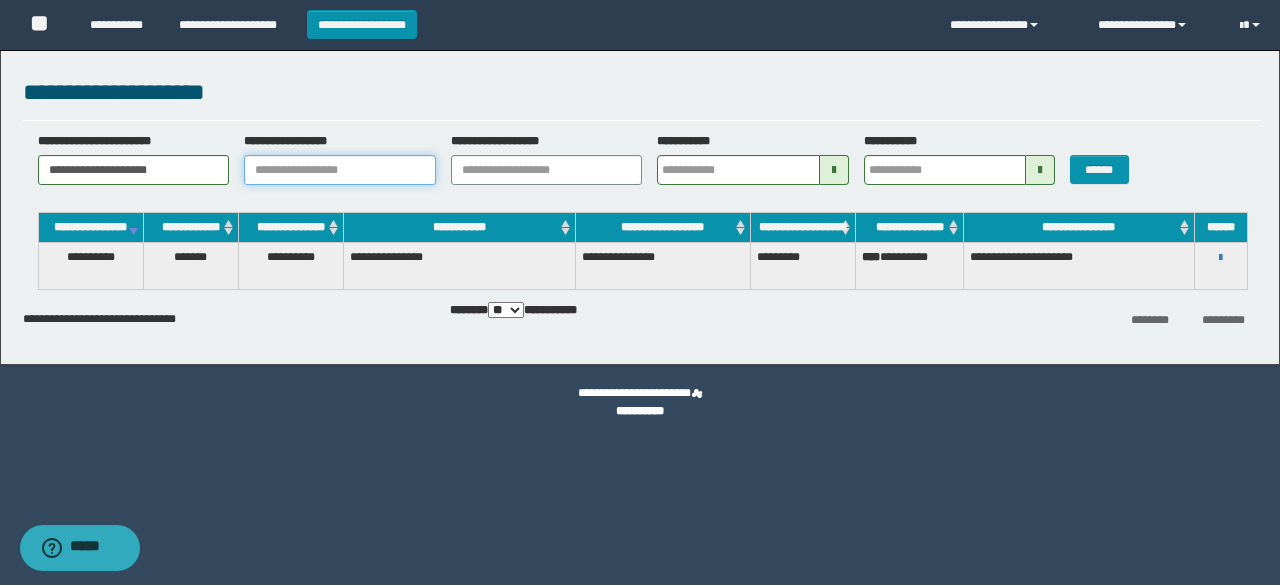 type 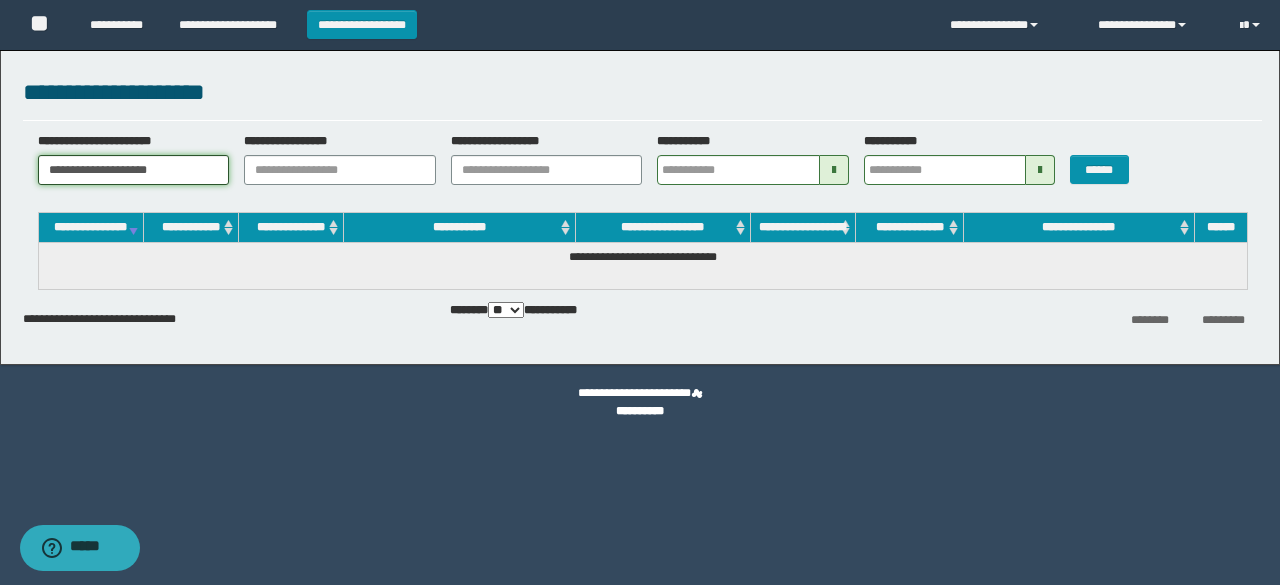 drag, startPoint x: 196, startPoint y: 175, endPoint x: 0, endPoint y: 91, distance: 213.24165 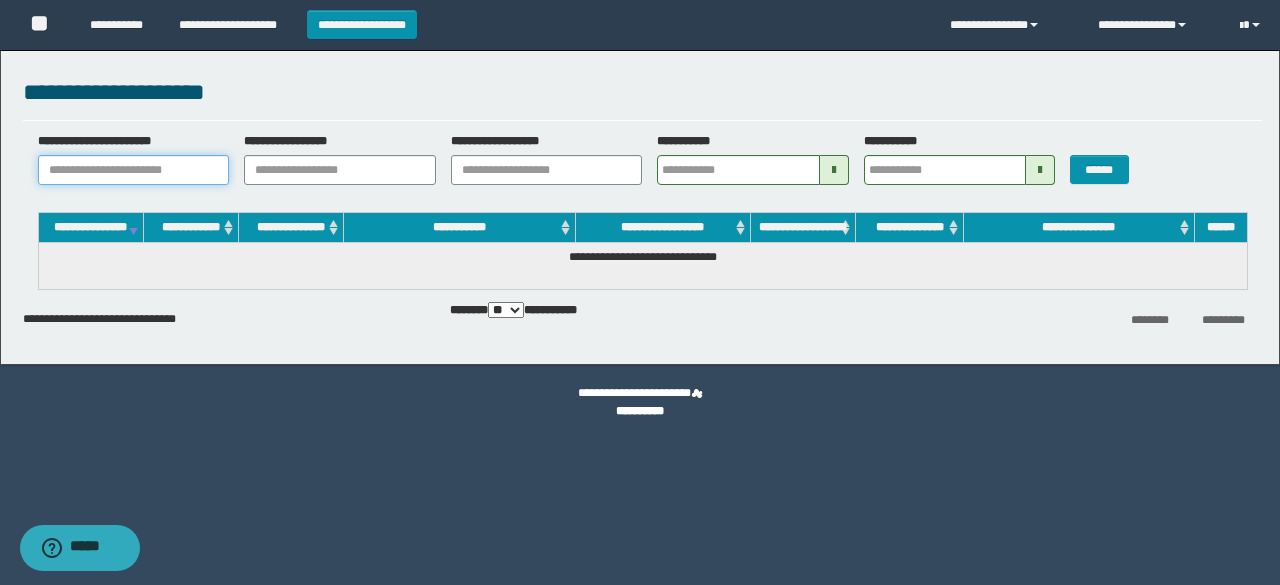 paste on "**********" 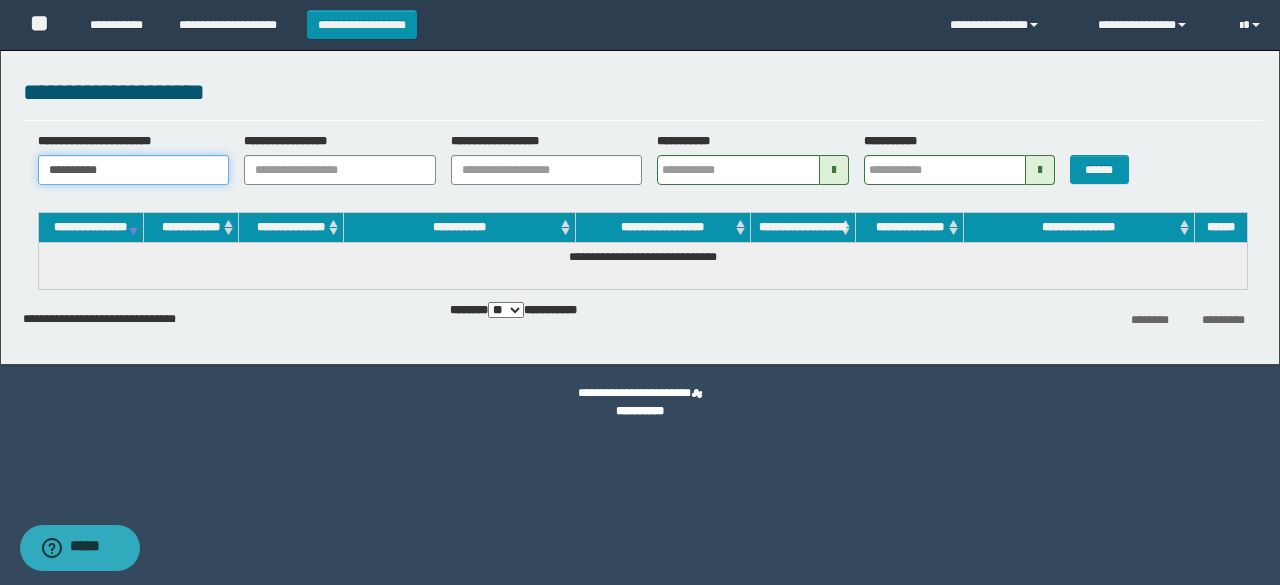 type 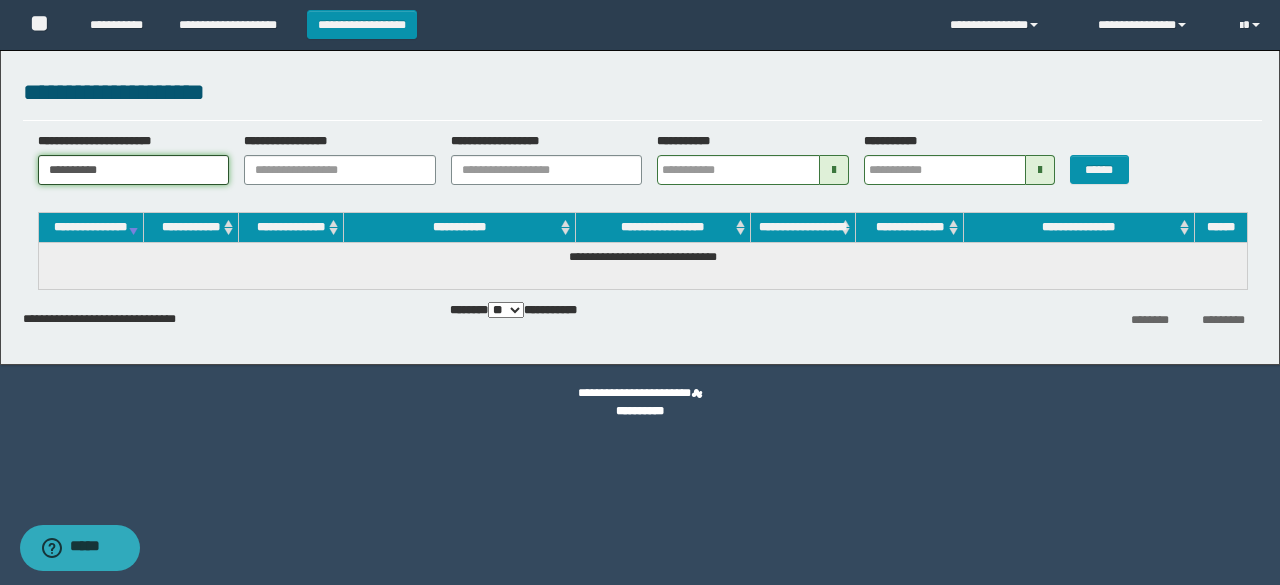 type on "**********" 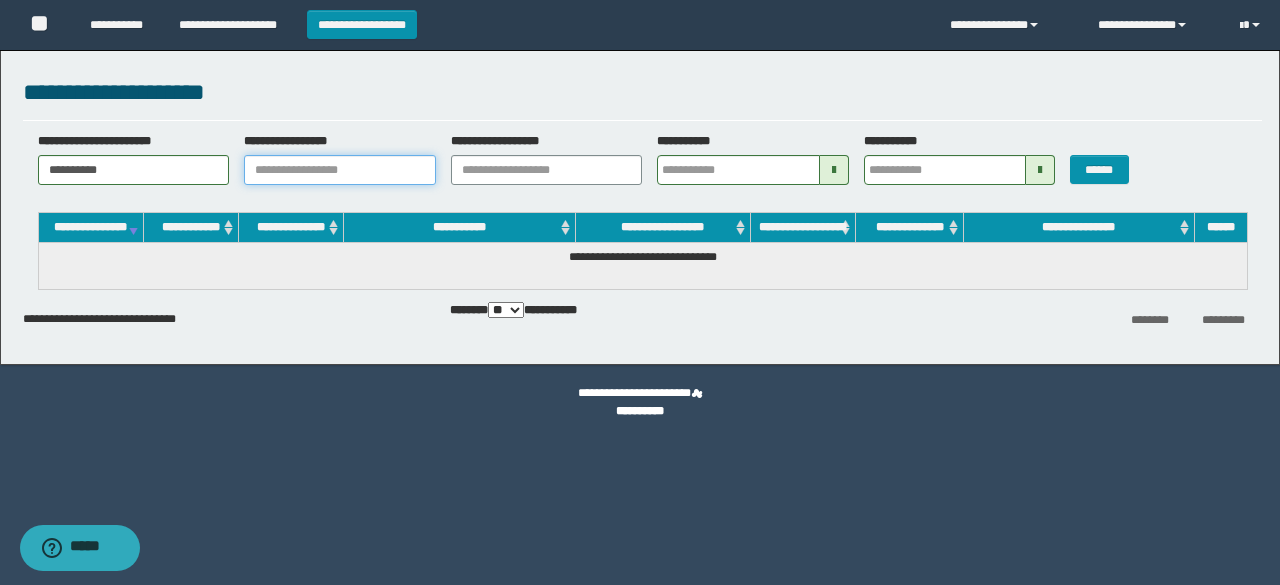 type 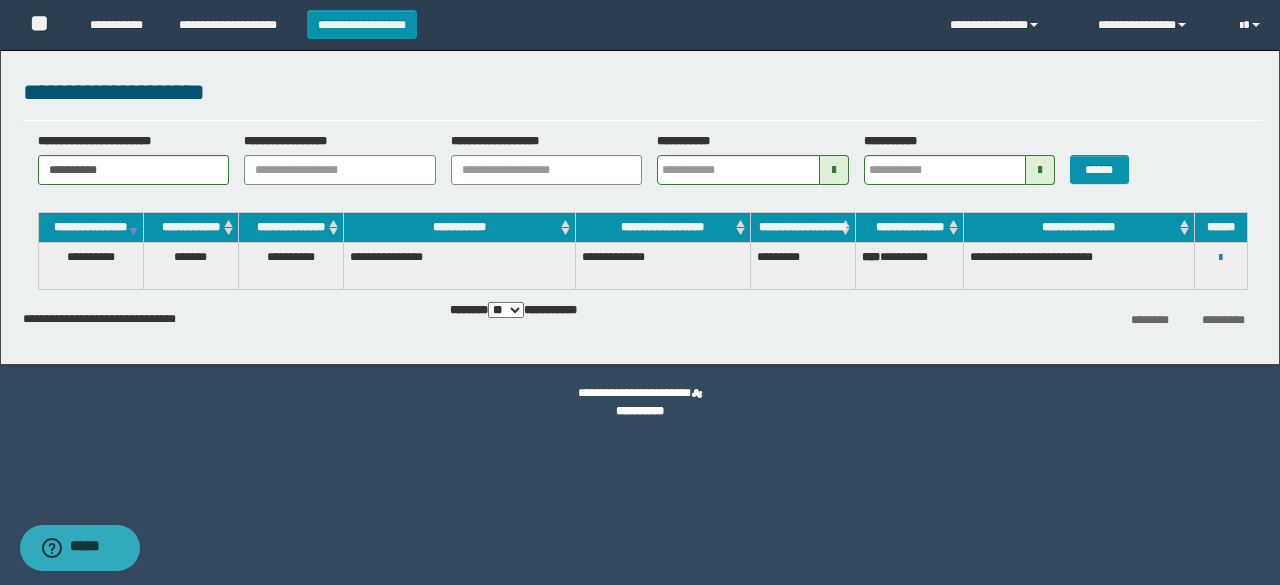 click on "**********" at bounding box center (640, 292) 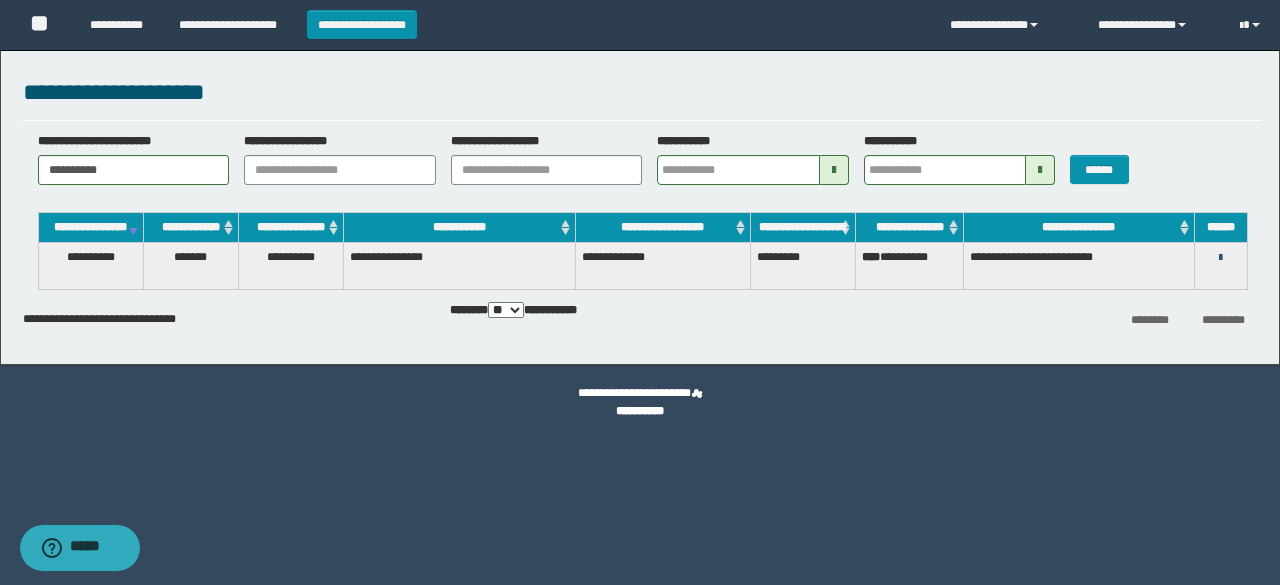 click at bounding box center [1220, 258] 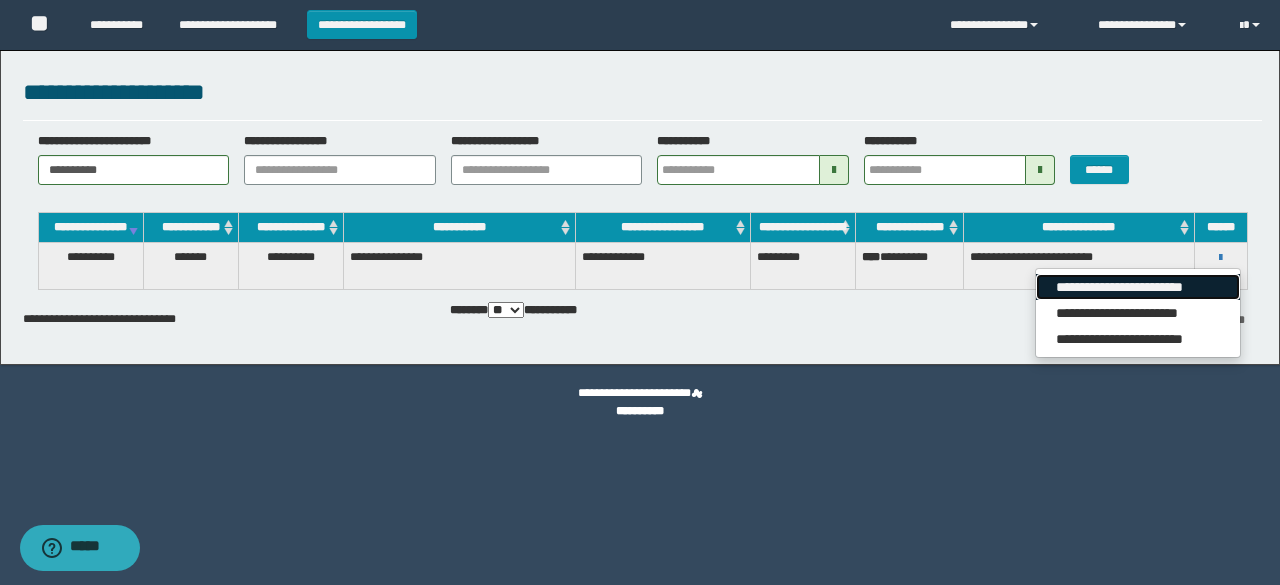 click on "**********" at bounding box center [1137, 287] 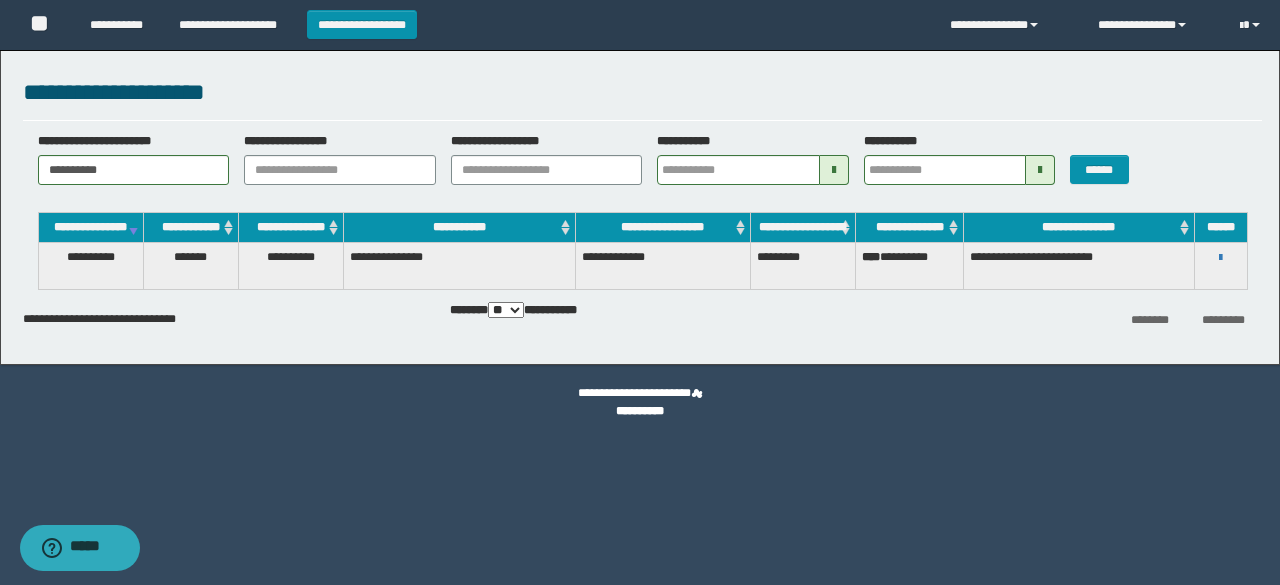 type 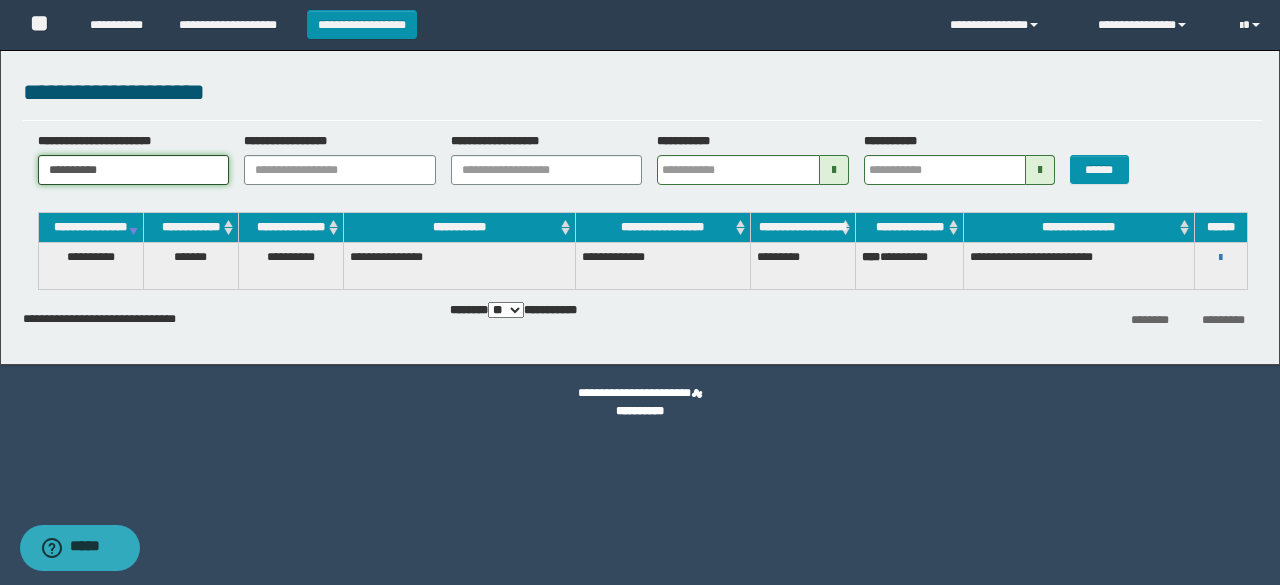 drag, startPoint x: 168, startPoint y: 170, endPoint x: 1, endPoint y: 178, distance: 167.19151 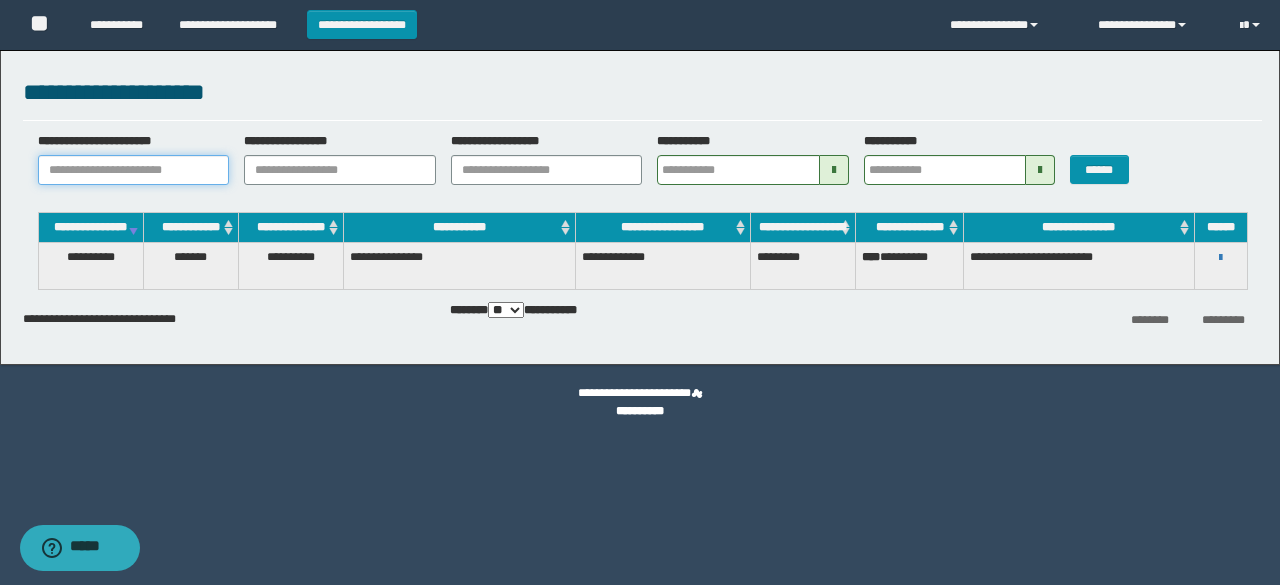 paste on "**********" 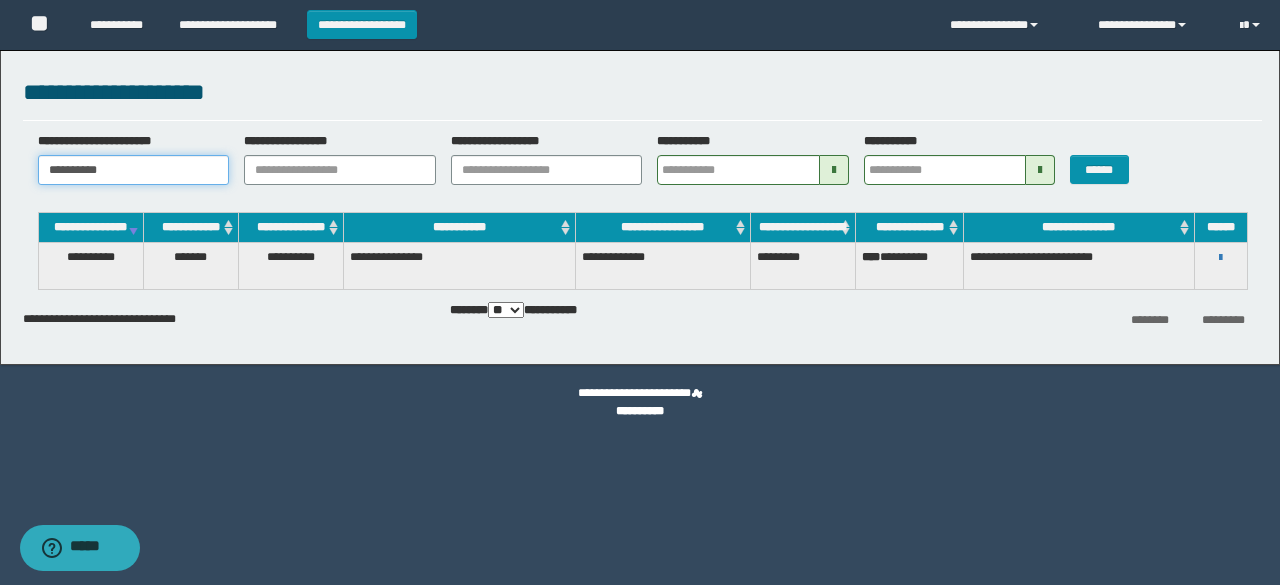 type 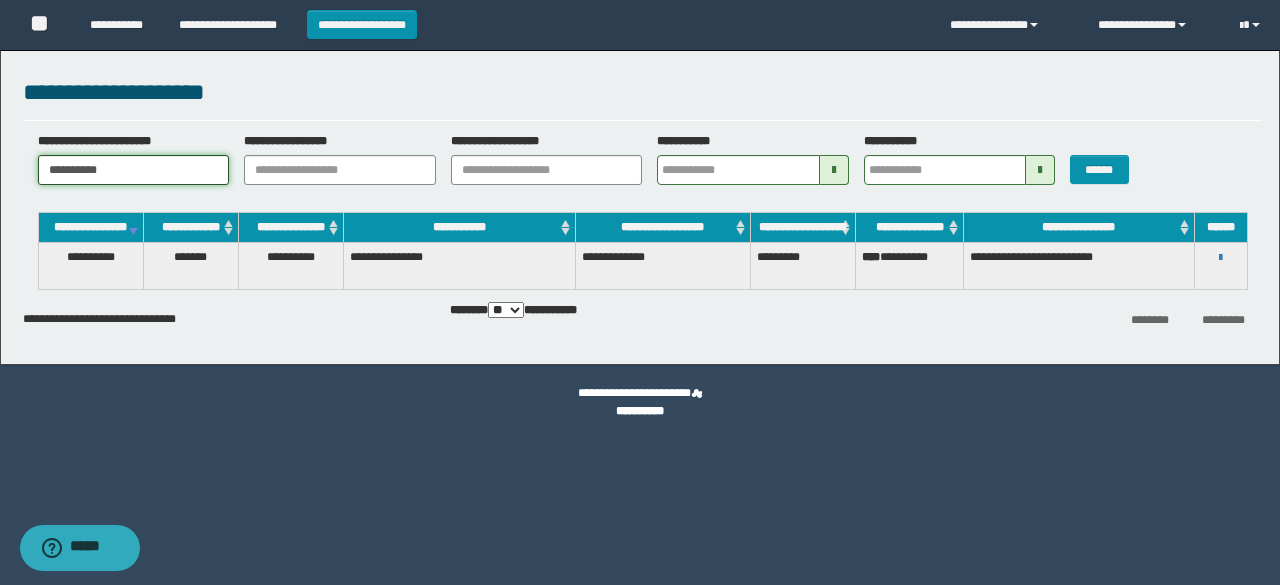 type on "**********" 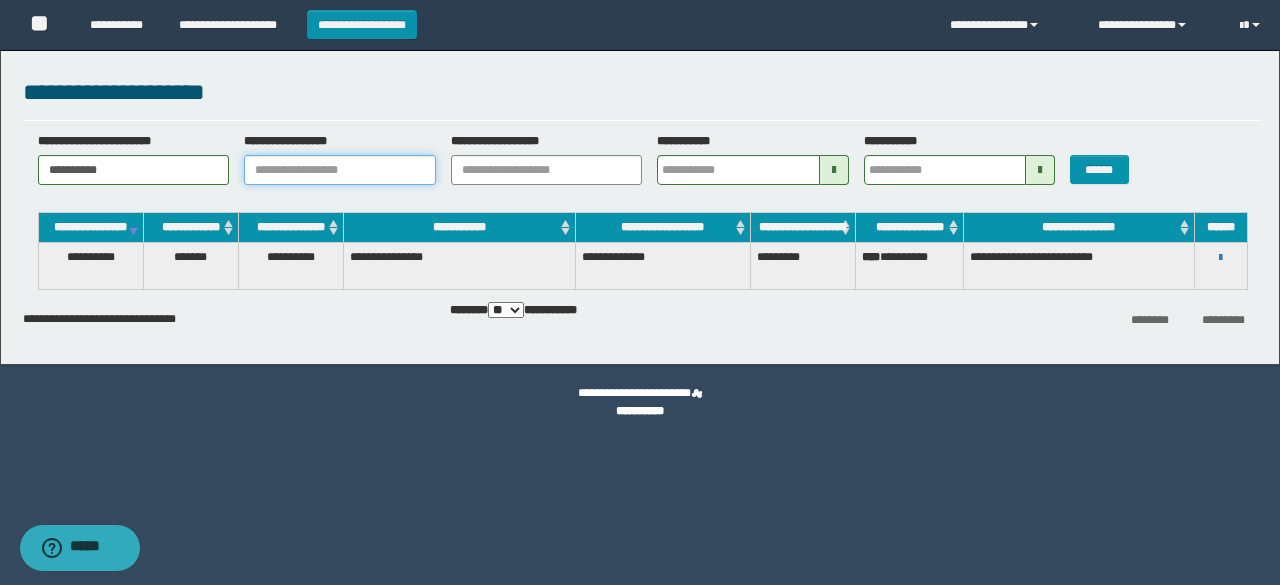 type 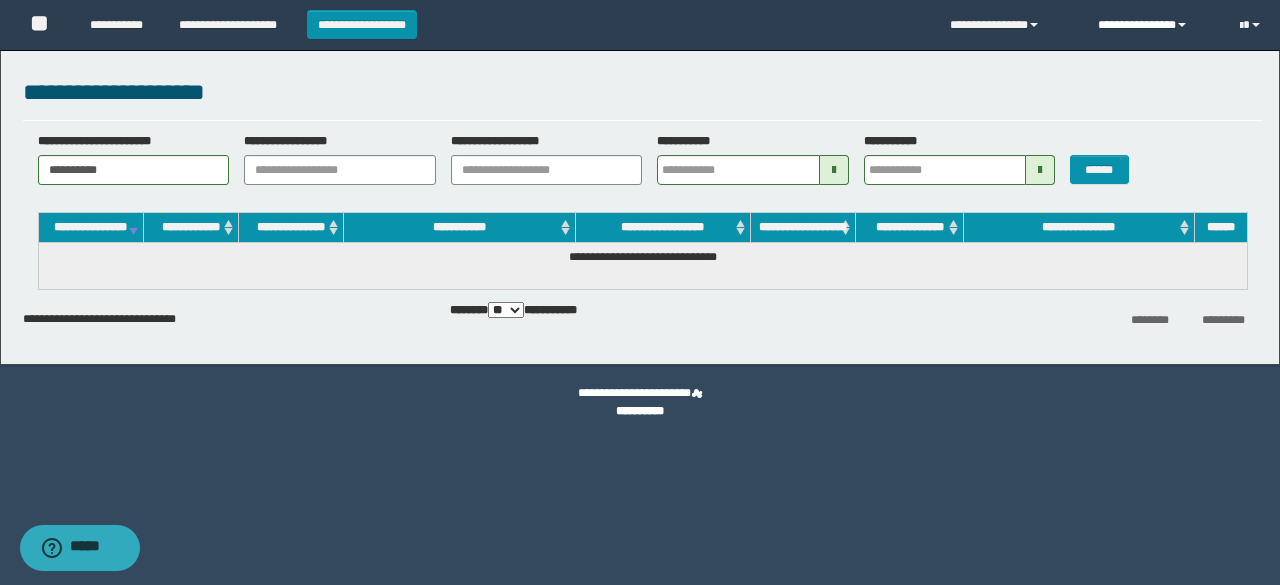 click on "**********" at bounding box center (1154, 25) 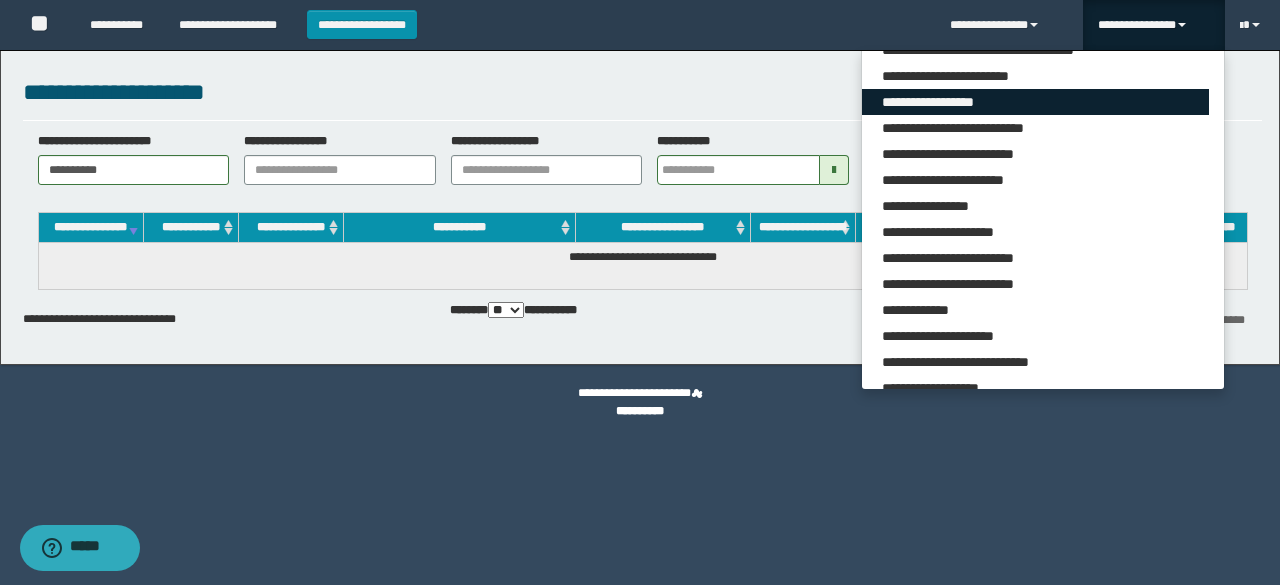 scroll, scrollTop: 165, scrollLeft: 0, axis: vertical 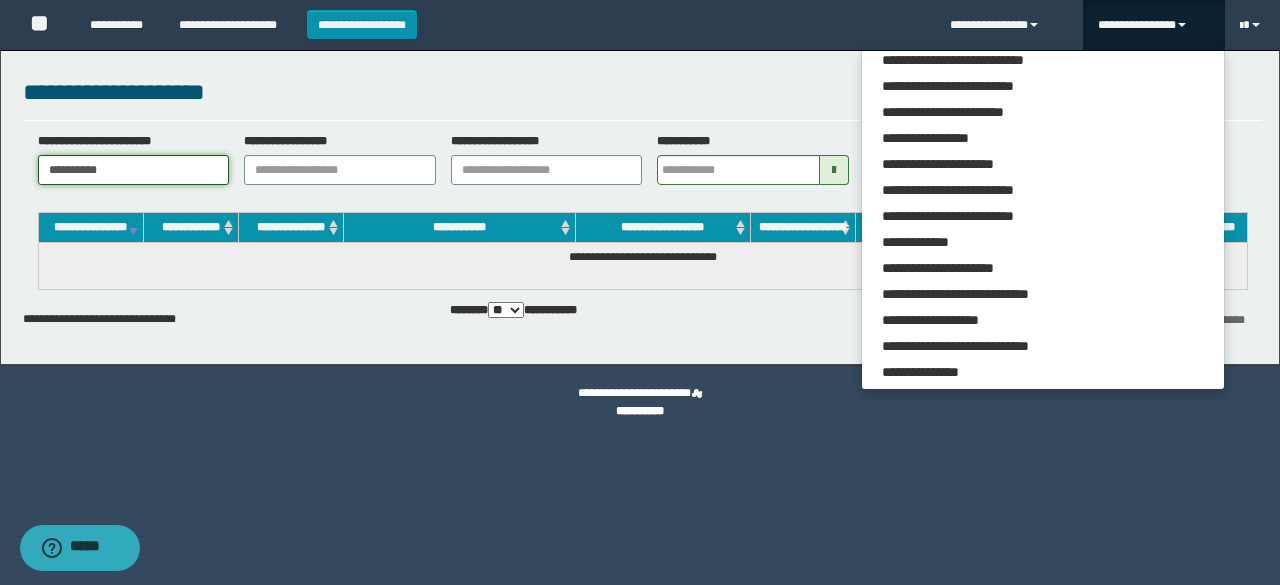 click on "**********" at bounding box center (134, 170) 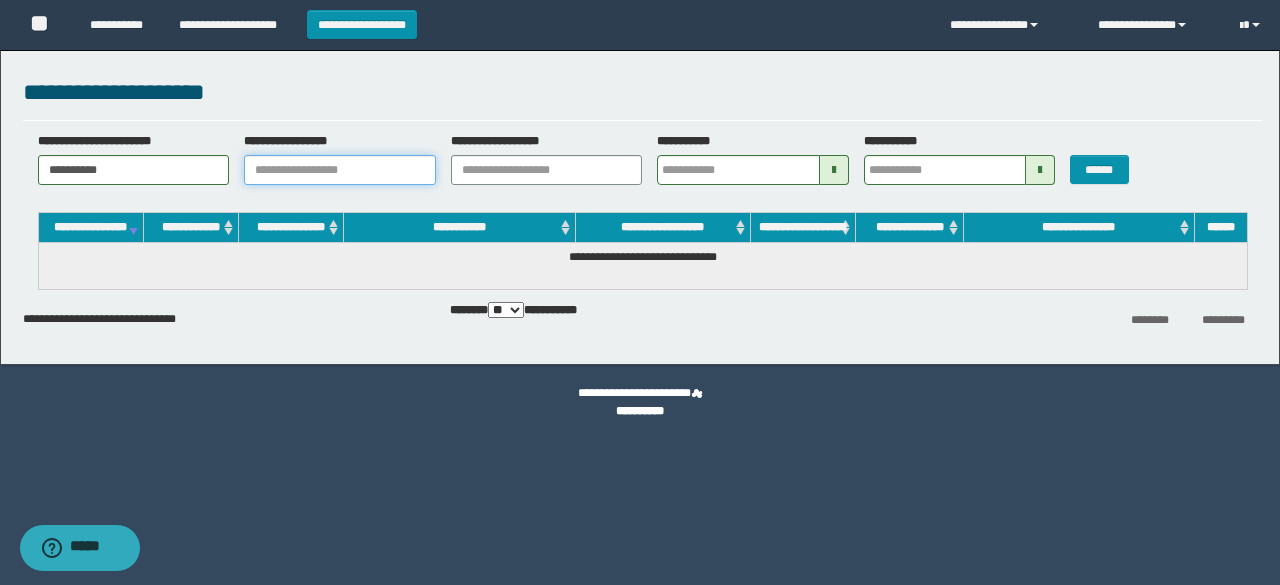 type 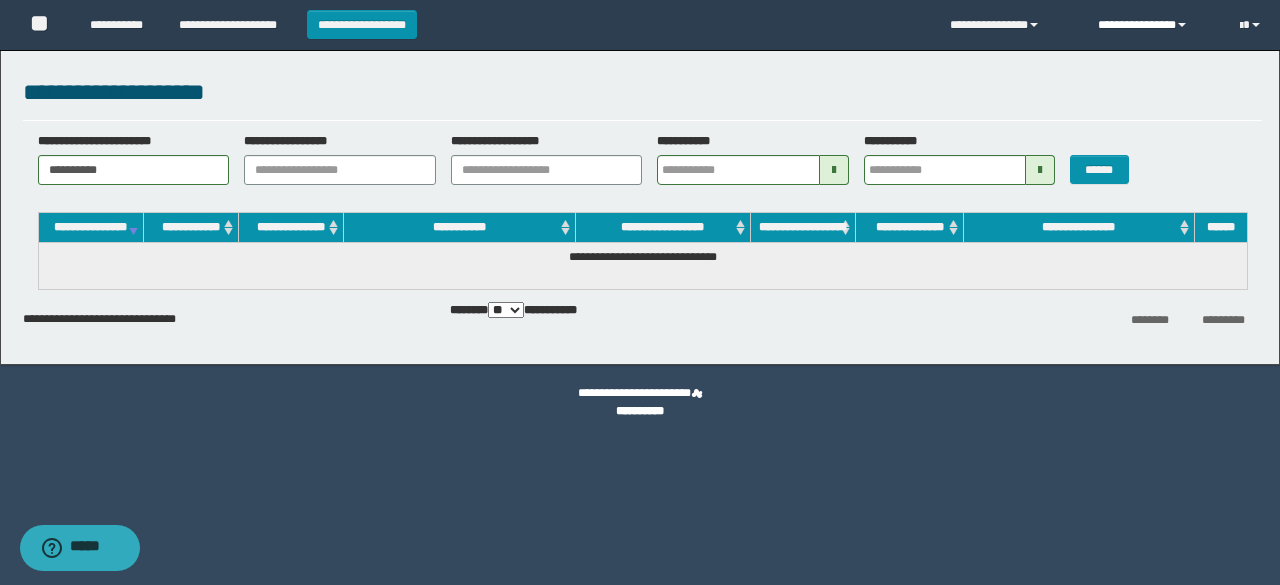 click on "**********" at bounding box center (1154, 25) 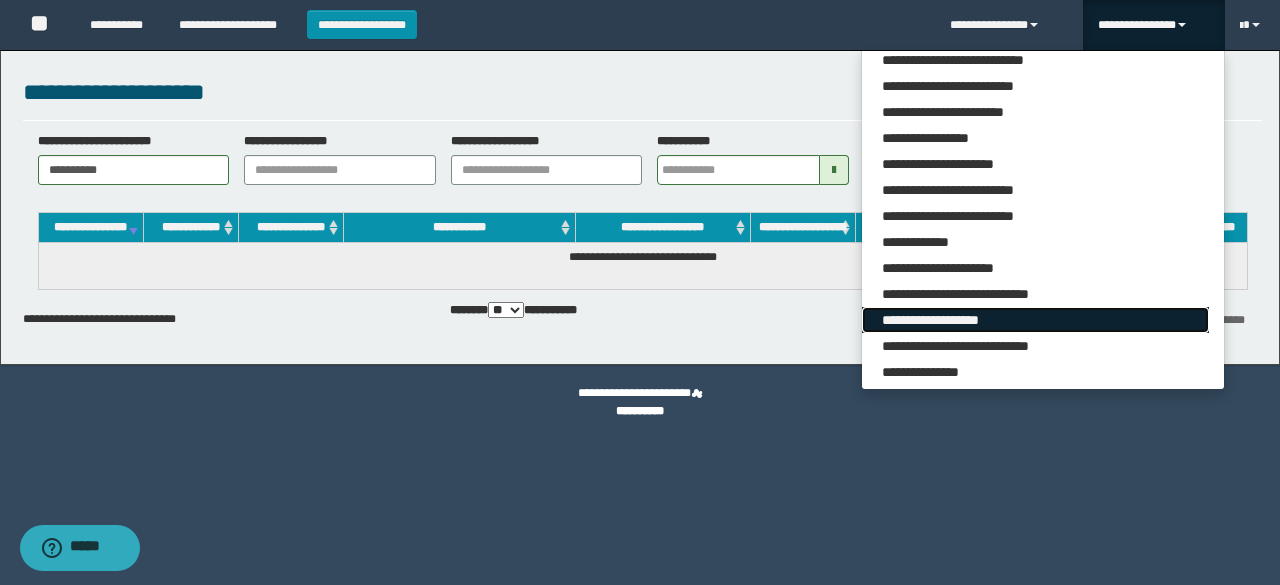 click on "**********" at bounding box center [1035, 320] 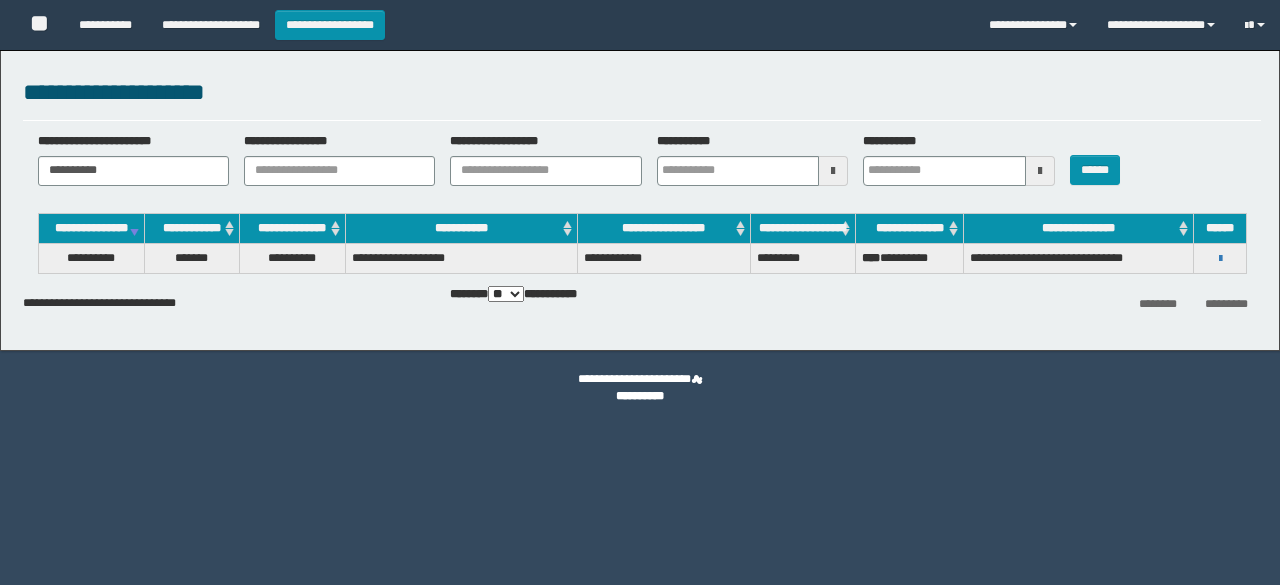 scroll, scrollTop: 0, scrollLeft: 0, axis: both 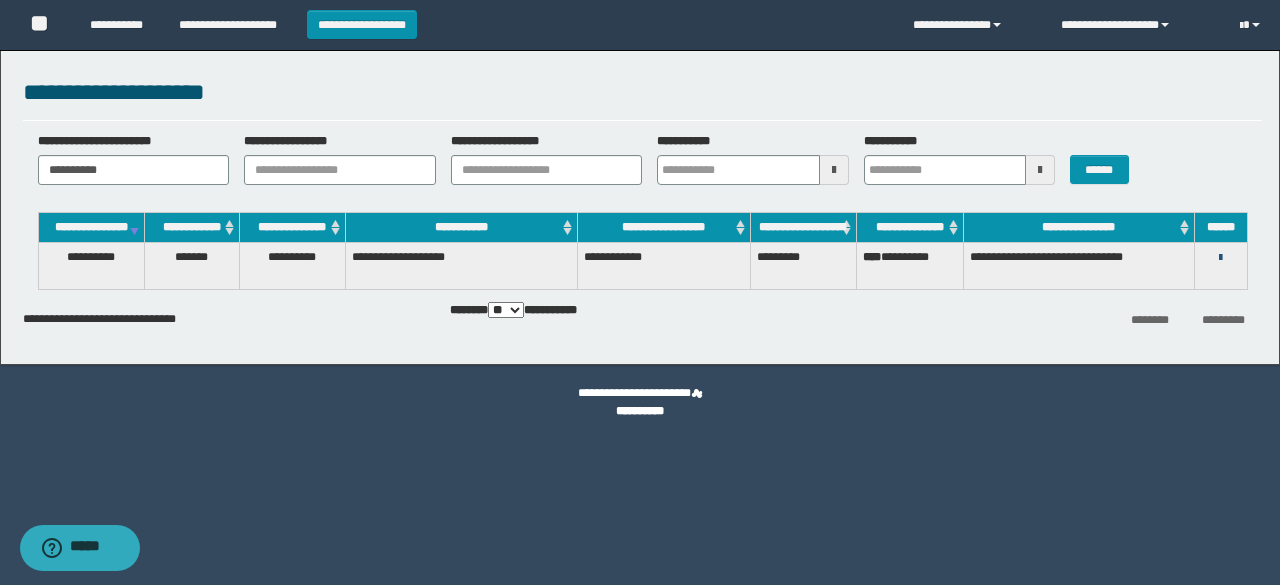 click at bounding box center (1220, 258) 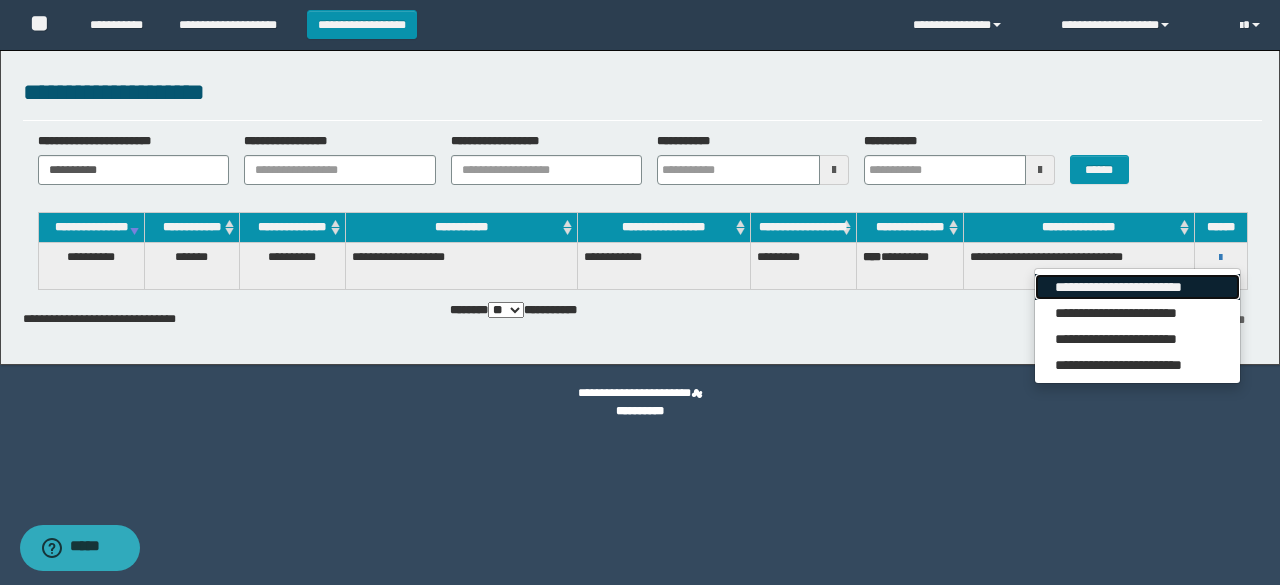 click on "**********" at bounding box center (1137, 287) 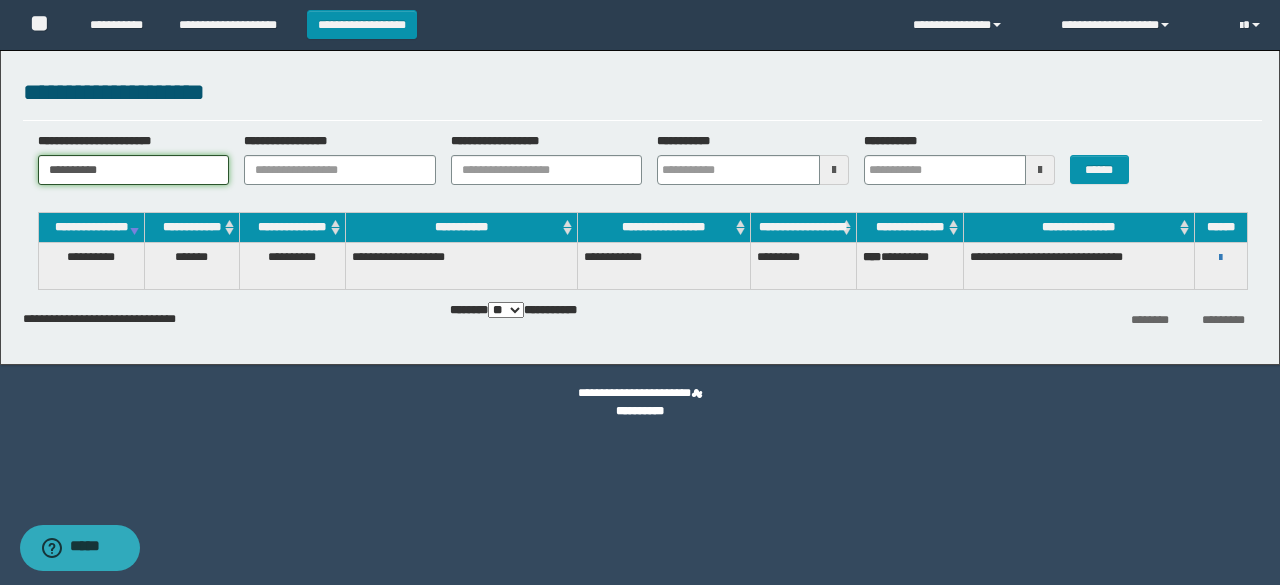 drag, startPoint x: 163, startPoint y: 161, endPoint x: 7, endPoint y: 173, distance: 156.46086 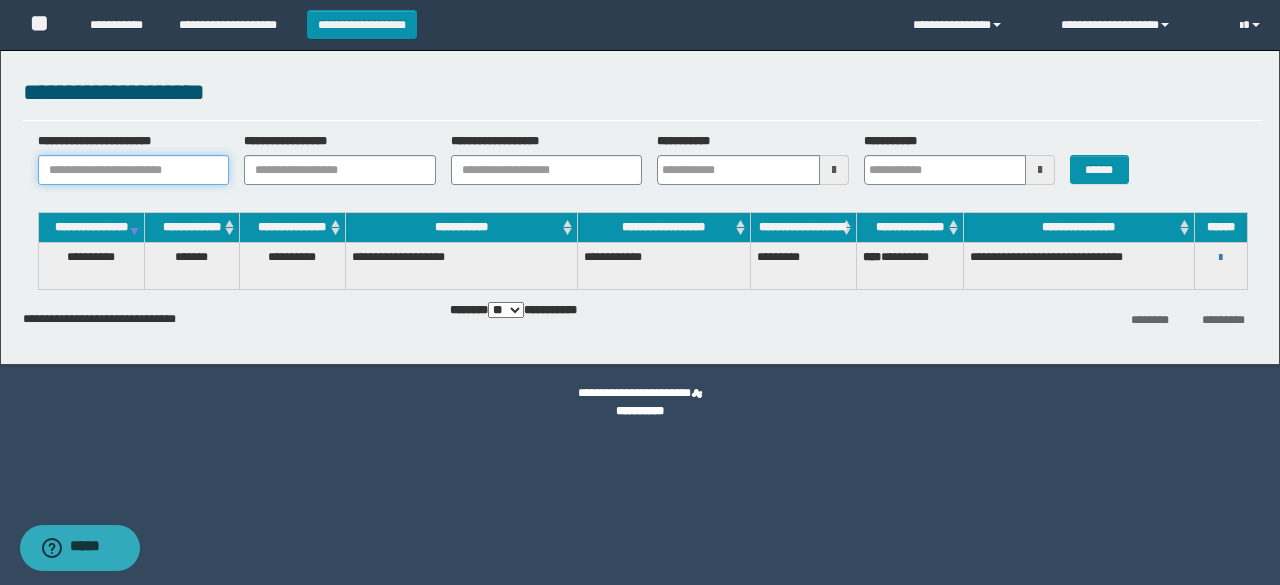 paste on "**********" 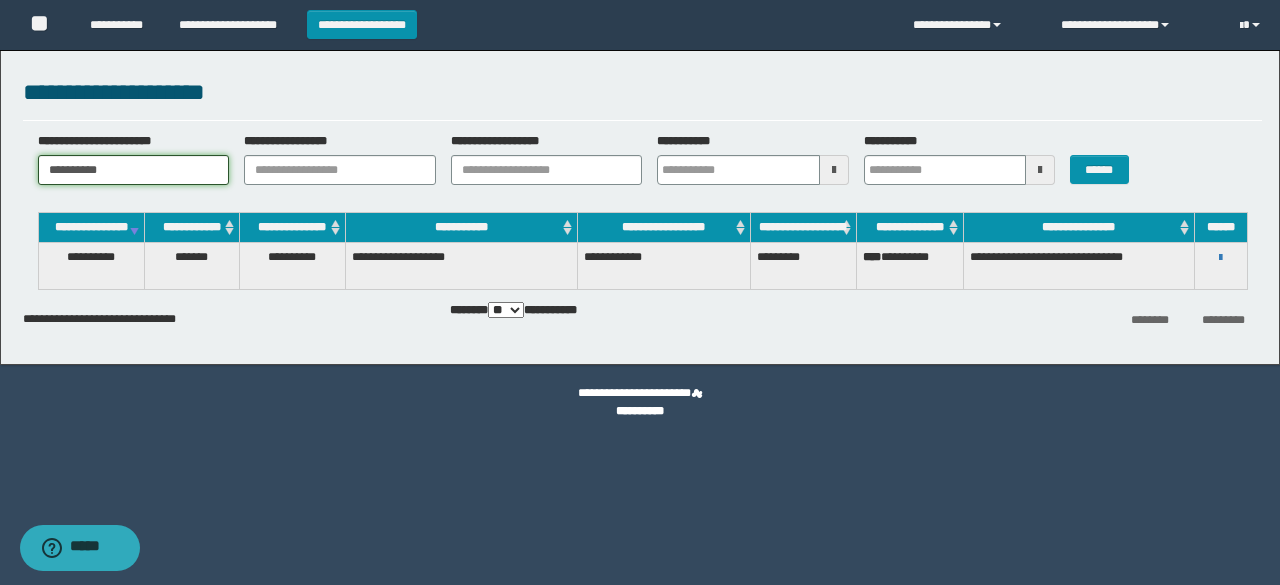 type on "**********" 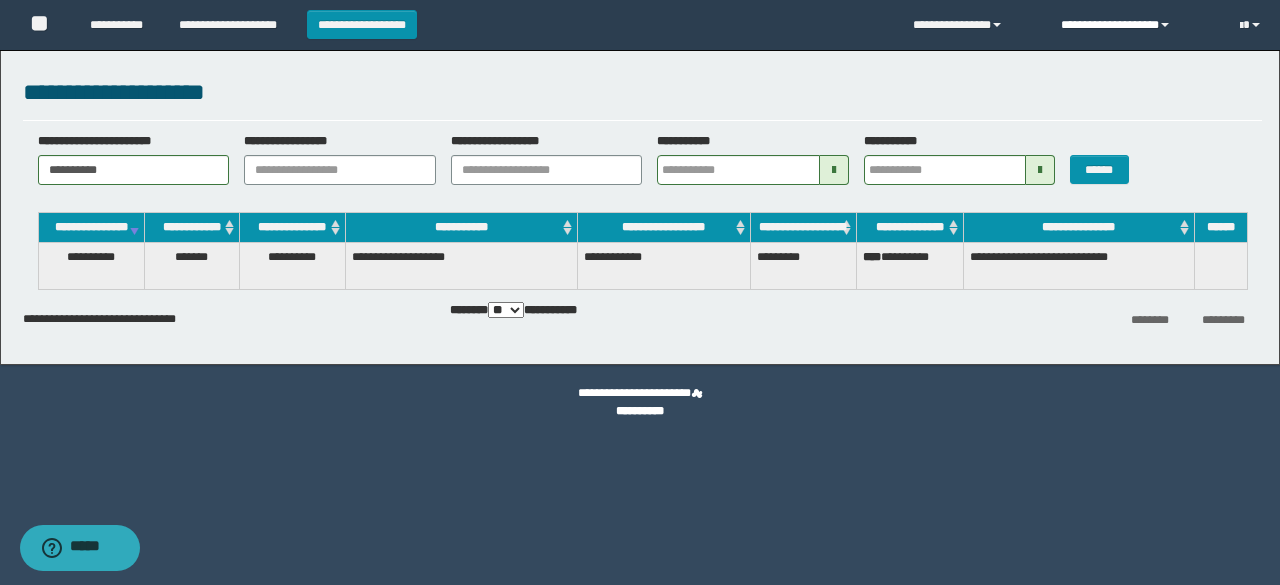 click on "**********" at bounding box center (1135, 25) 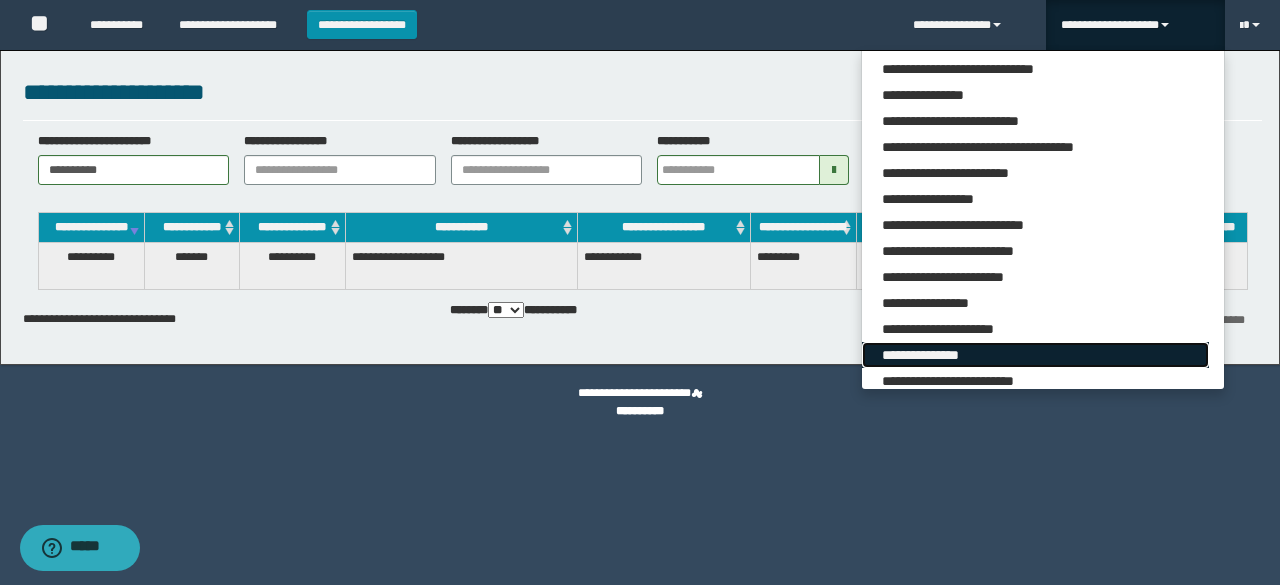 click on "**********" at bounding box center (1035, 355) 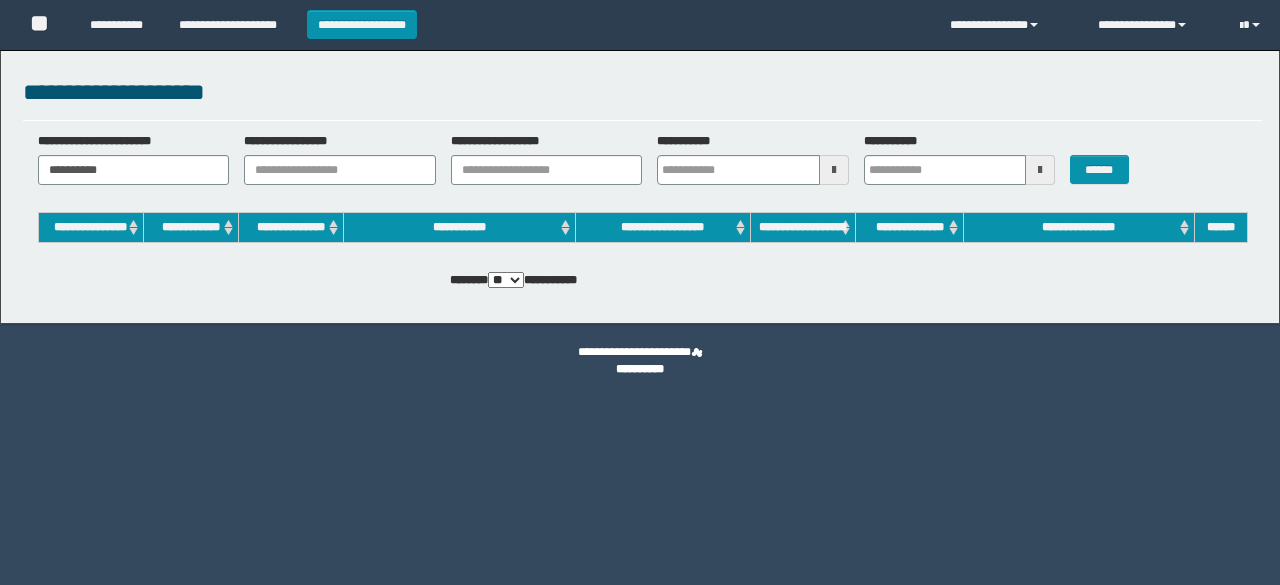 scroll, scrollTop: 0, scrollLeft: 0, axis: both 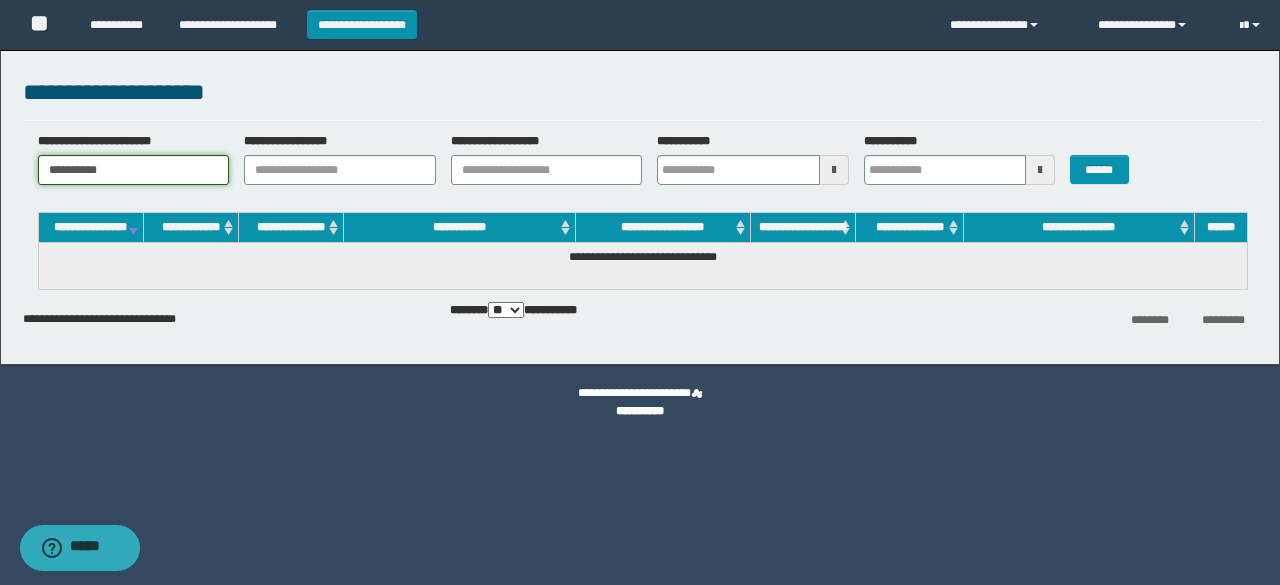 drag, startPoint x: 130, startPoint y: 166, endPoint x: 0, endPoint y: 175, distance: 130.31117 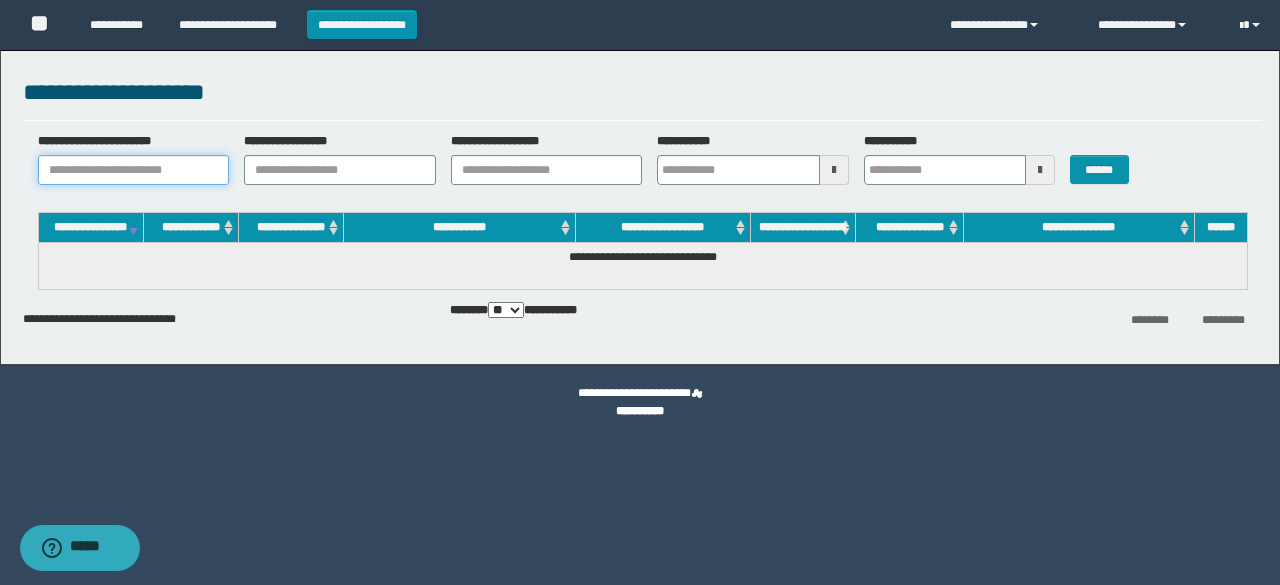 paste on "********" 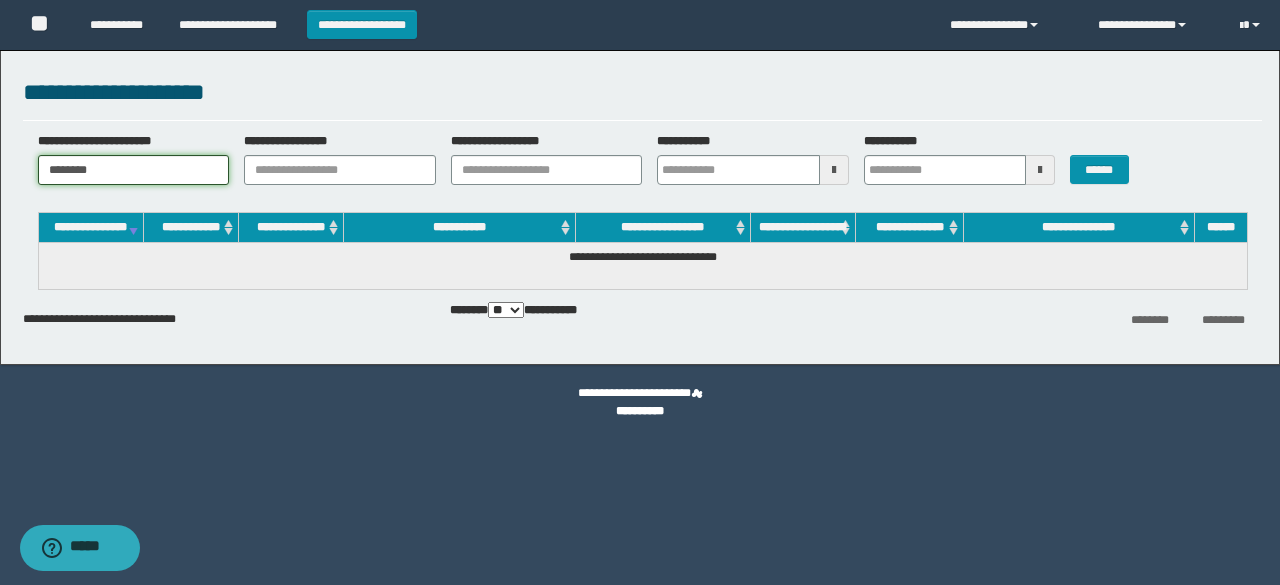 type on "********" 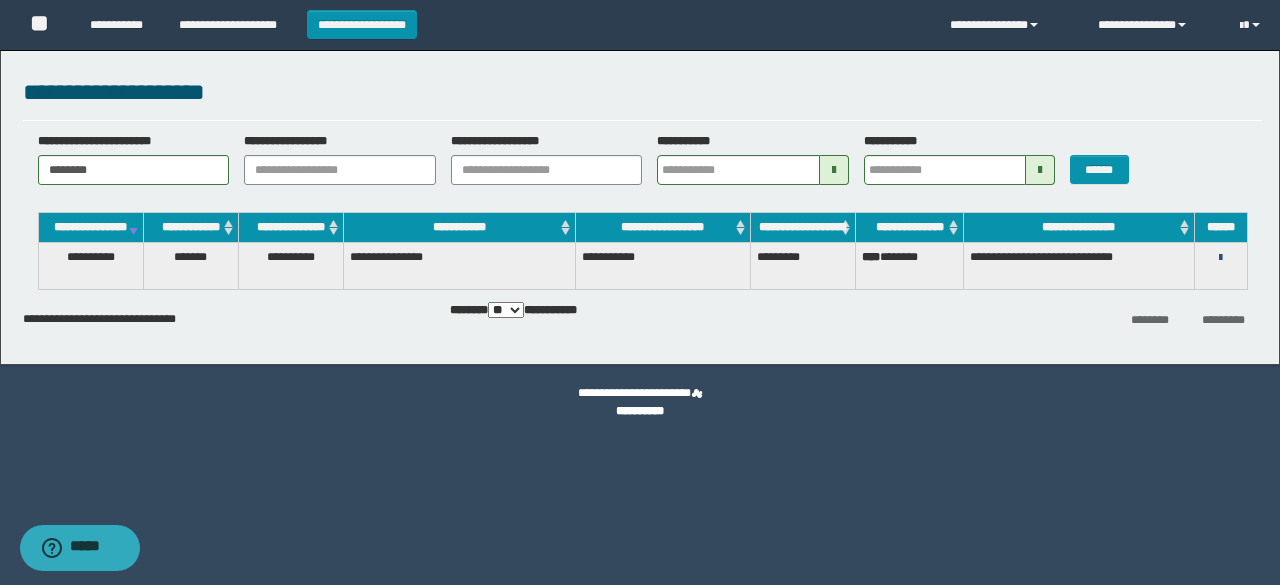 click at bounding box center [1220, 258] 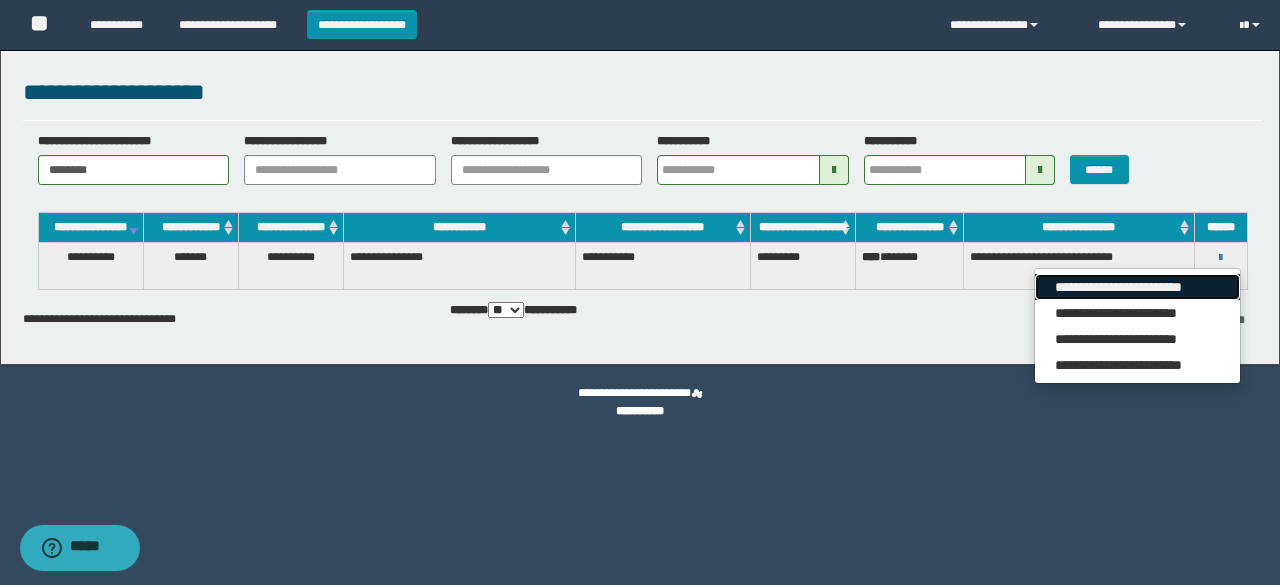 click on "**********" at bounding box center [1137, 287] 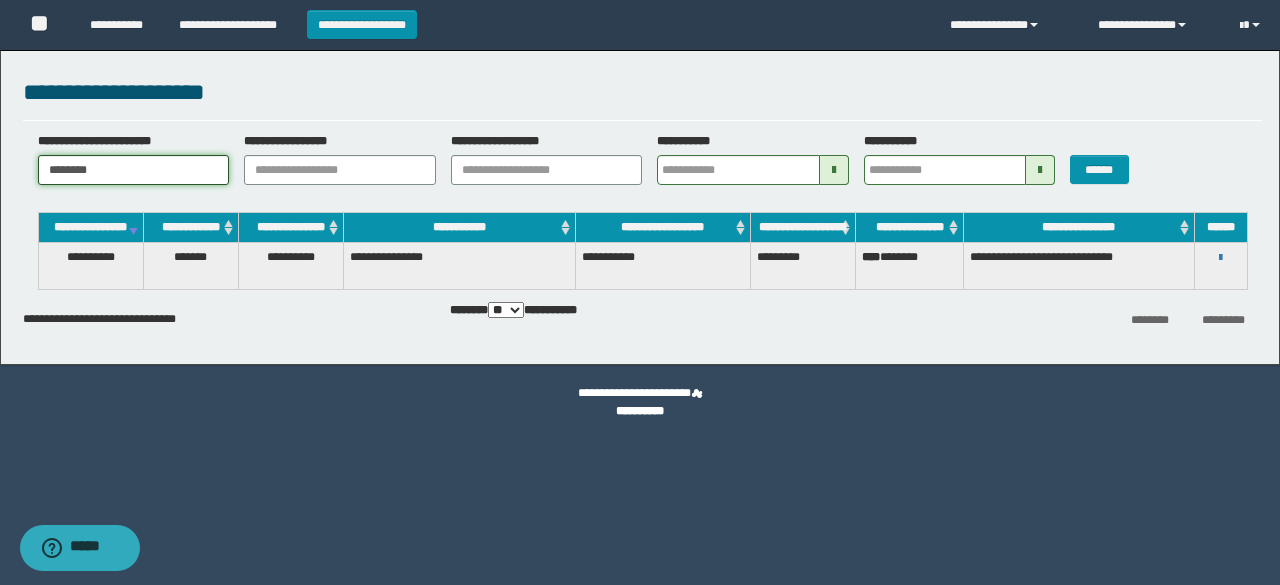 drag, startPoint x: 184, startPoint y: 170, endPoint x: 0, endPoint y: 177, distance: 184.1331 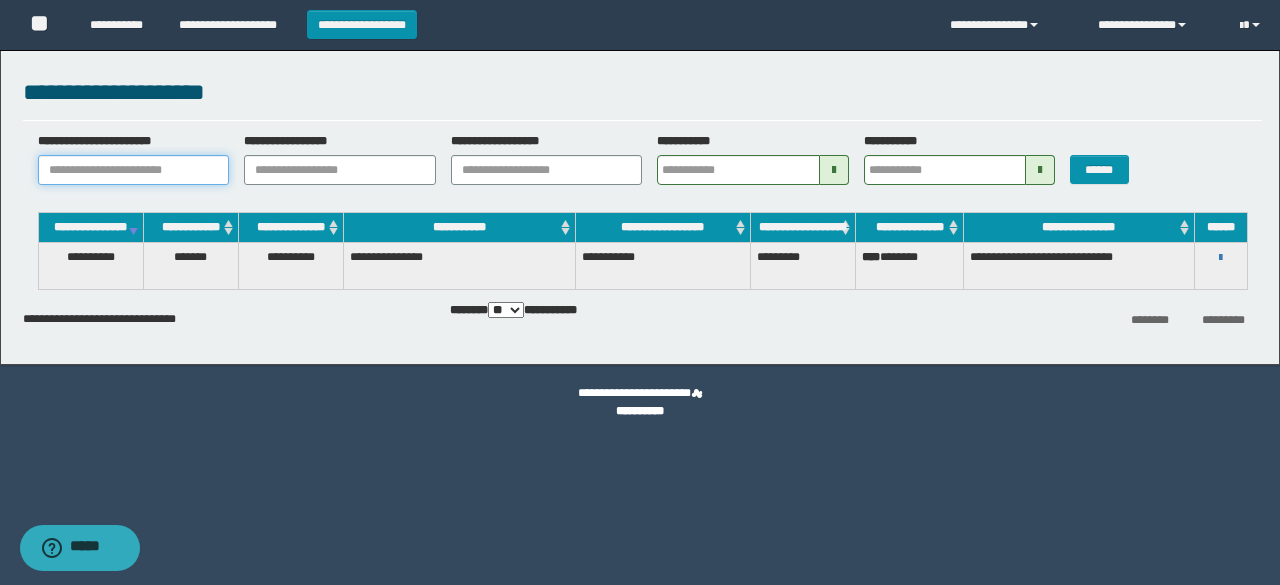 paste on "**********" 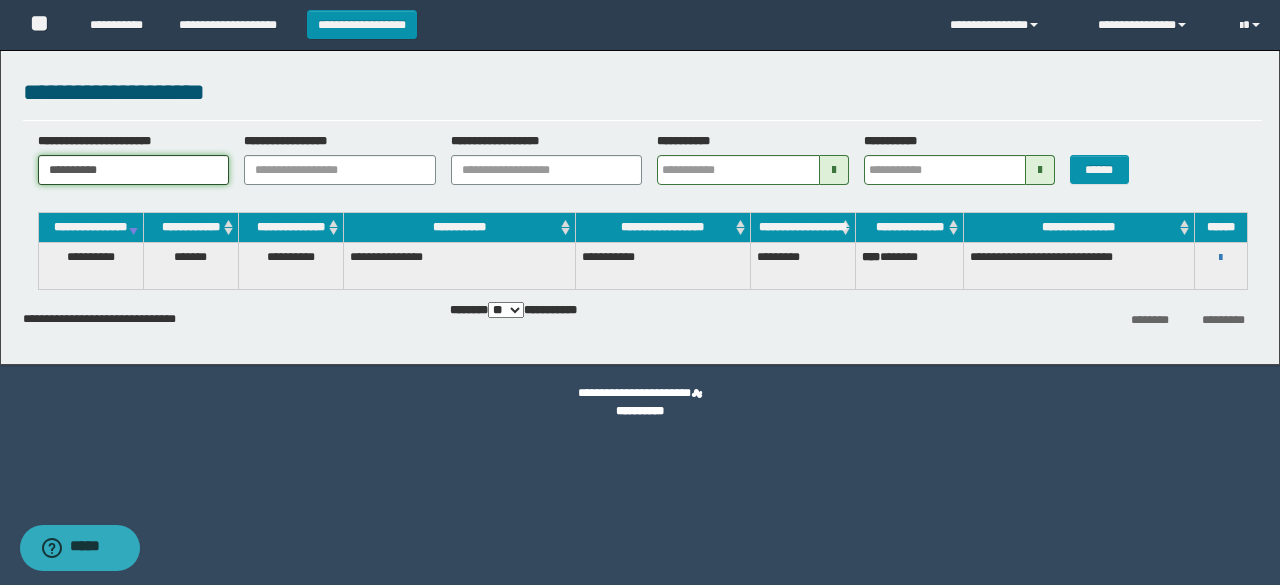 type on "**********" 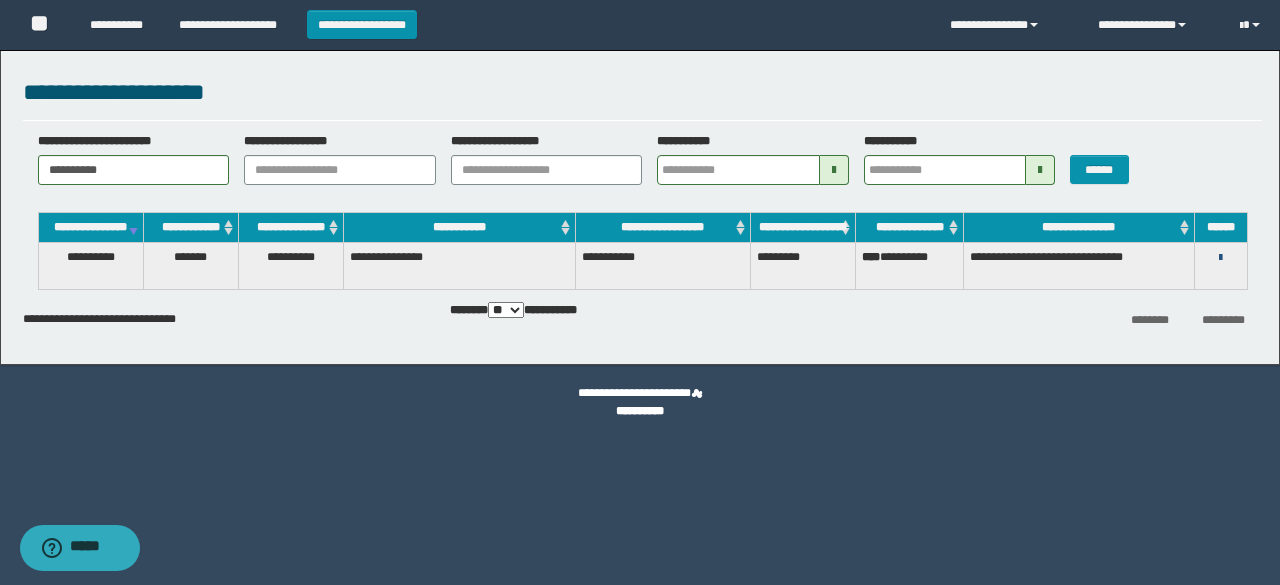 click at bounding box center [1220, 258] 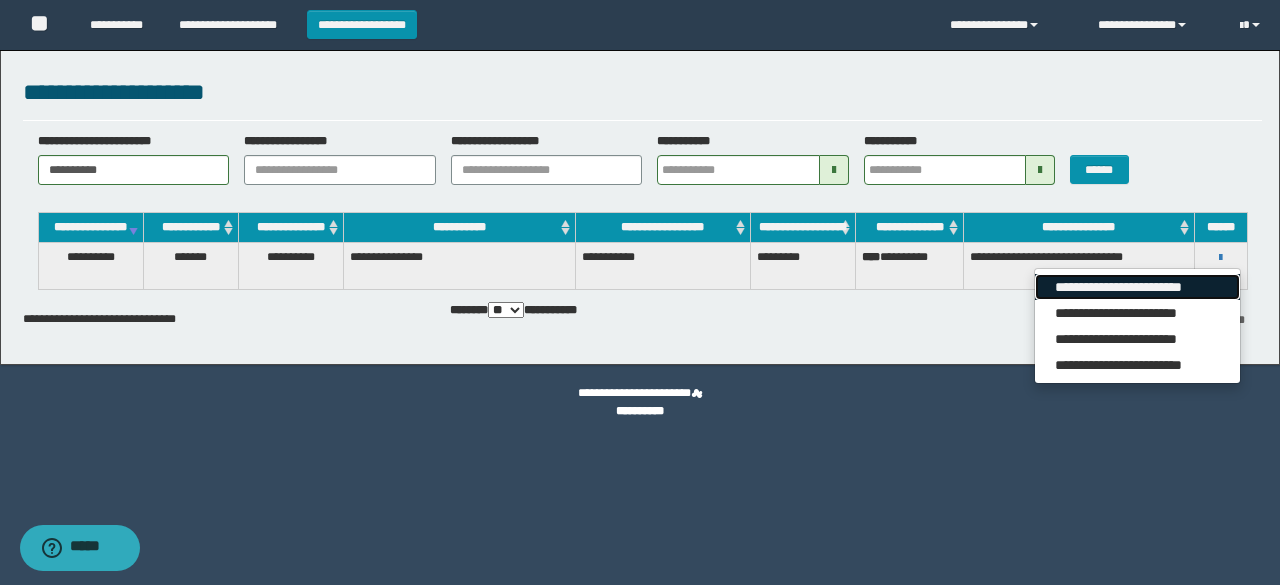 click on "**********" at bounding box center [1137, 287] 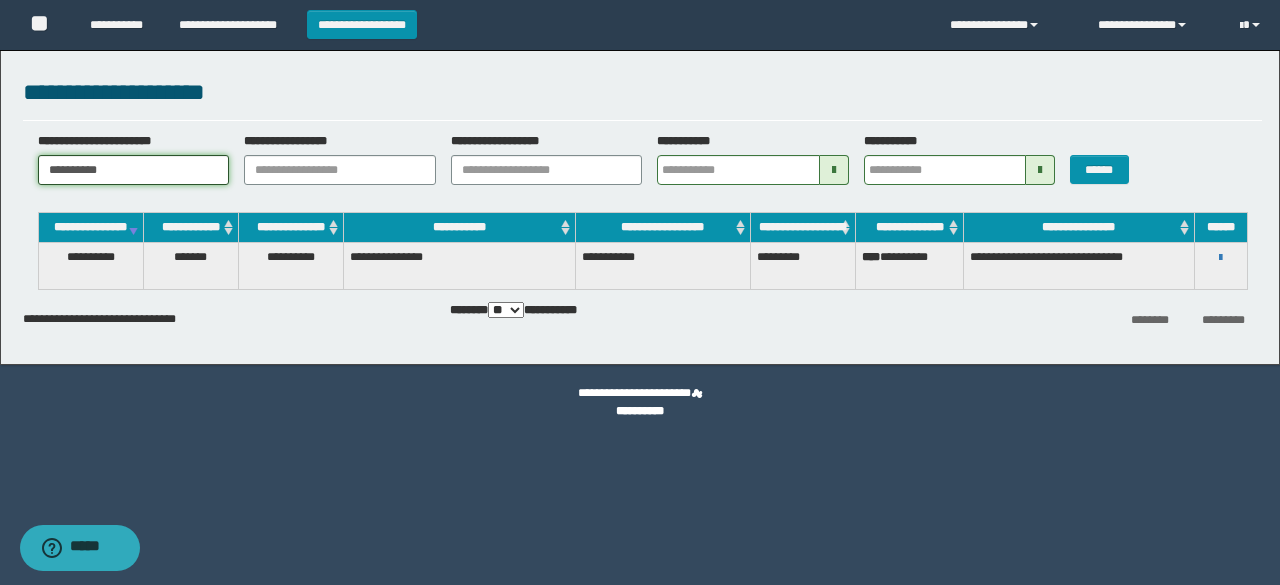 drag, startPoint x: 162, startPoint y: 167, endPoint x: 0, endPoint y: 202, distance: 165.73775 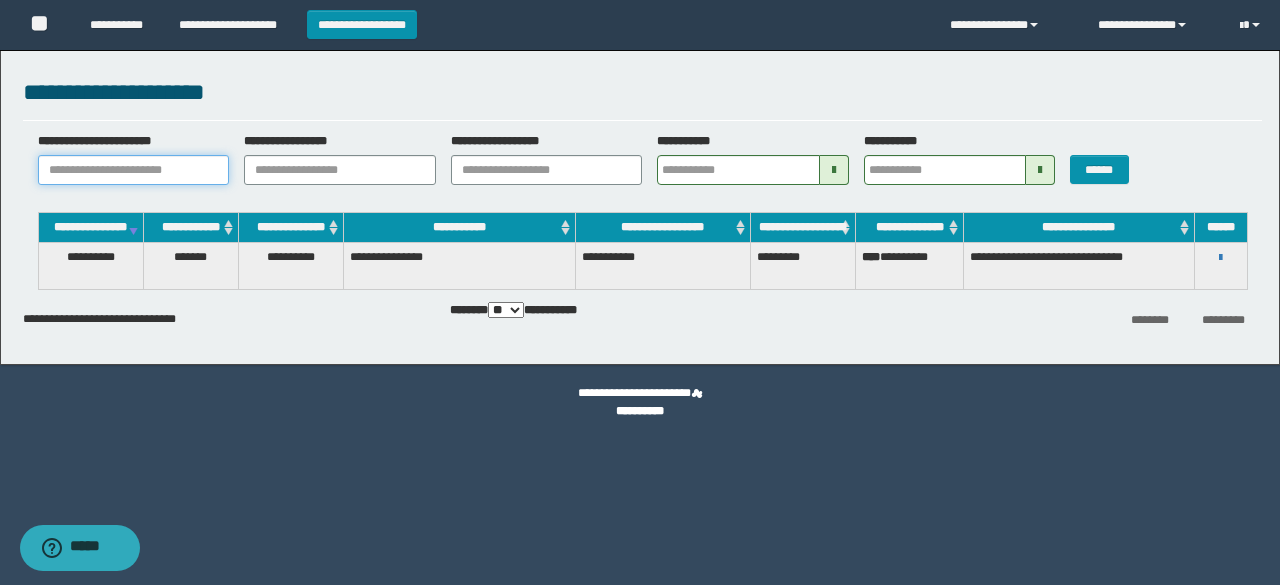 paste on "********" 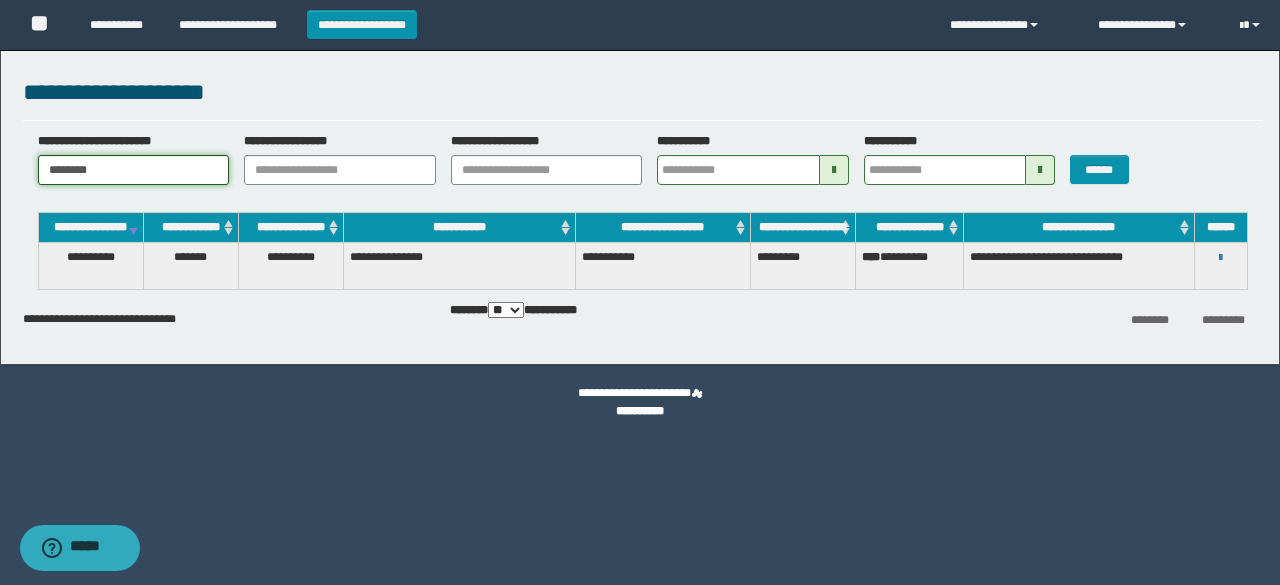 type on "********" 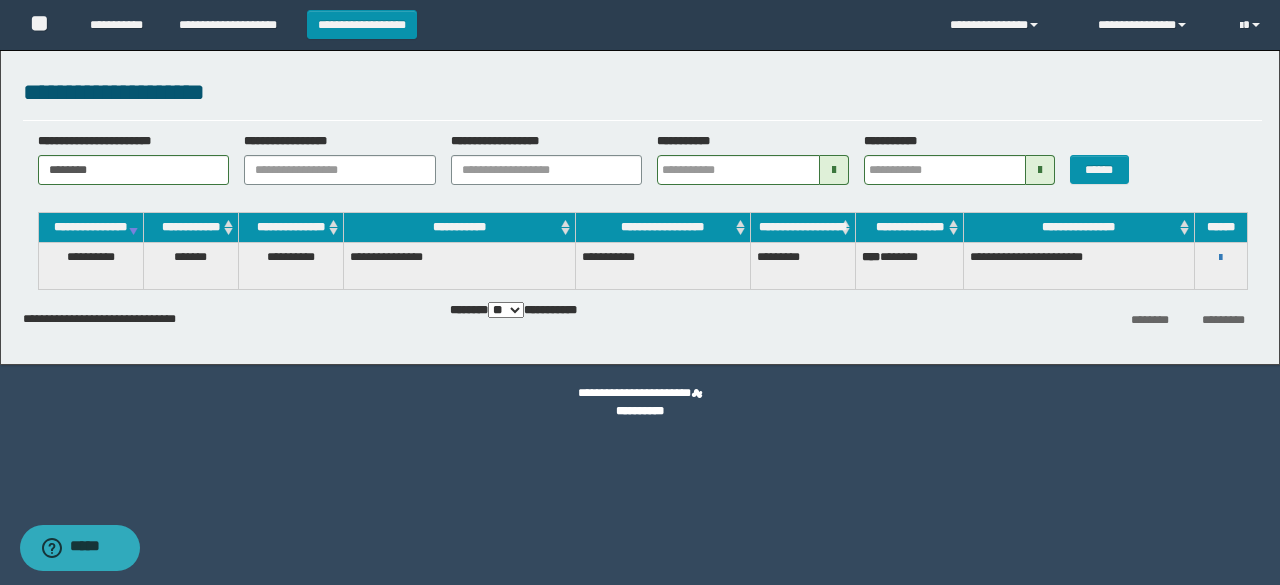 click on "**********" at bounding box center [640, 292] 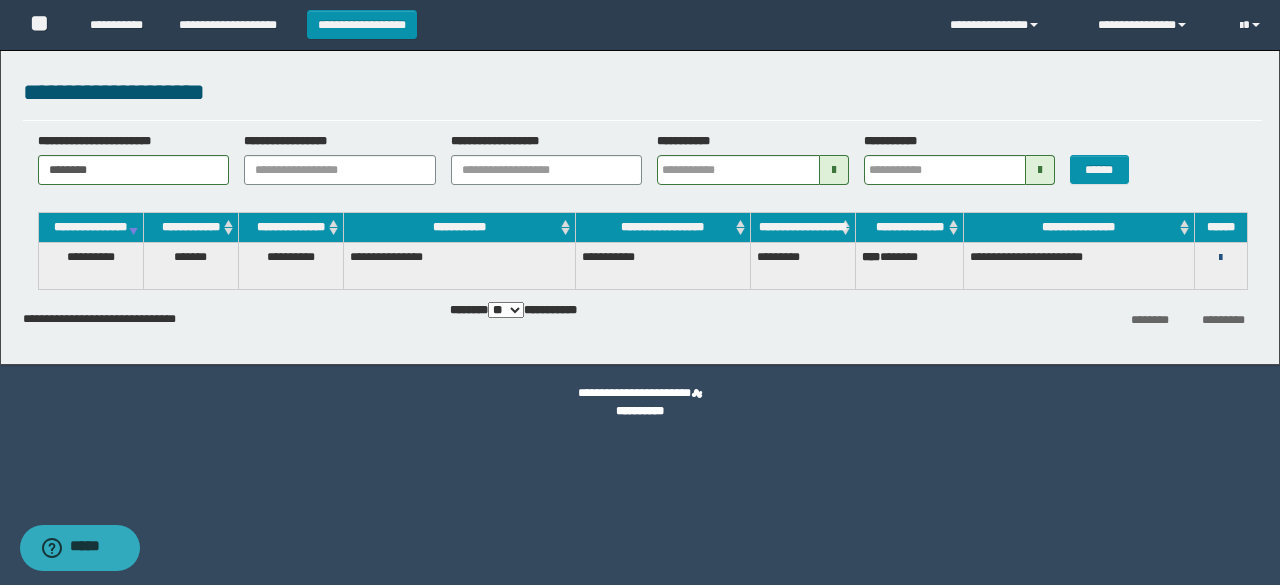 click at bounding box center [1220, 258] 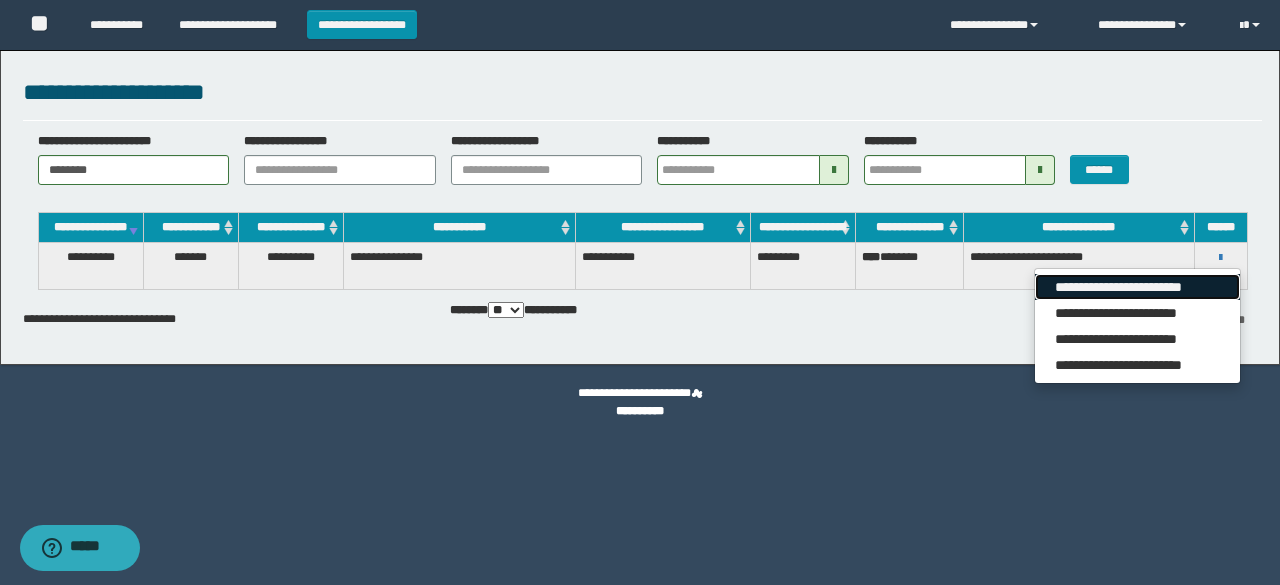 click on "**********" at bounding box center [1137, 287] 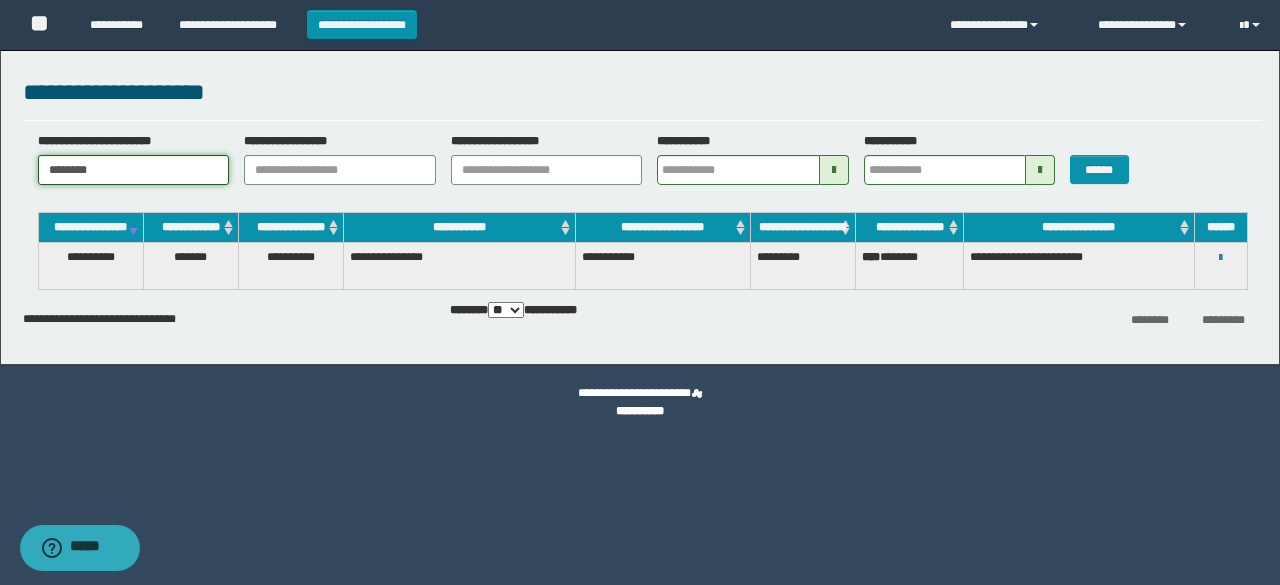 drag, startPoint x: 202, startPoint y: 171, endPoint x: 0, endPoint y: 192, distance: 203.08865 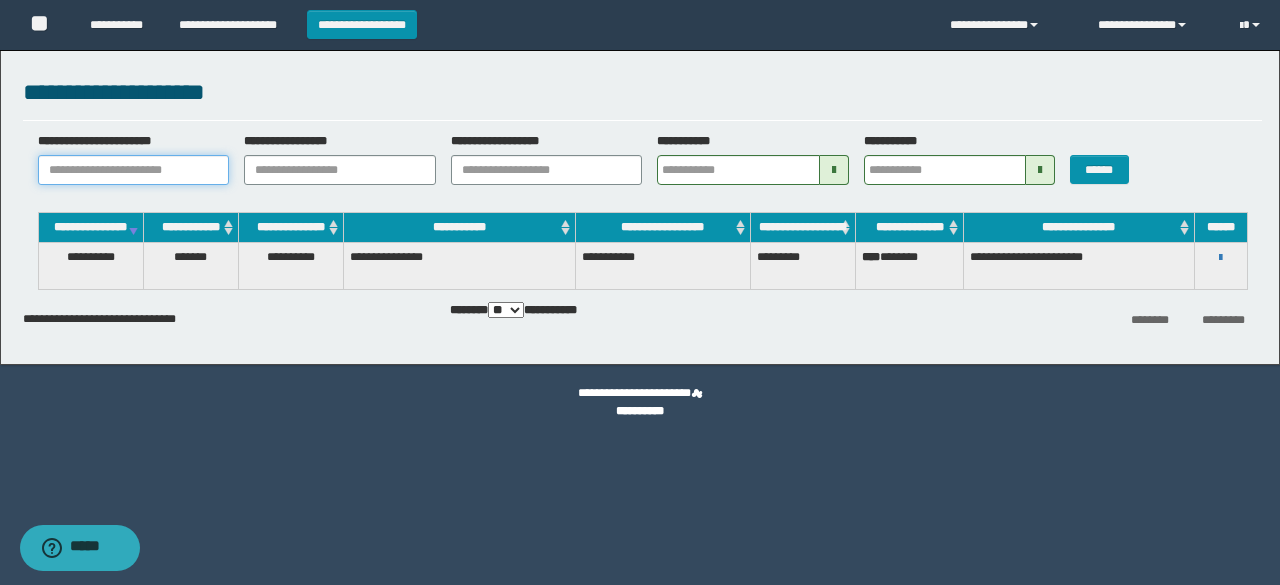 paste on "********" 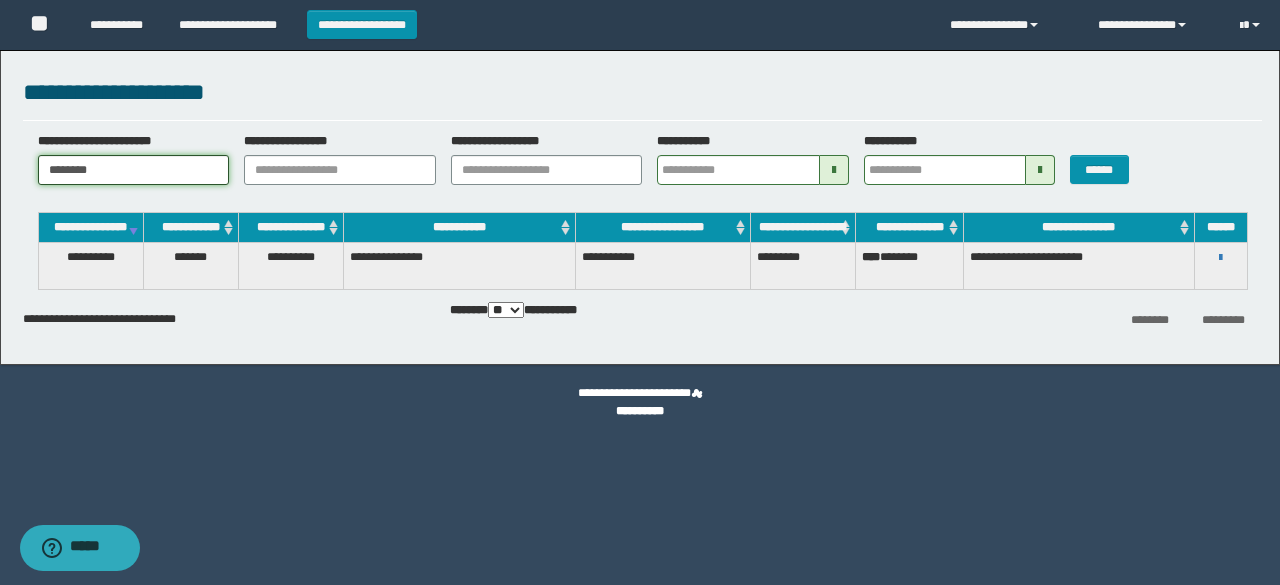 type on "********" 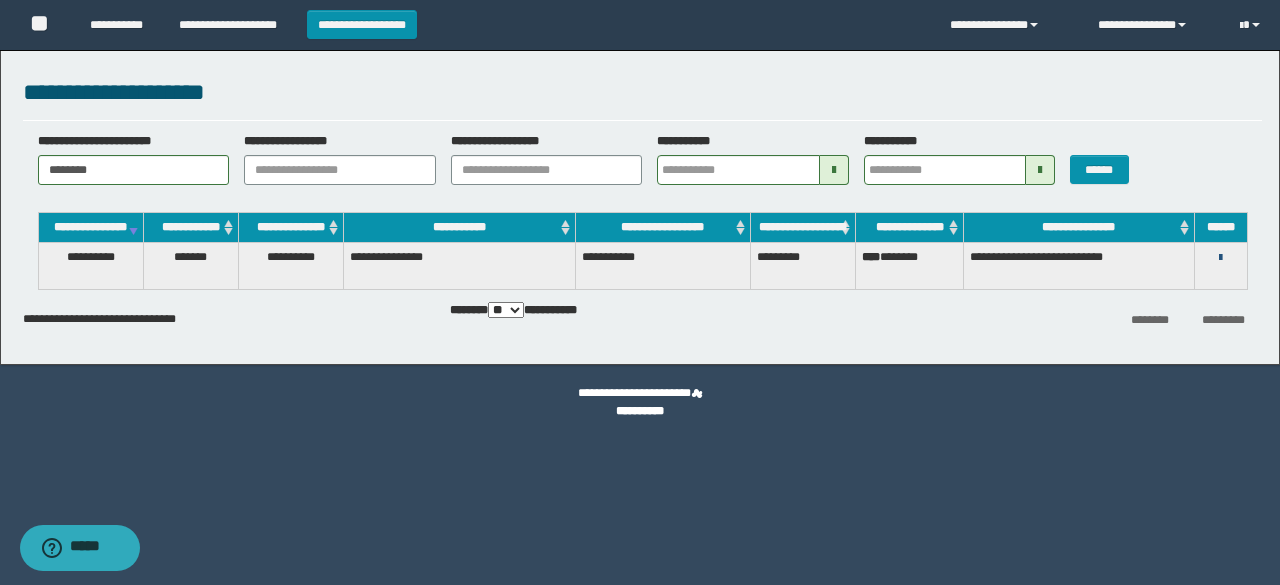 click at bounding box center [1220, 258] 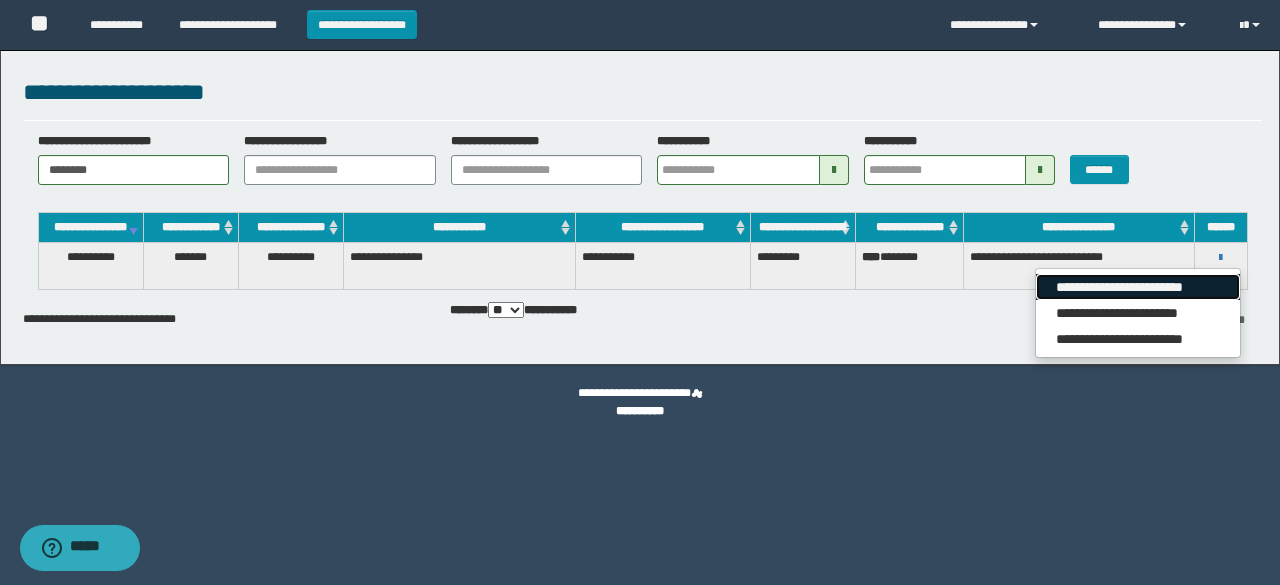 click on "**********" at bounding box center (1137, 287) 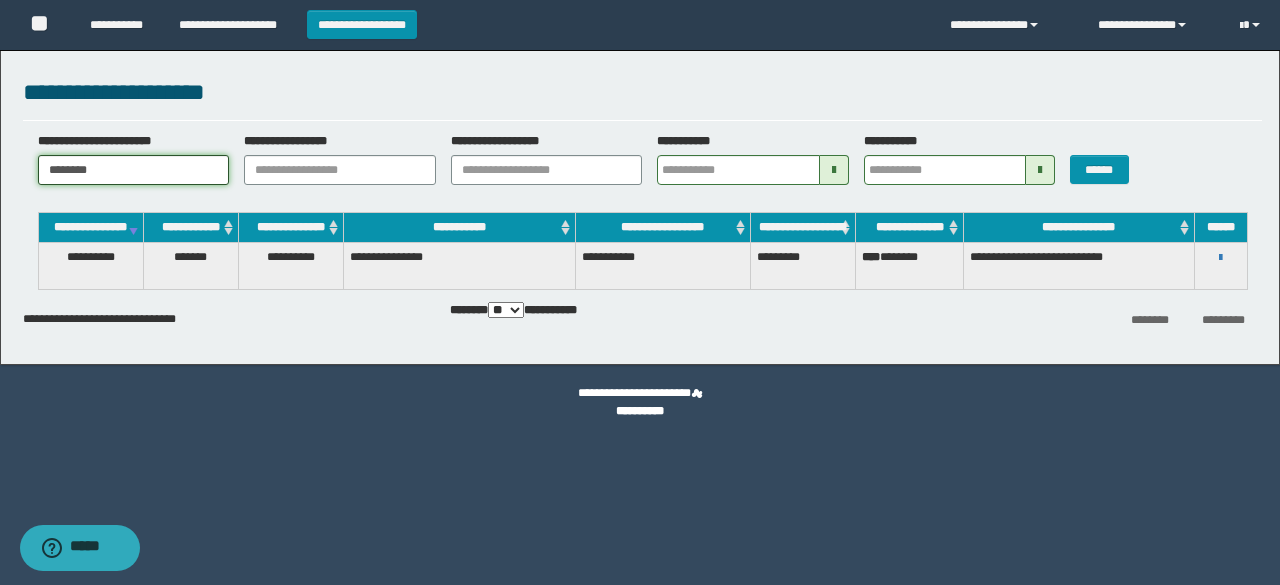 drag, startPoint x: 155, startPoint y: 171, endPoint x: 0, endPoint y: 154, distance: 155.92947 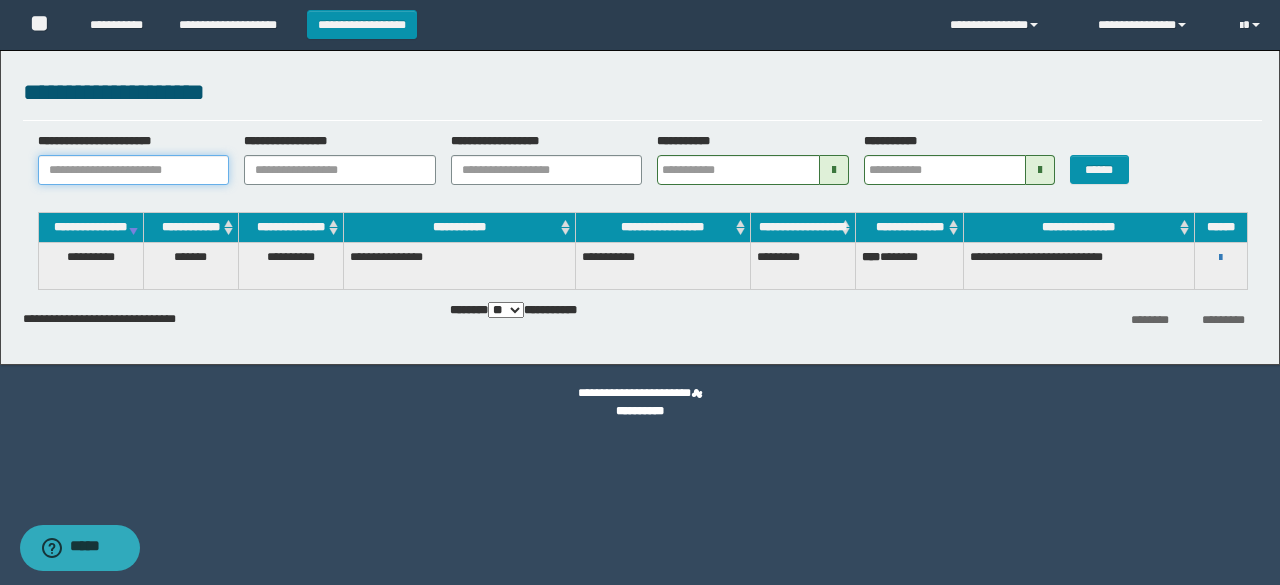 paste on "**********" 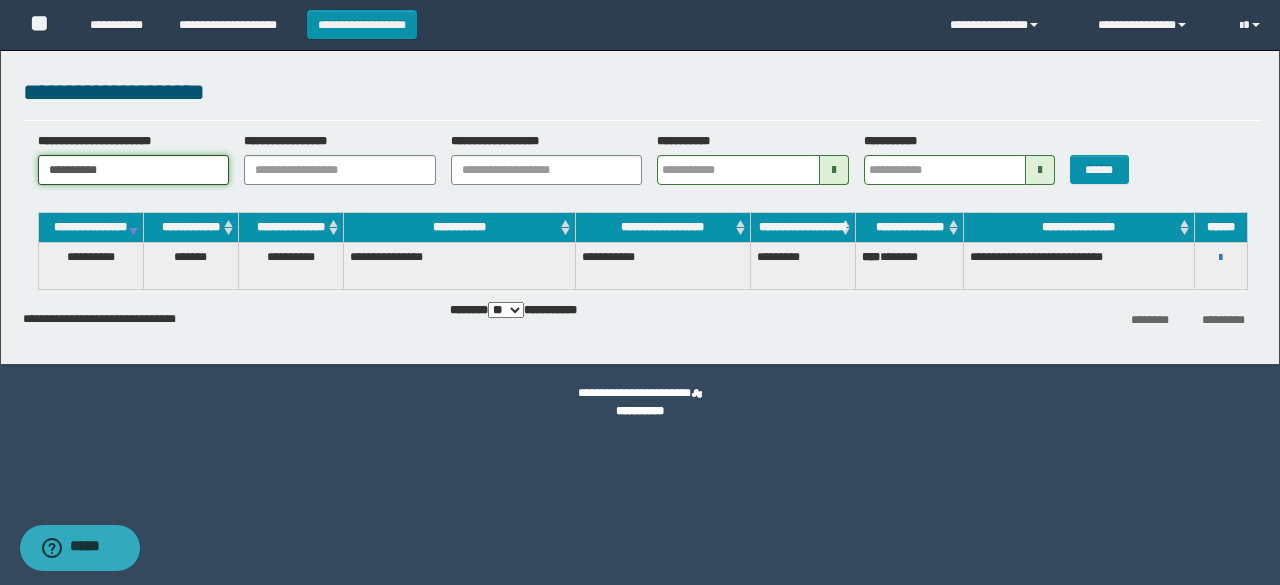 type on "**********" 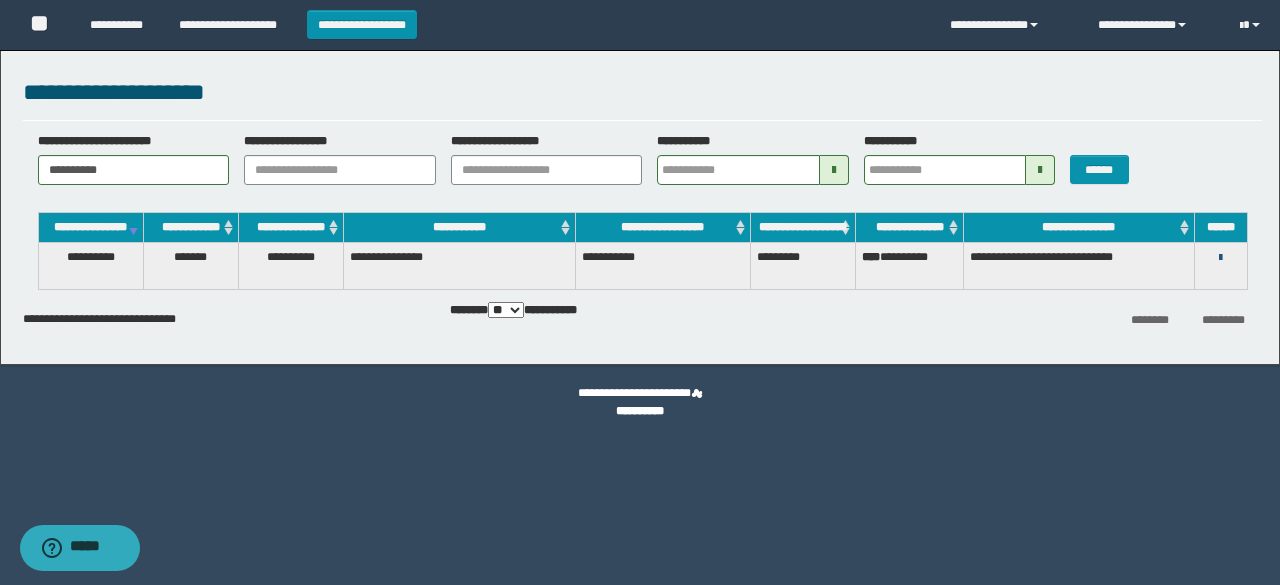 click at bounding box center (1220, 258) 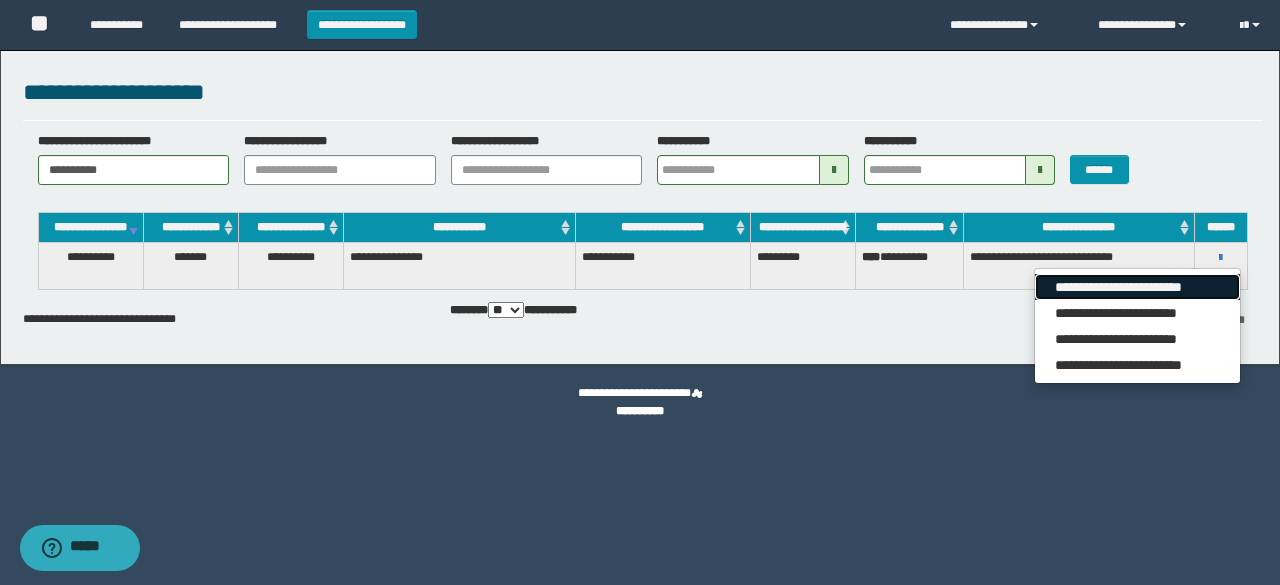 click on "**********" at bounding box center [1137, 287] 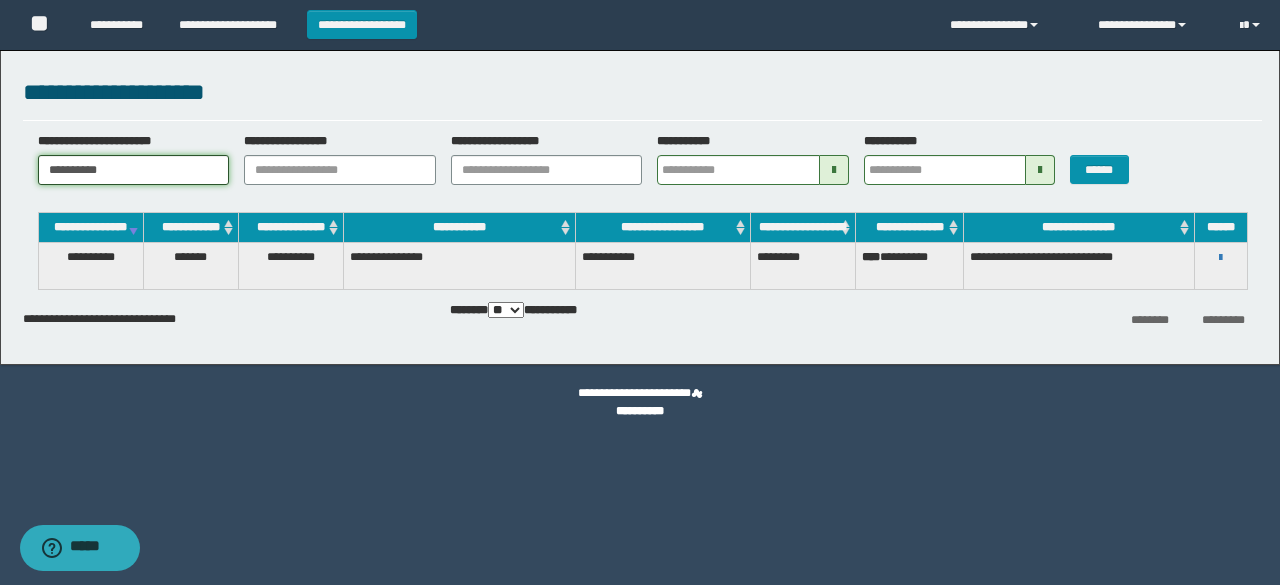 drag, startPoint x: 170, startPoint y: 170, endPoint x: 0, endPoint y: 156, distance: 170.5755 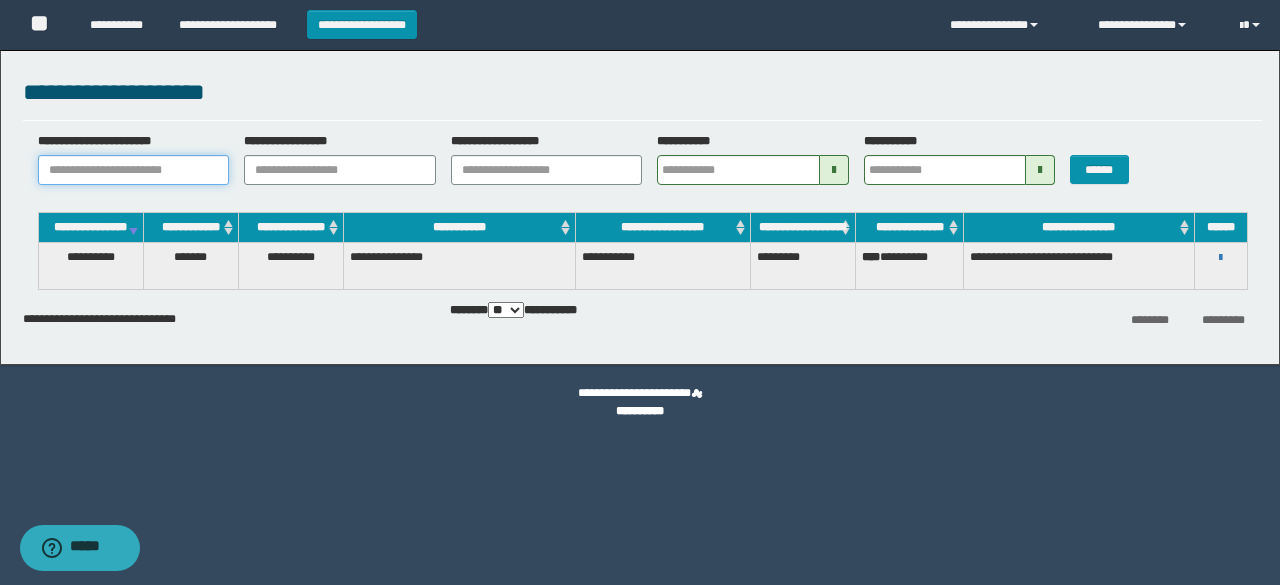 paste on "**********" 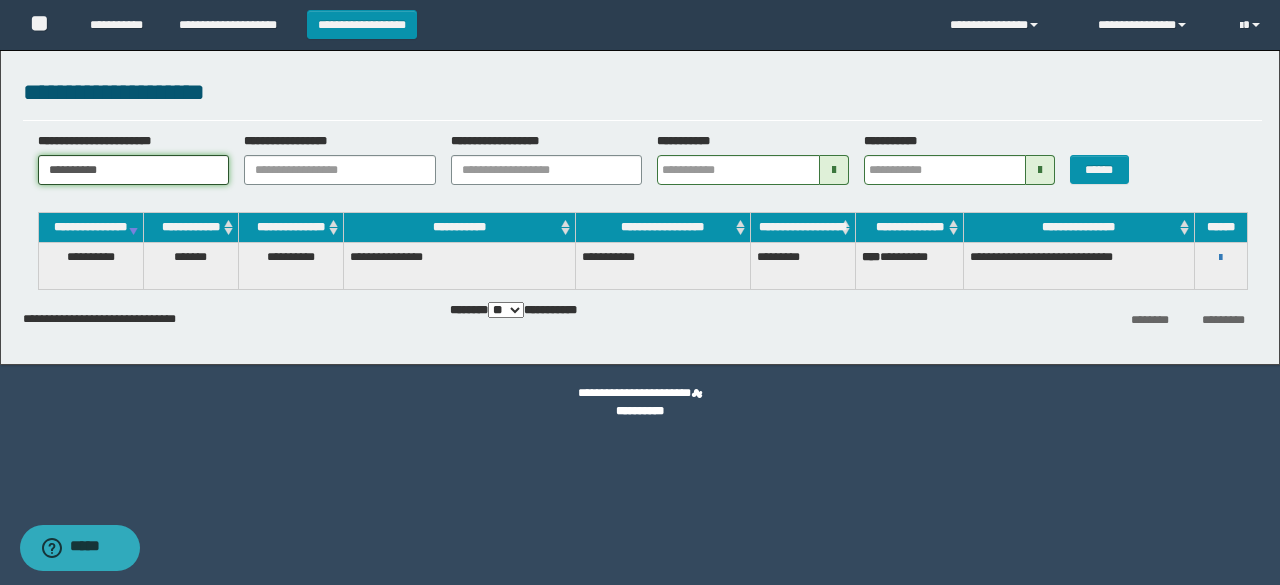 type on "**********" 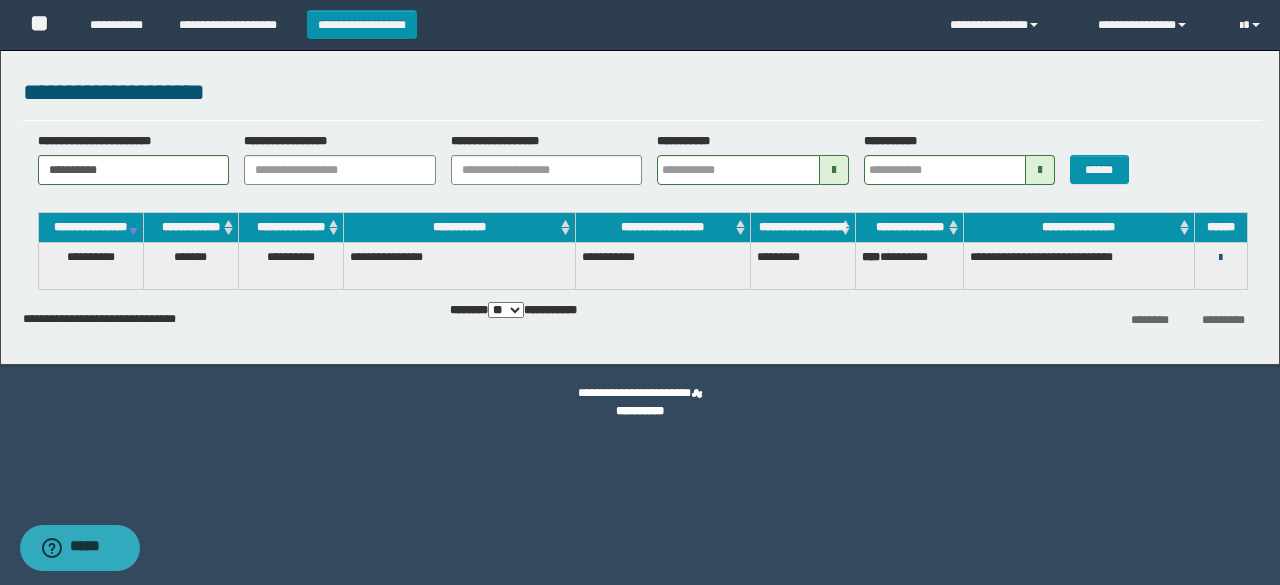 click at bounding box center (1220, 258) 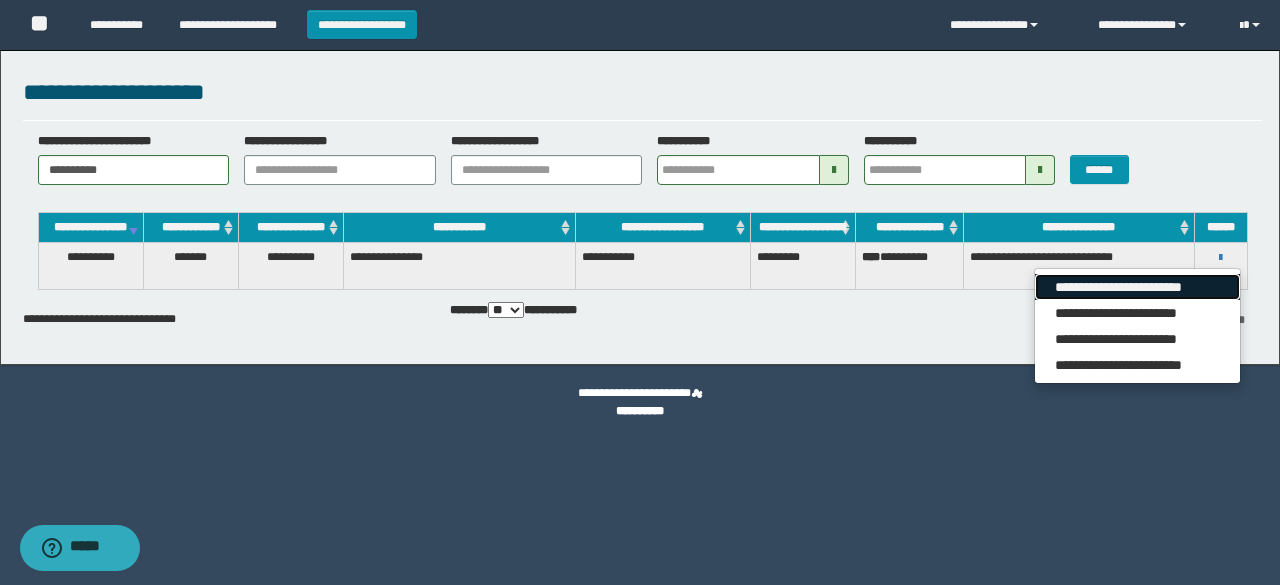 click on "**********" at bounding box center [1137, 287] 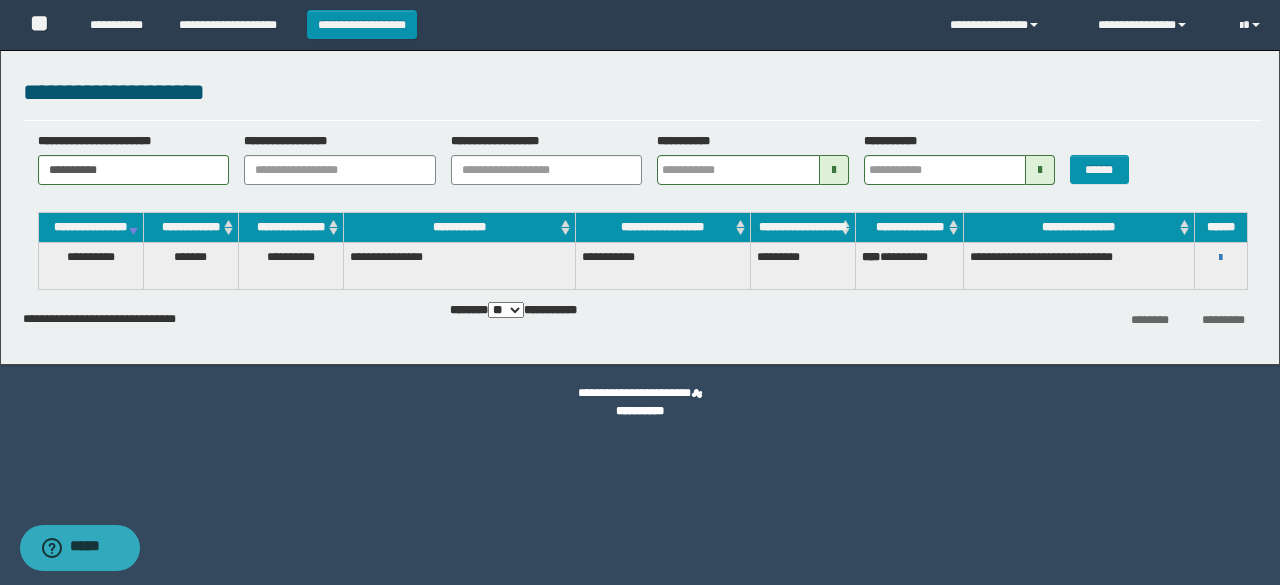 drag, startPoint x: 196, startPoint y: 187, endPoint x: 27, endPoint y: 169, distance: 169.95587 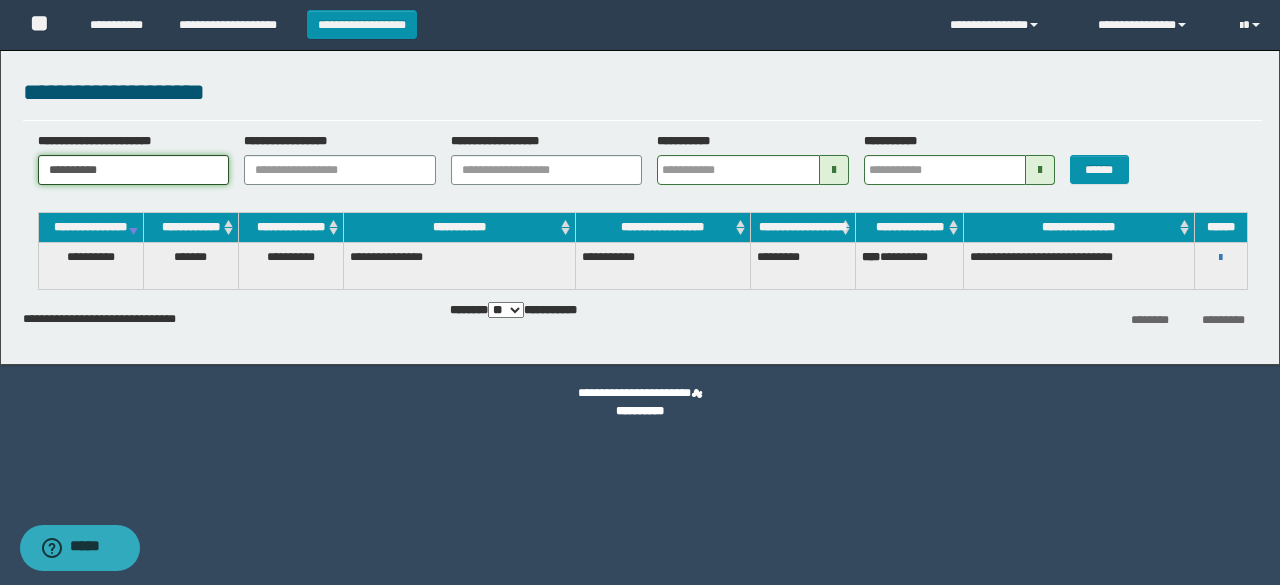drag, startPoint x: 188, startPoint y: 172, endPoint x: 0, endPoint y: 204, distance: 190.70396 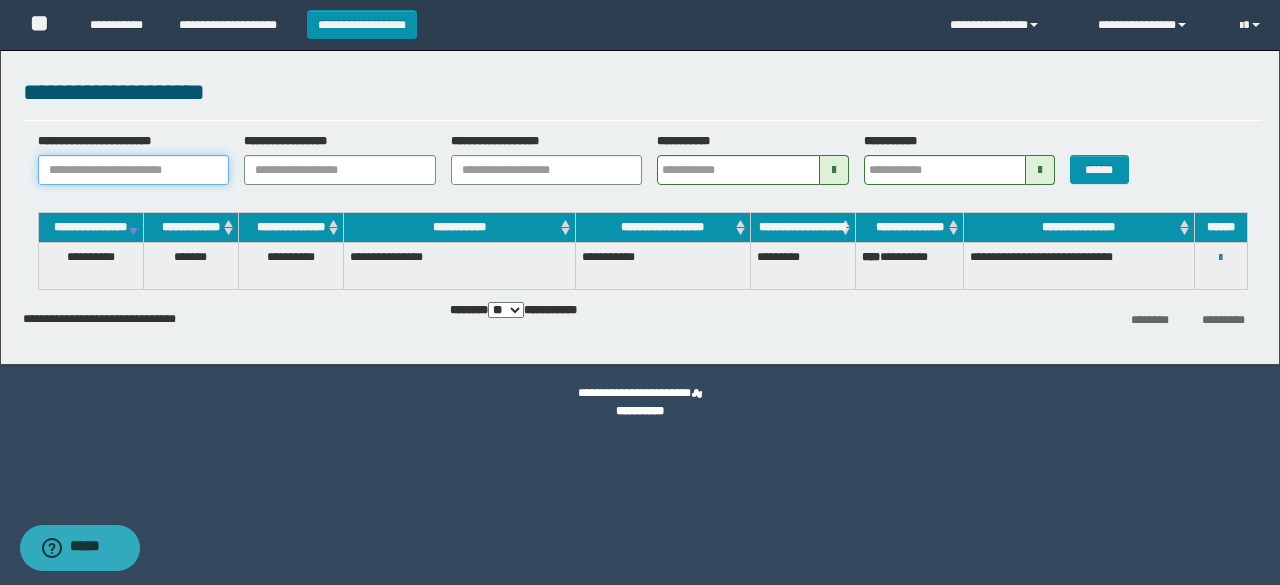 paste on "*******" 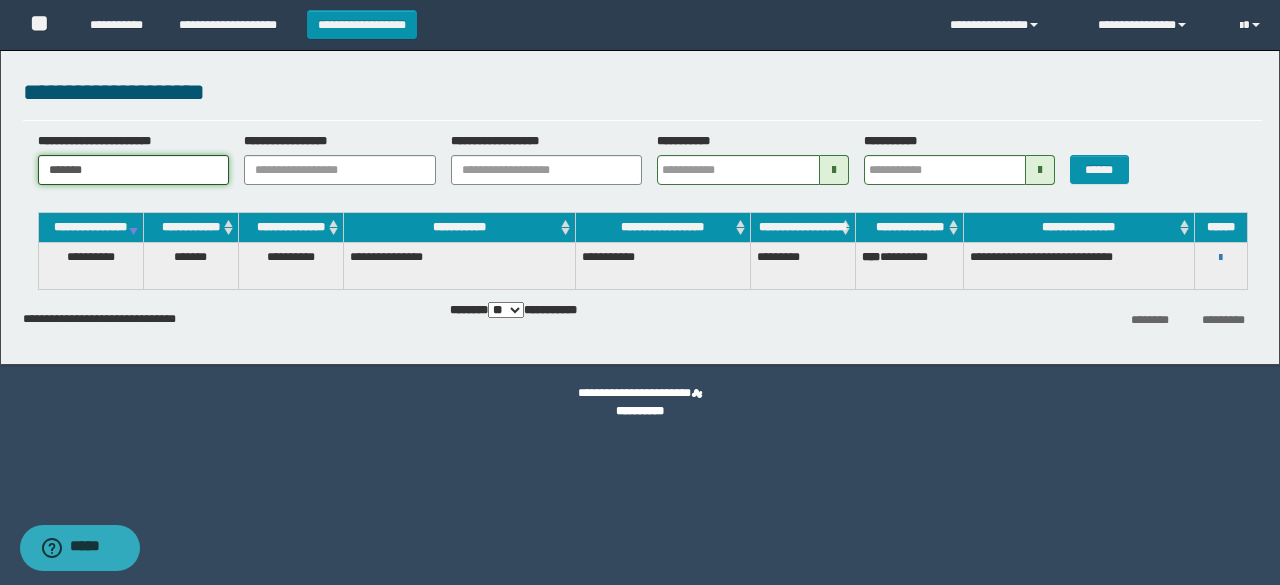 type on "*******" 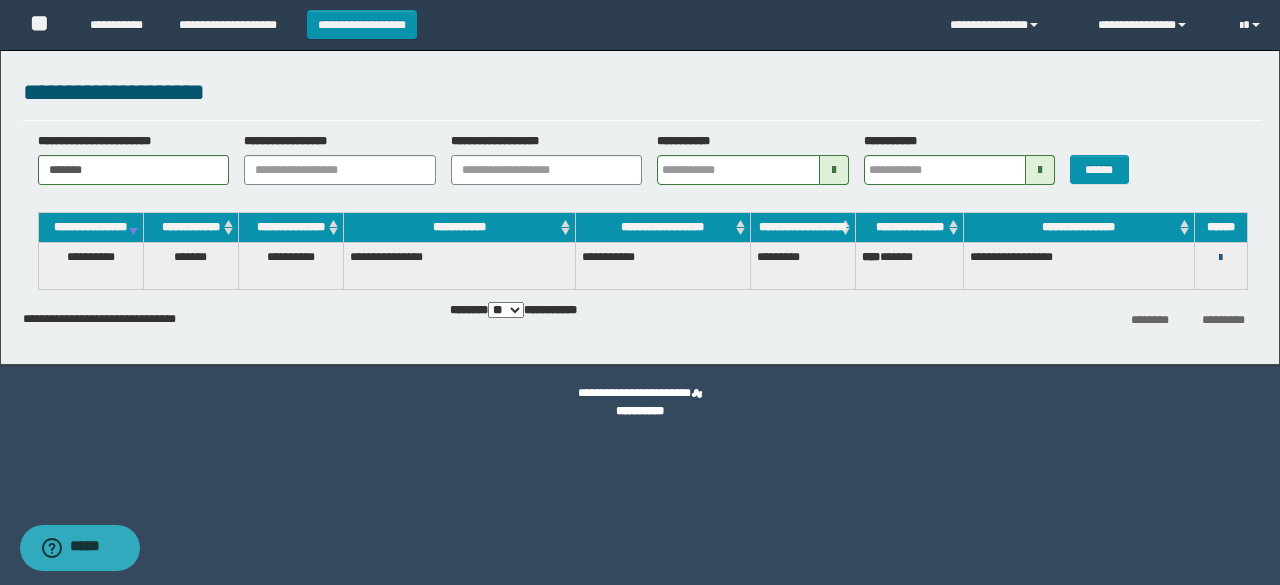 click at bounding box center (1220, 258) 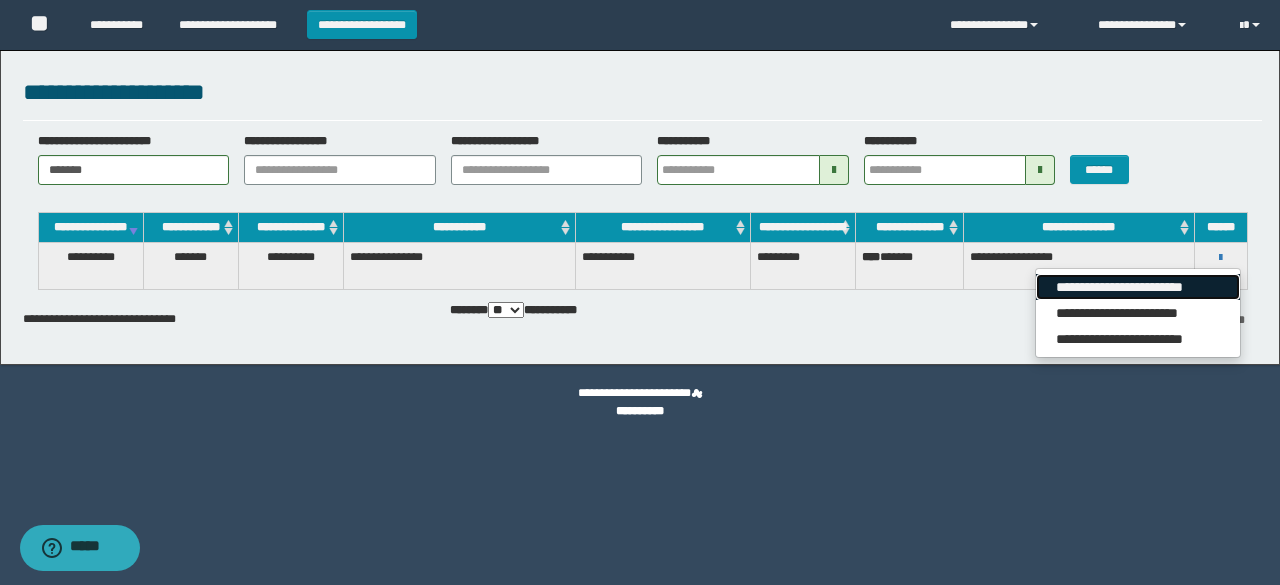 click on "**********" at bounding box center (1137, 287) 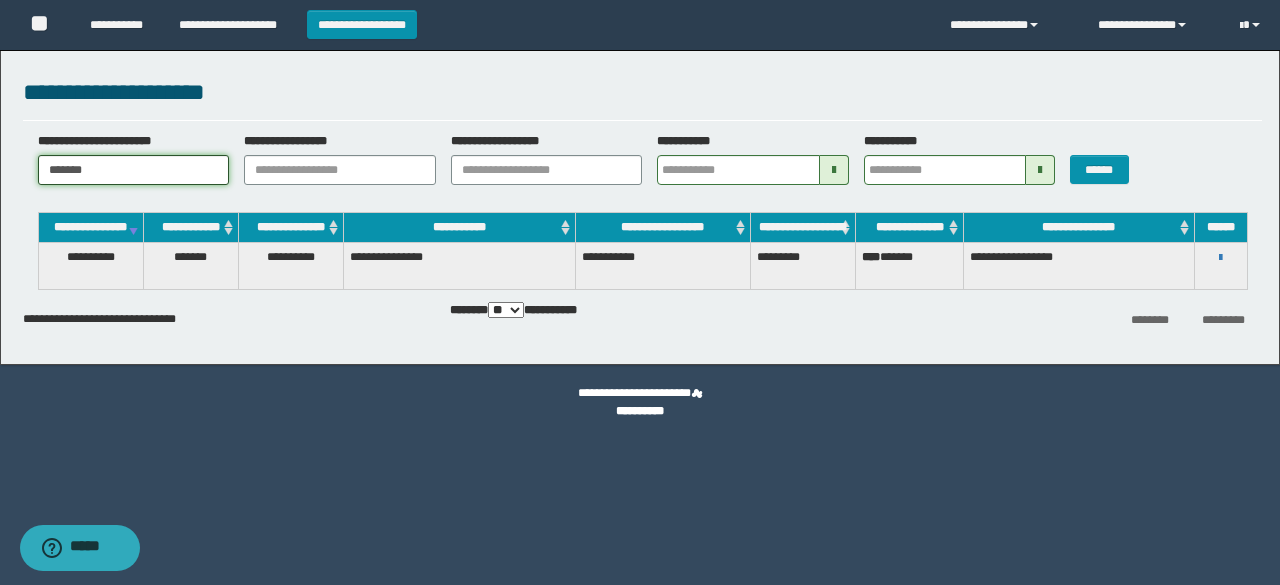 drag, startPoint x: 120, startPoint y: 179, endPoint x: 0, endPoint y: 187, distance: 120.26637 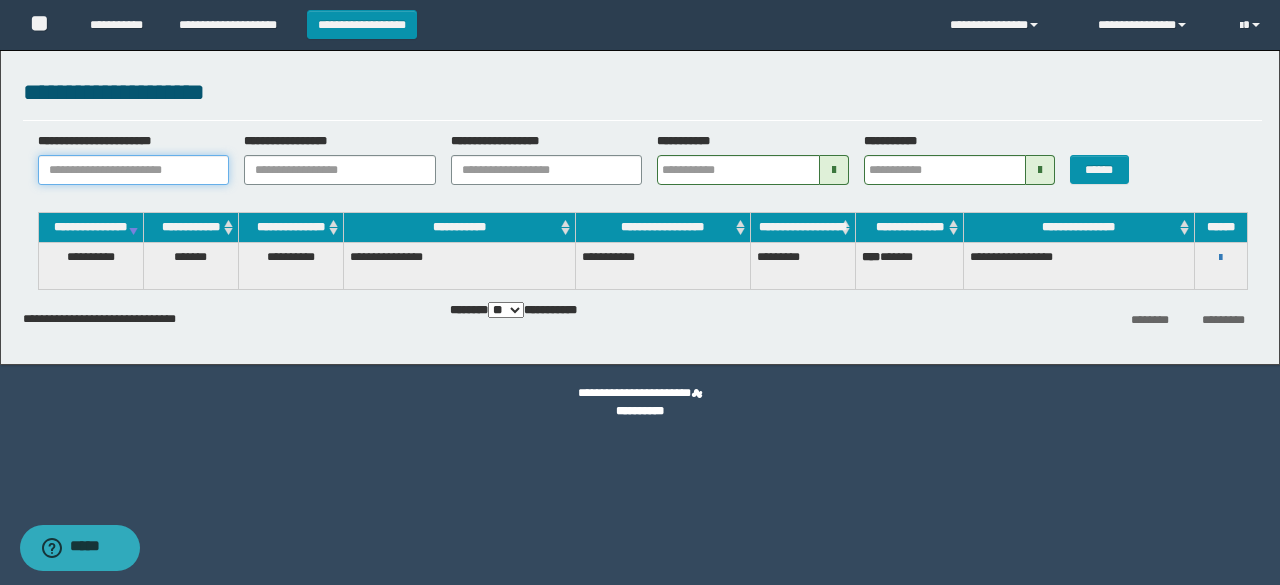 paste on "**********" 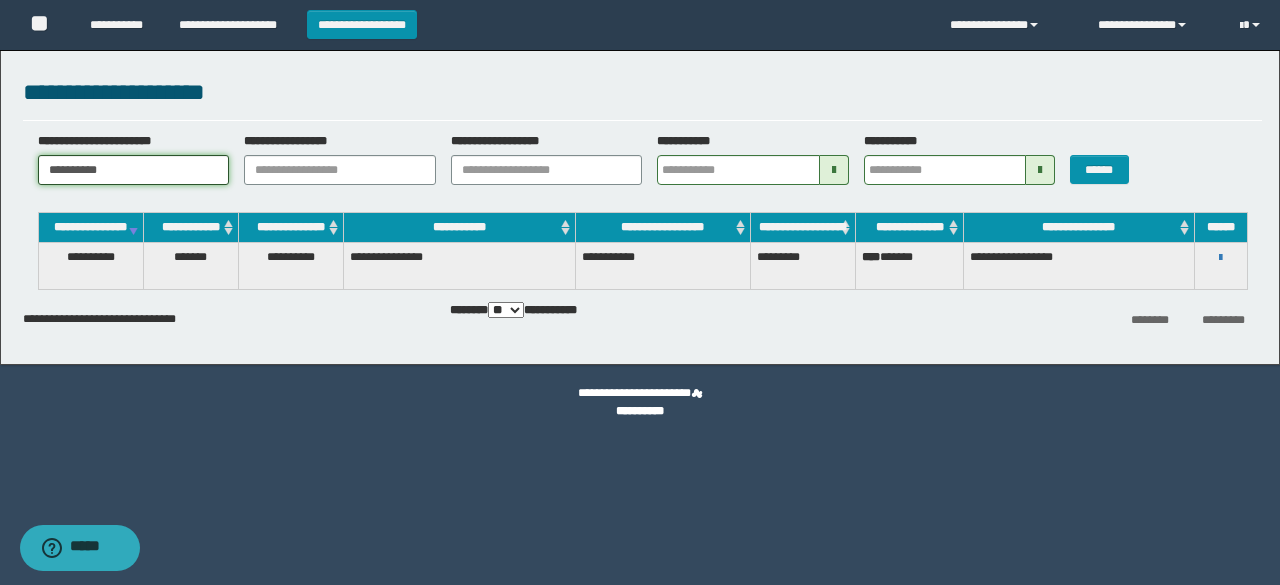 type on "**********" 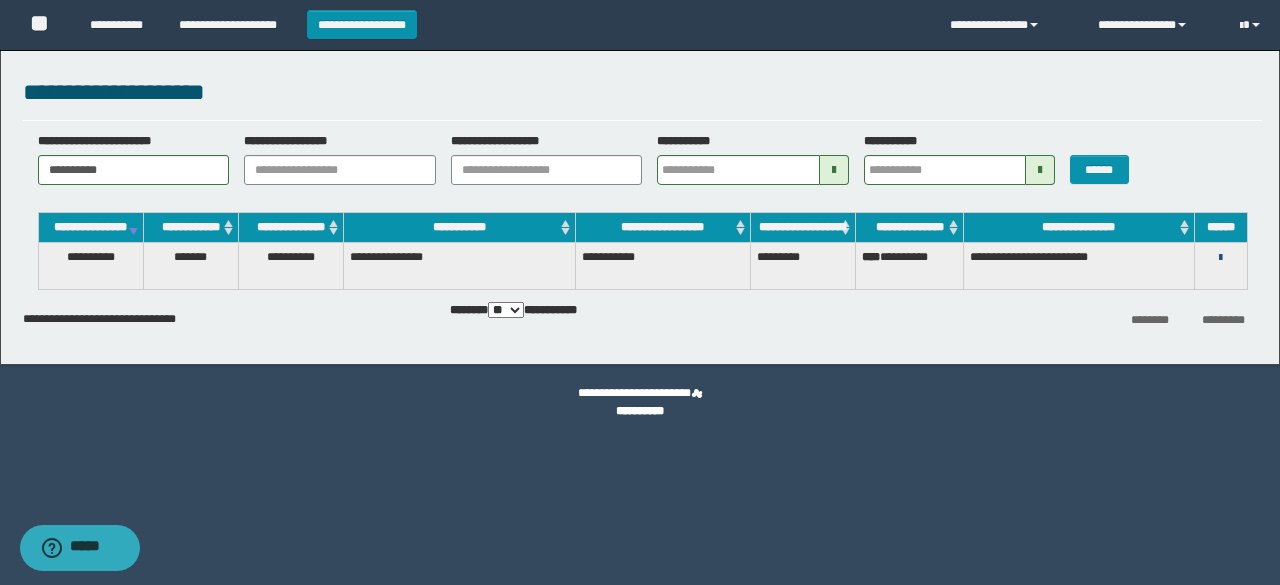 click at bounding box center [1220, 258] 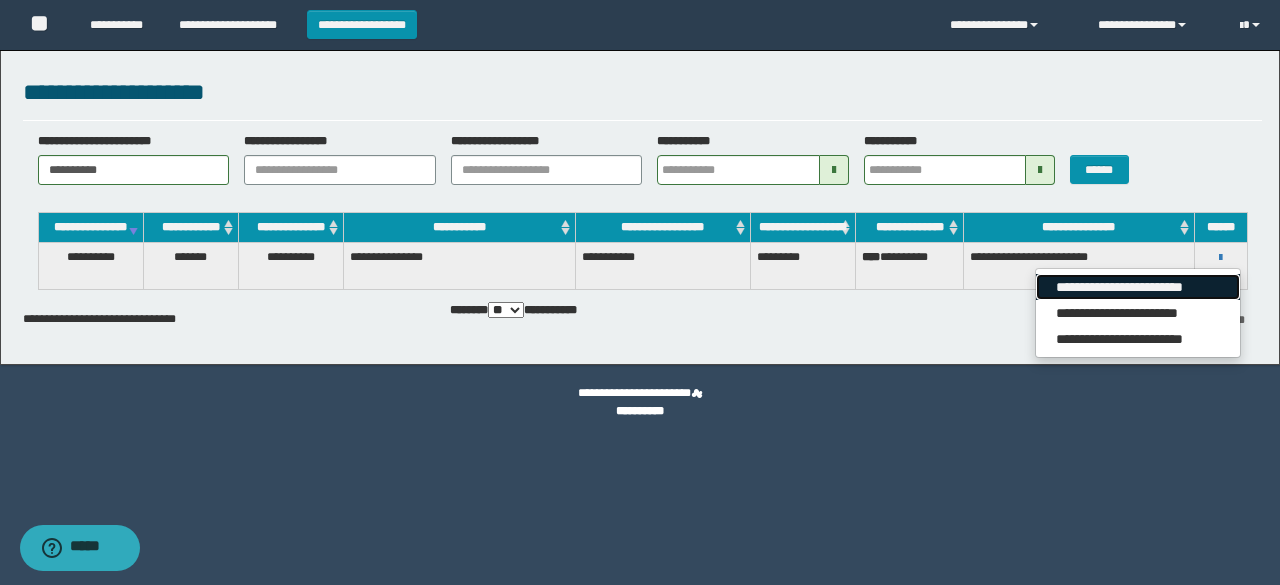 click on "**********" at bounding box center (1137, 287) 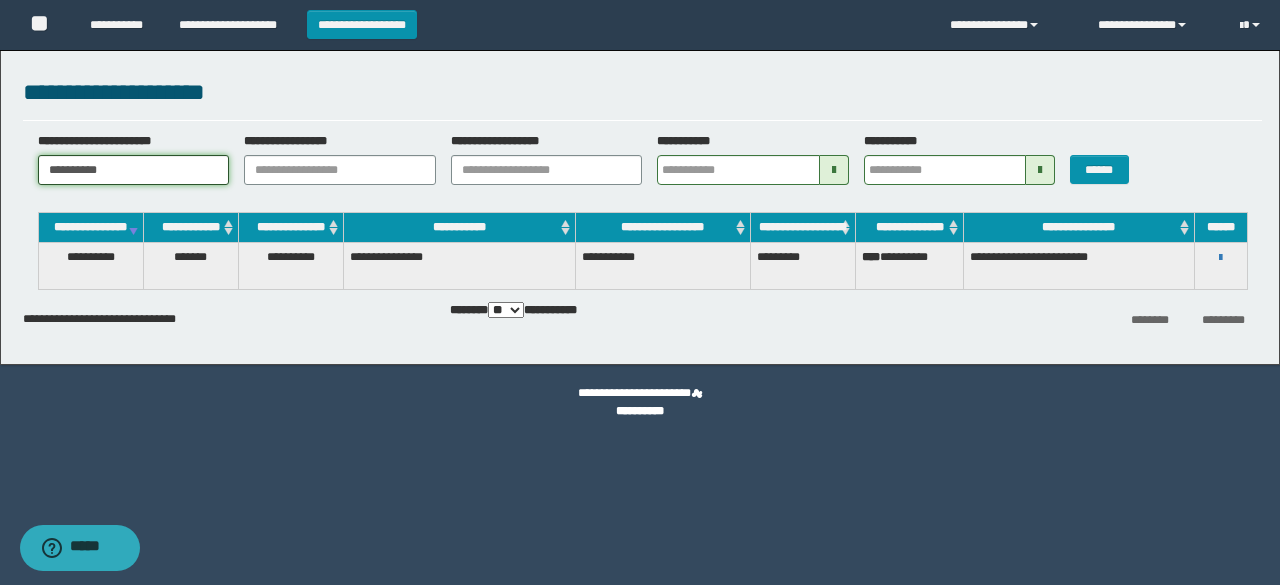 drag, startPoint x: 188, startPoint y: 165, endPoint x: 39, endPoint y: 141, distance: 150.9205 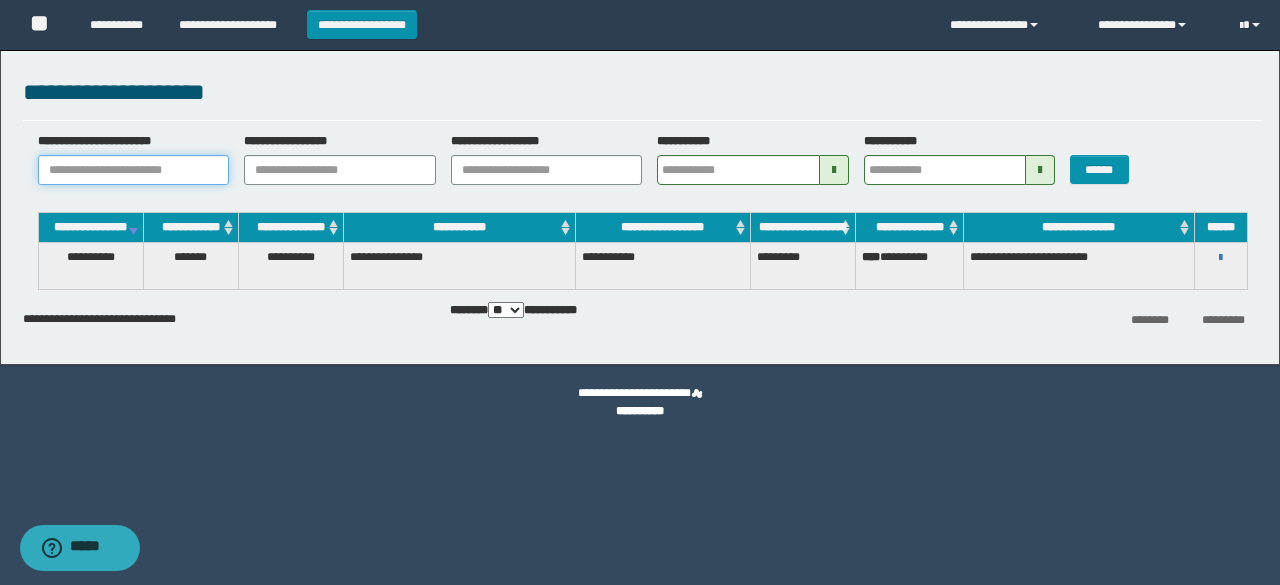 paste on "********" 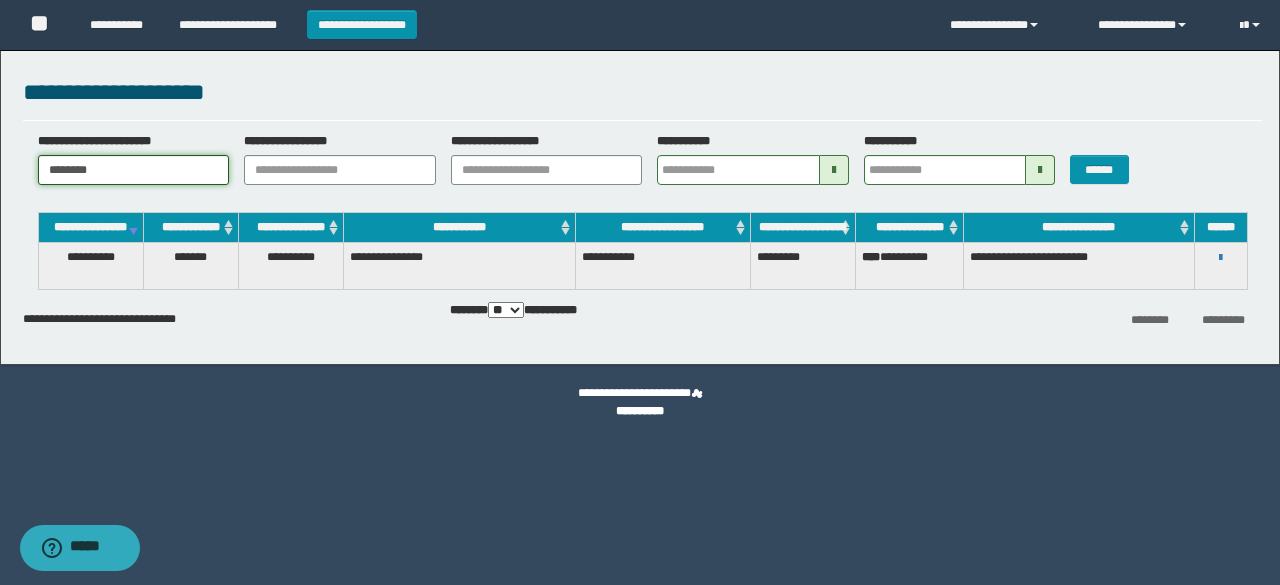 type on "********" 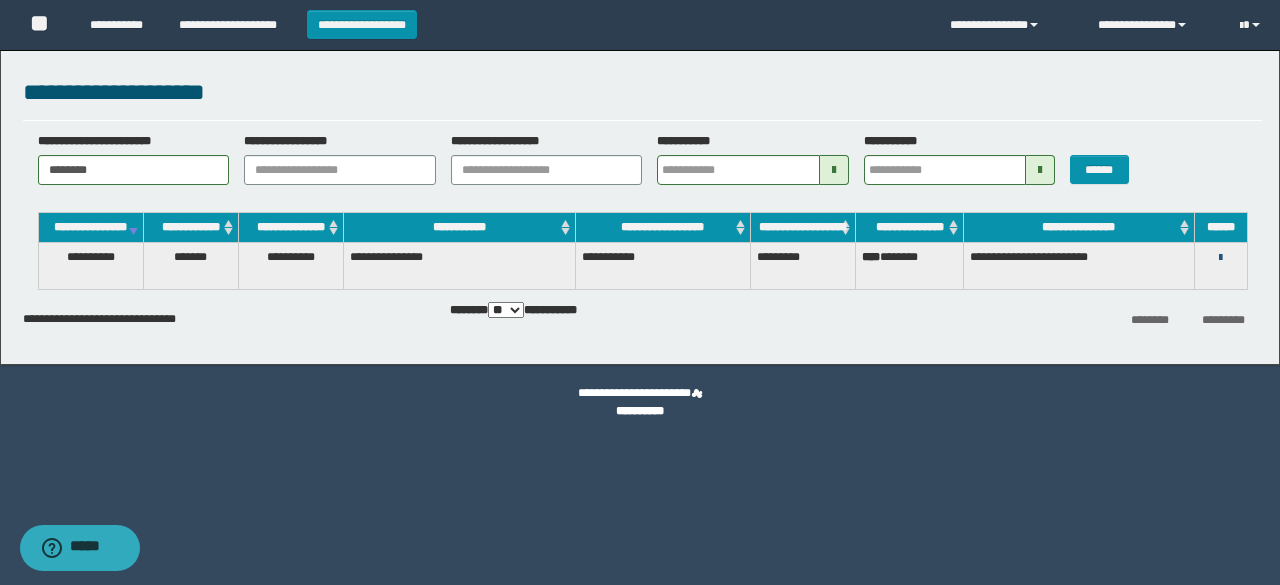 click at bounding box center [1220, 258] 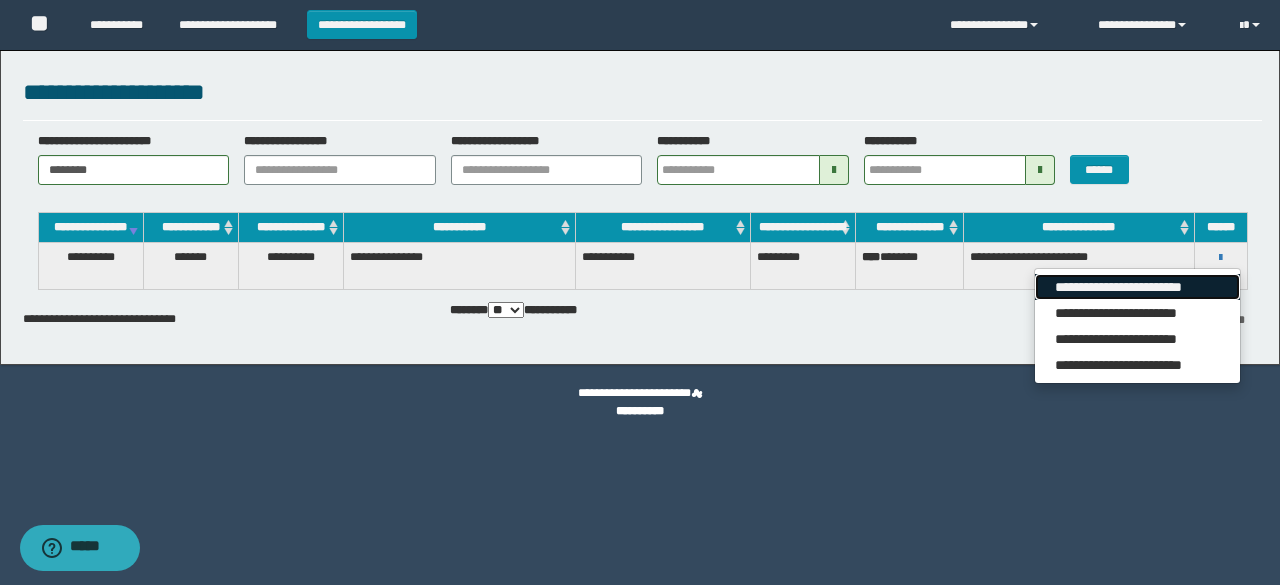 click on "**********" at bounding box center [1137, 287] 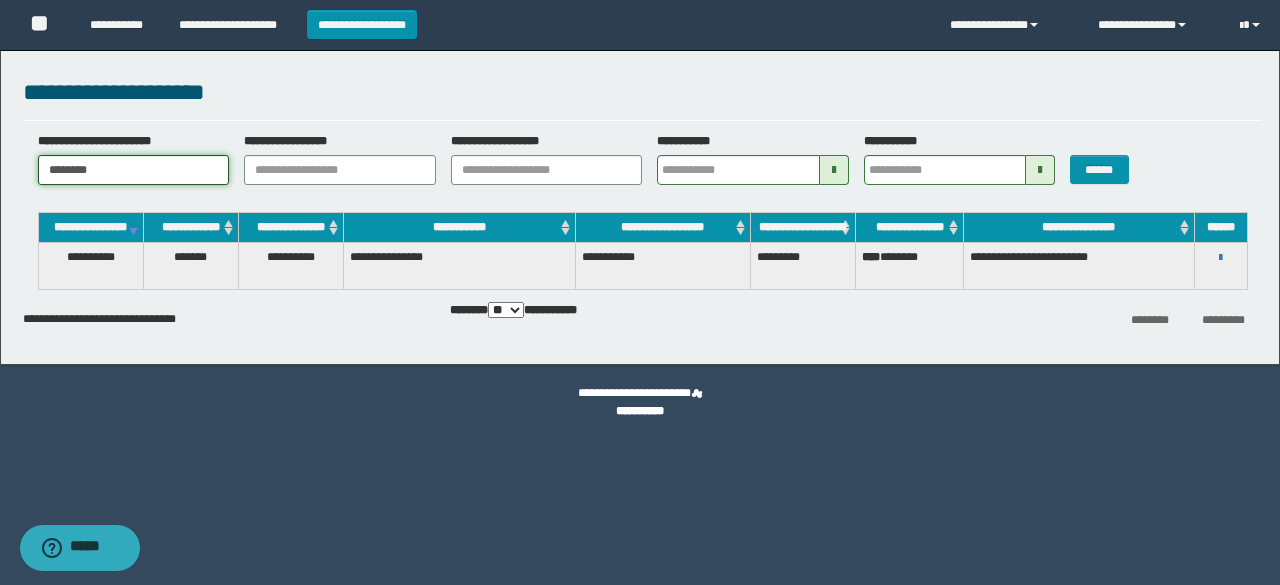 drag, startPoint x: 134, startPoint y: 171, endPoint x: 0, endPoint y: 199, distance: 136.89412 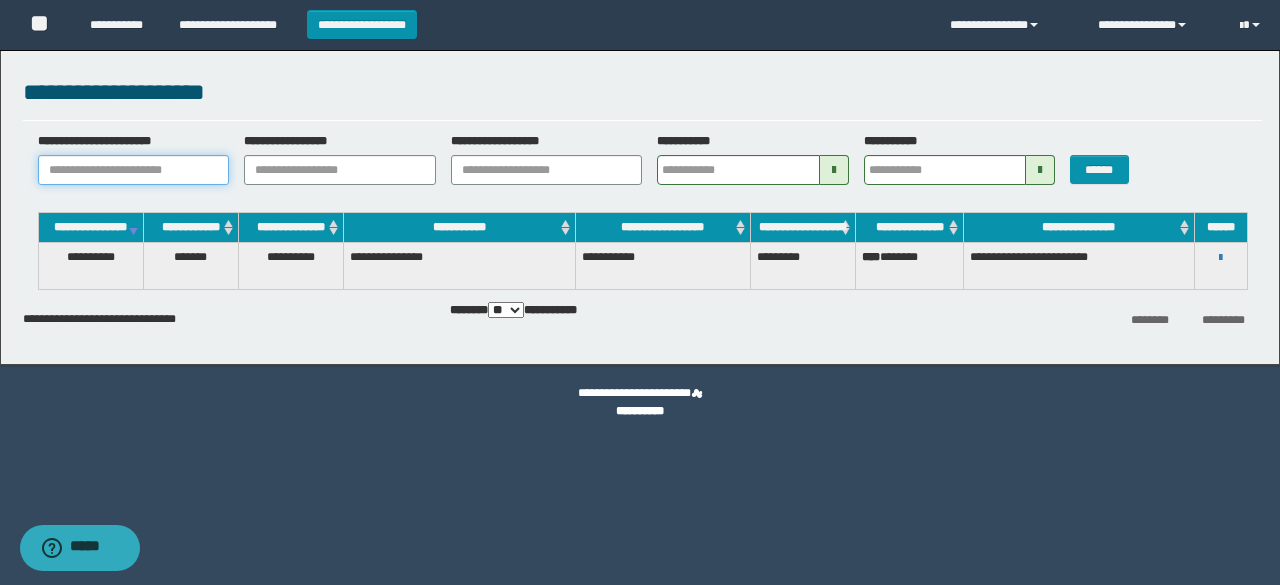 paste on "*******" 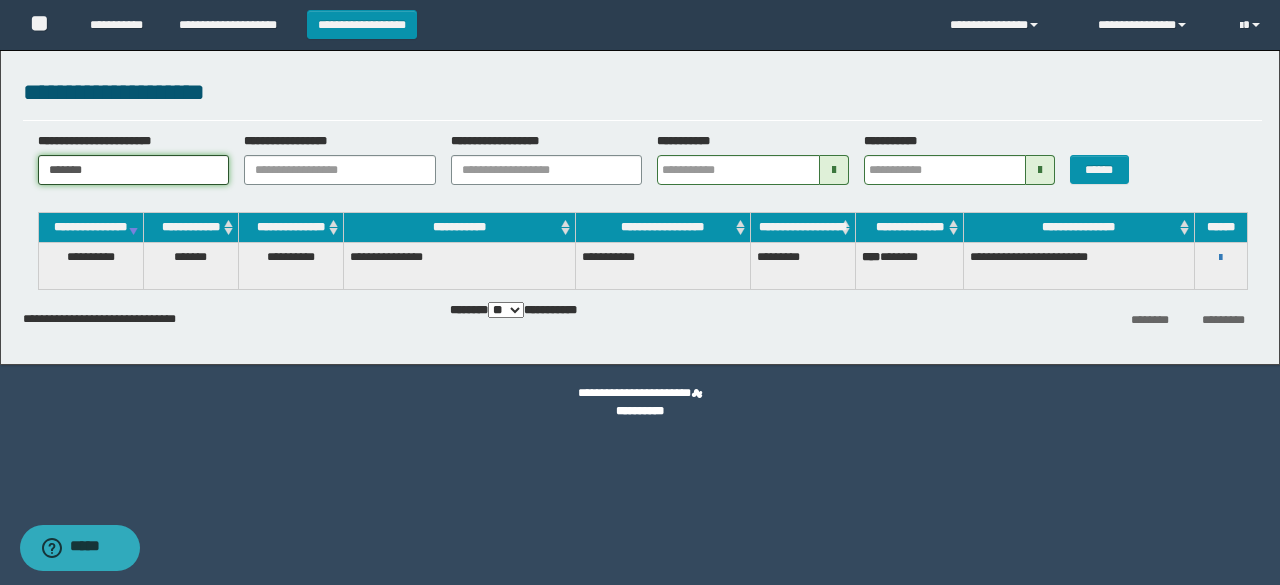 type on "*******" 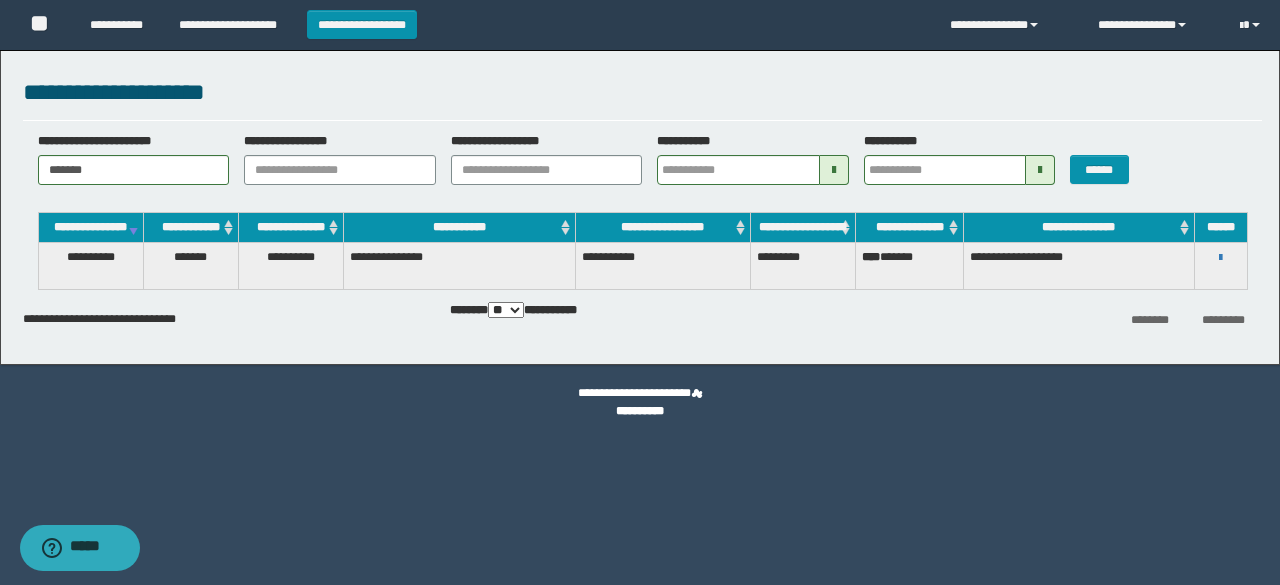 click on "**********" at bounding box center [1220, 266] 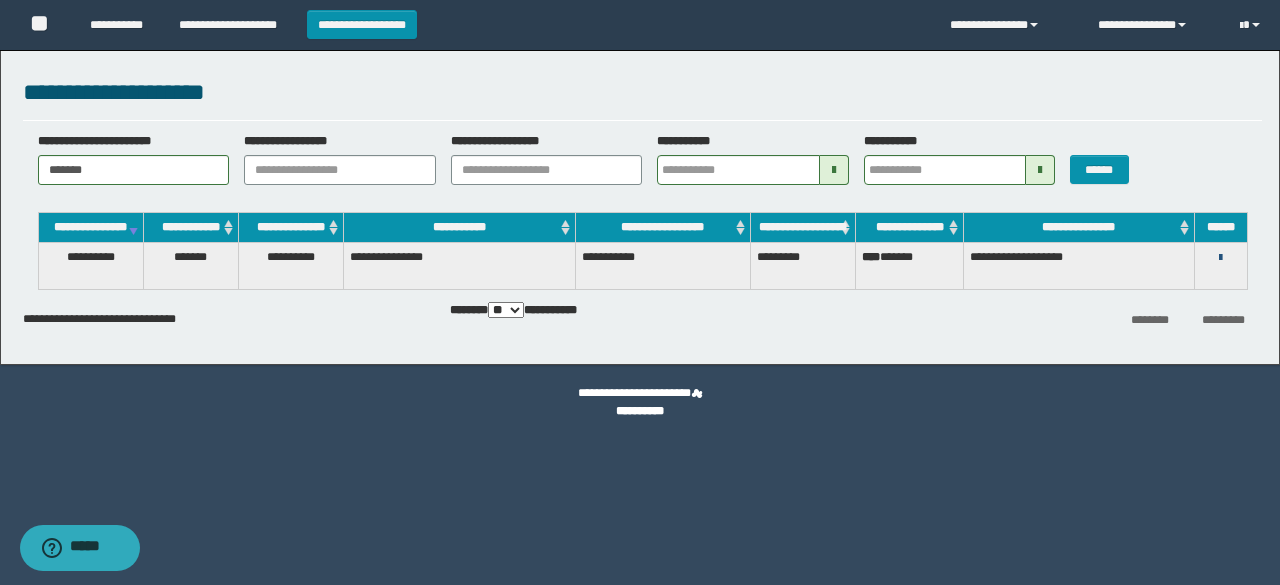 click at bounding box center (1220, 258) 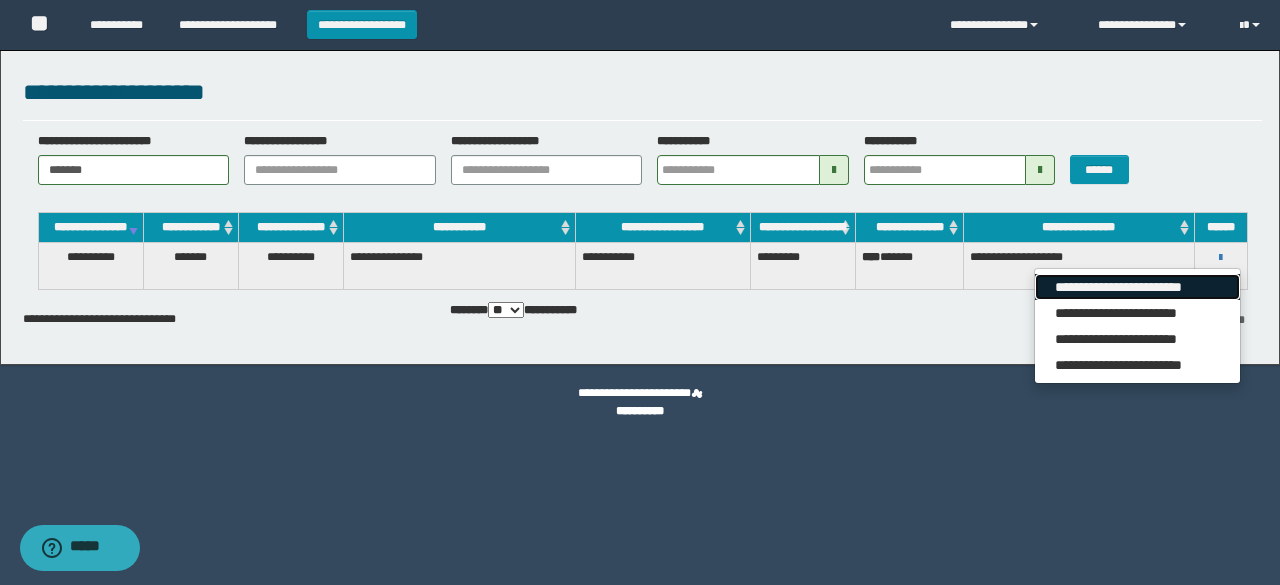 click on "**********" at bounding box center (1137, 287) 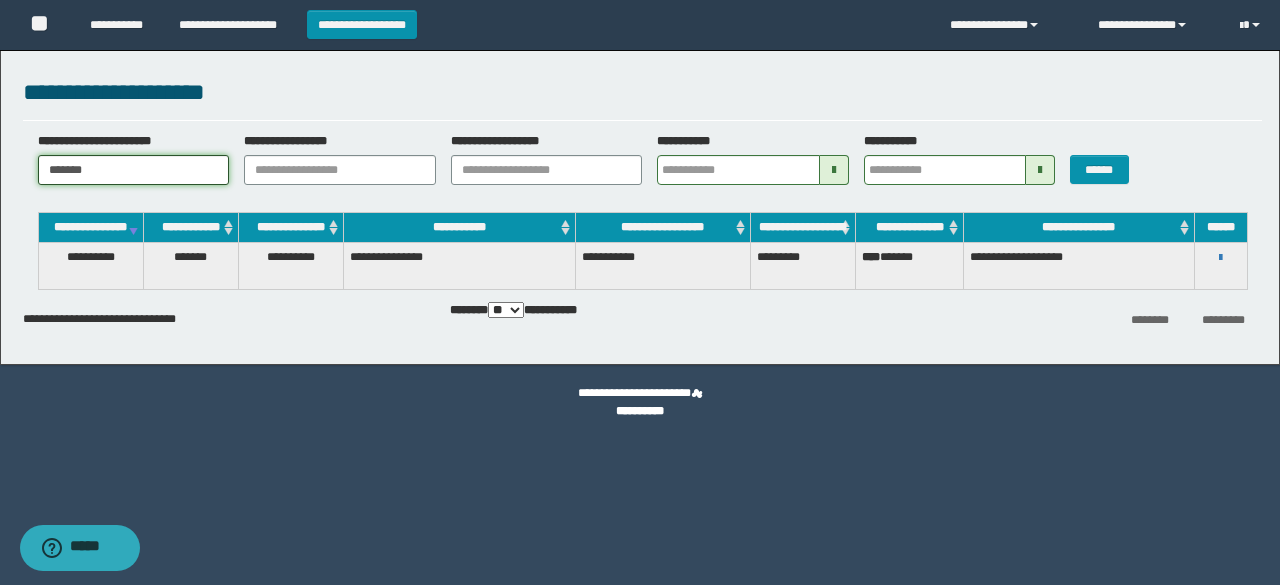 drag, startPoint x: 143, startPoint y: 173, endPoint x: 0, endPoint y: 153, distance: 144.39183 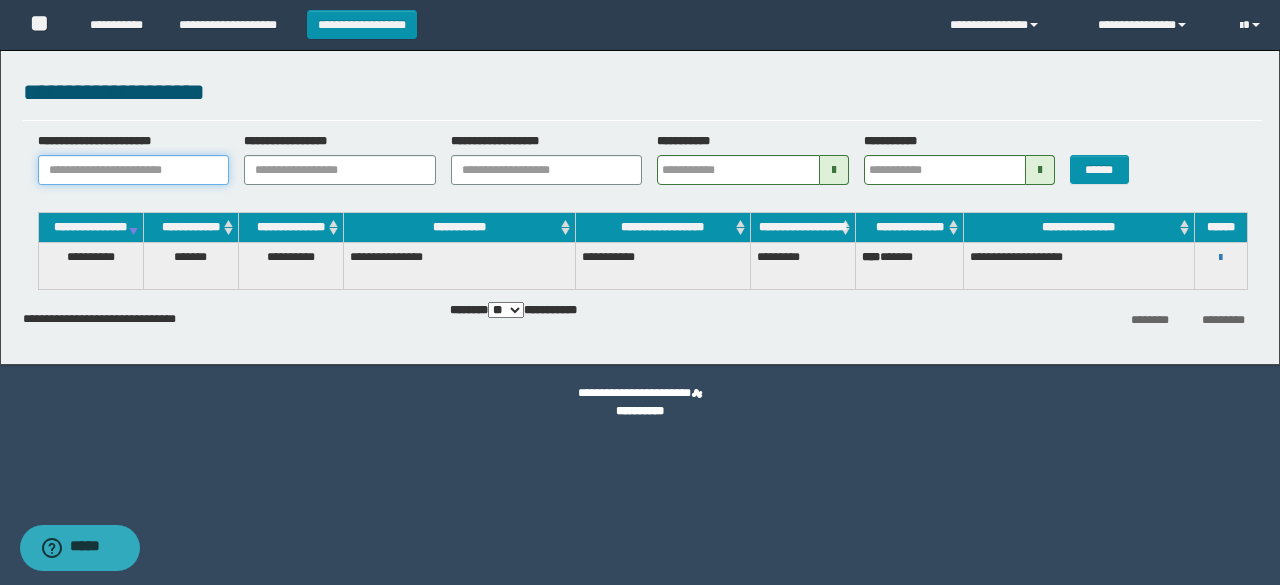 paste on "**********" 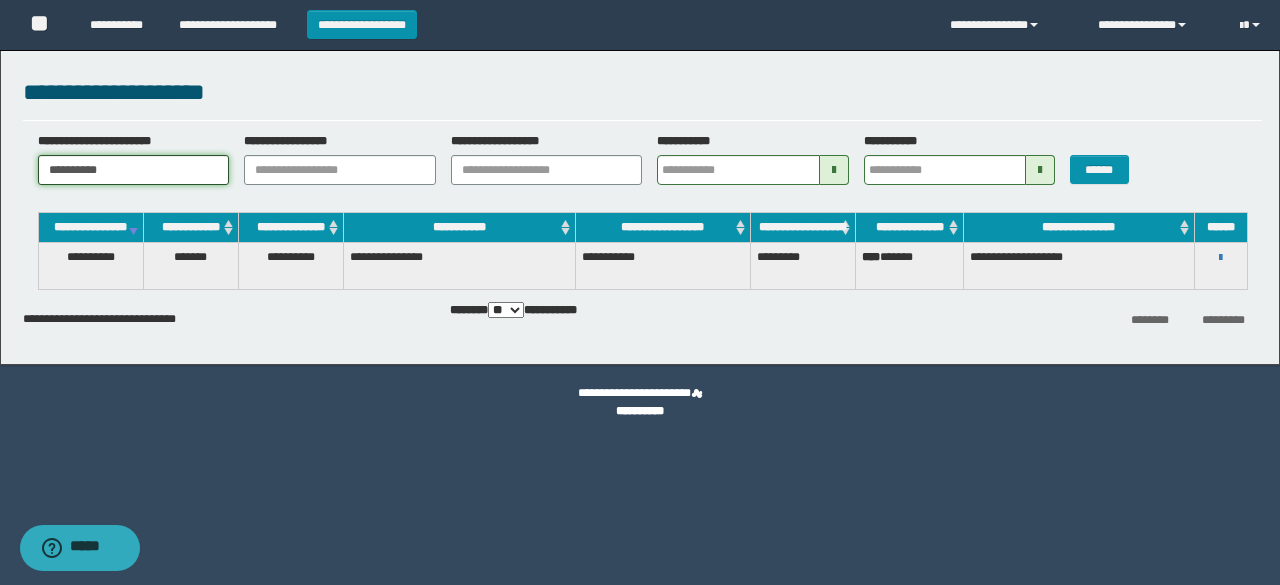 type on "**********" 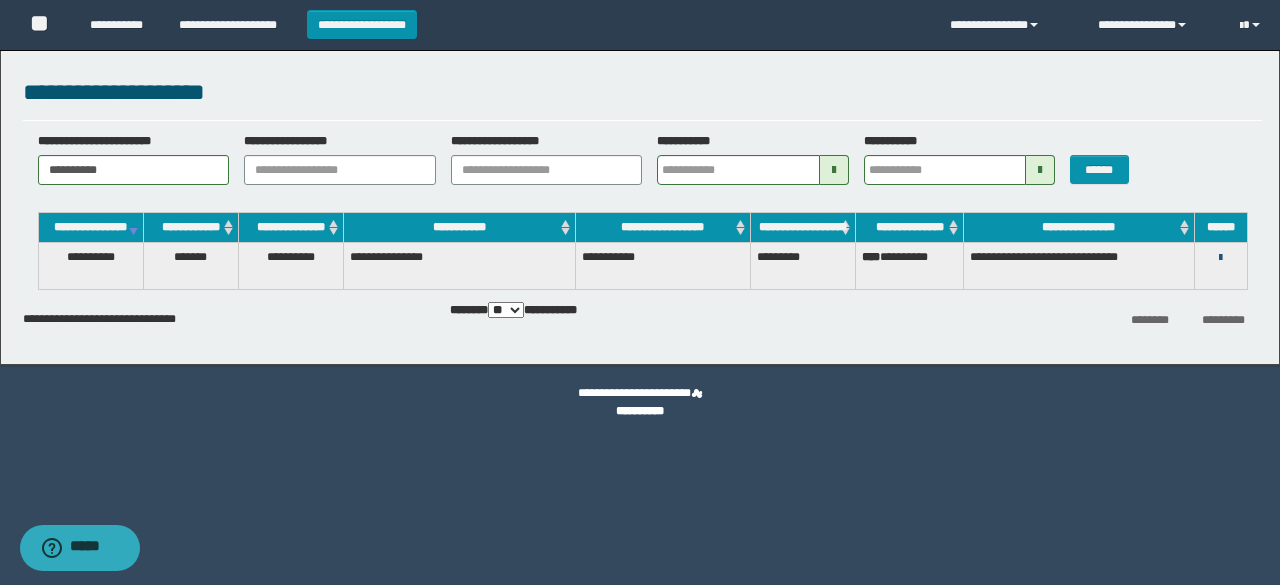 click at bounding box center (1220, 258) 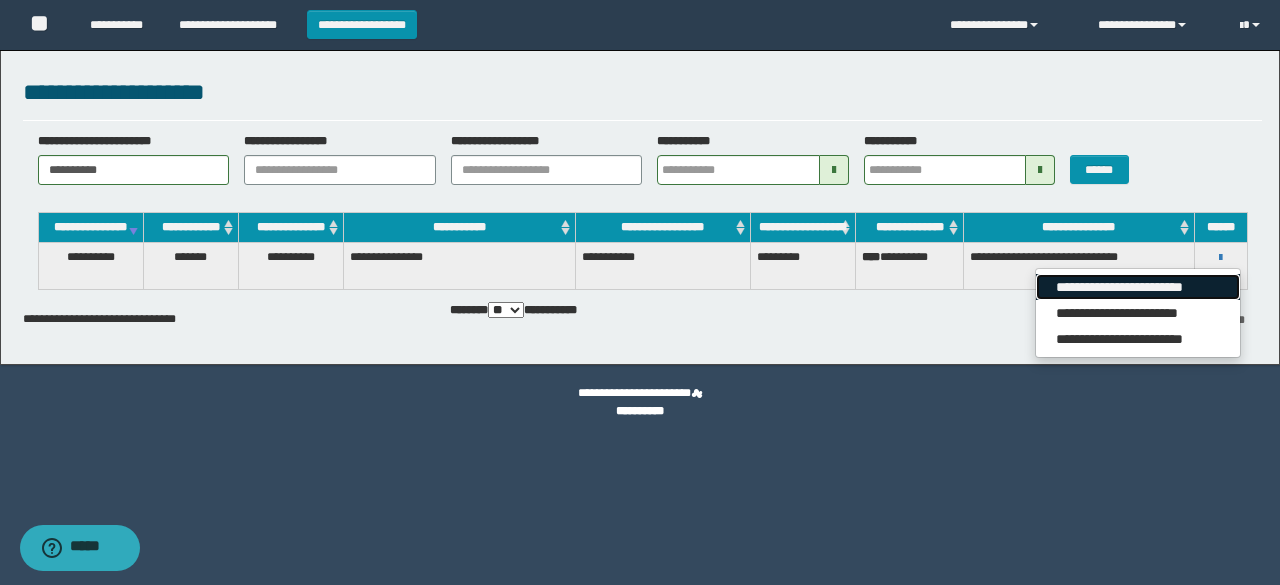 click on "**********" at bounding box center [1137, 287] 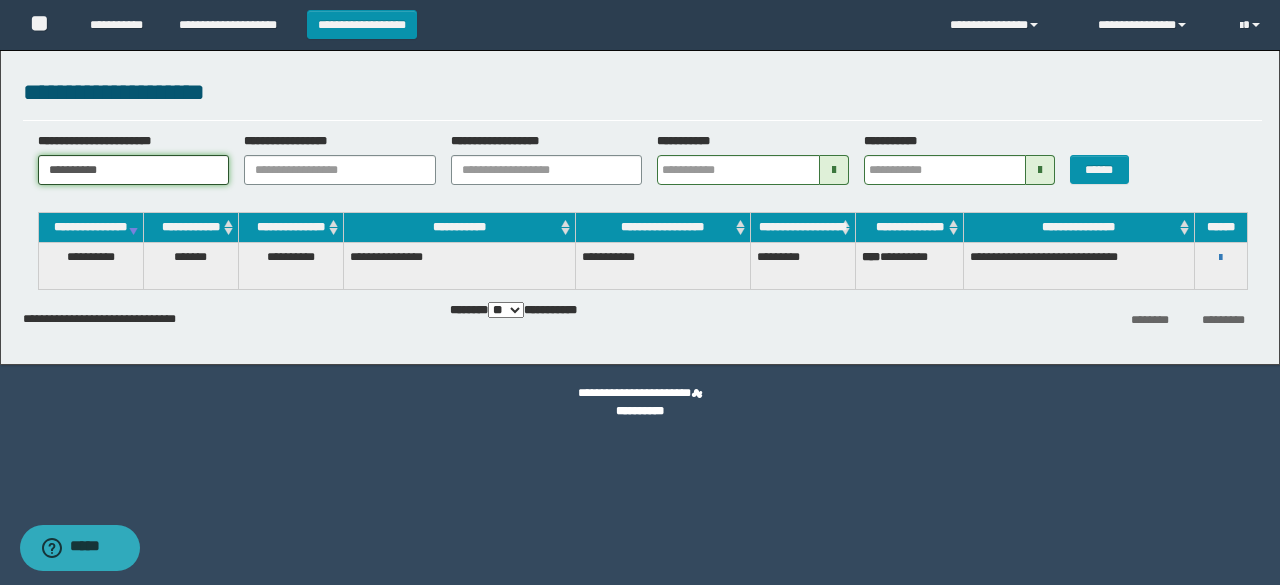 drag, startPoint x: 154, startPoint y: 175, endPoint x: 0, endPoint y: 173, distance: 154.01299 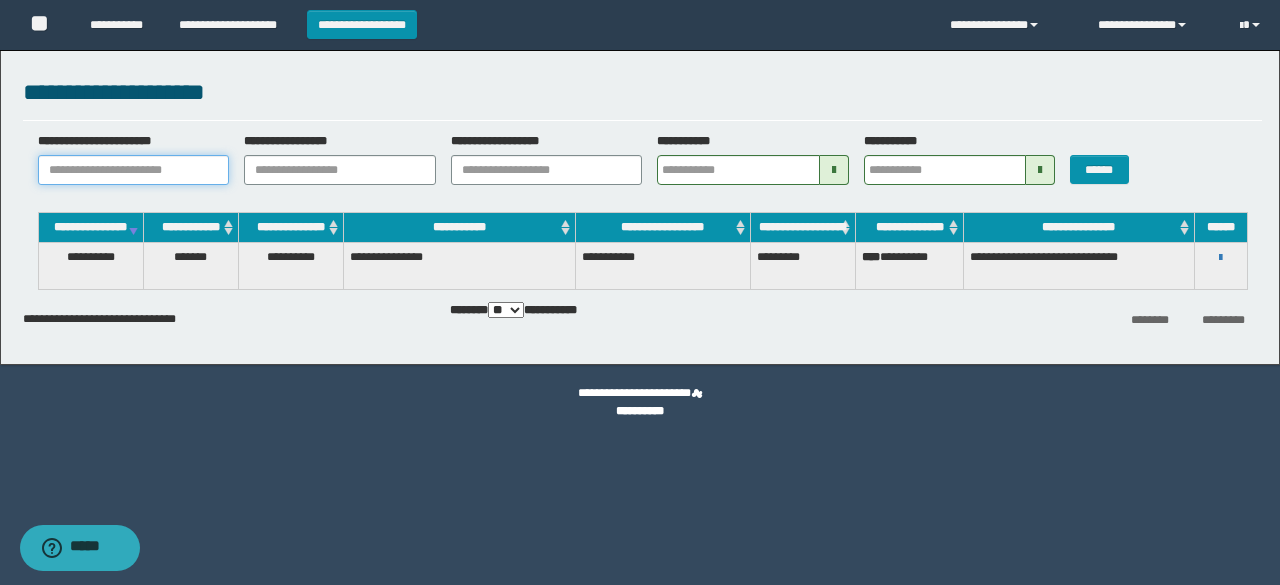 paste on "*******" 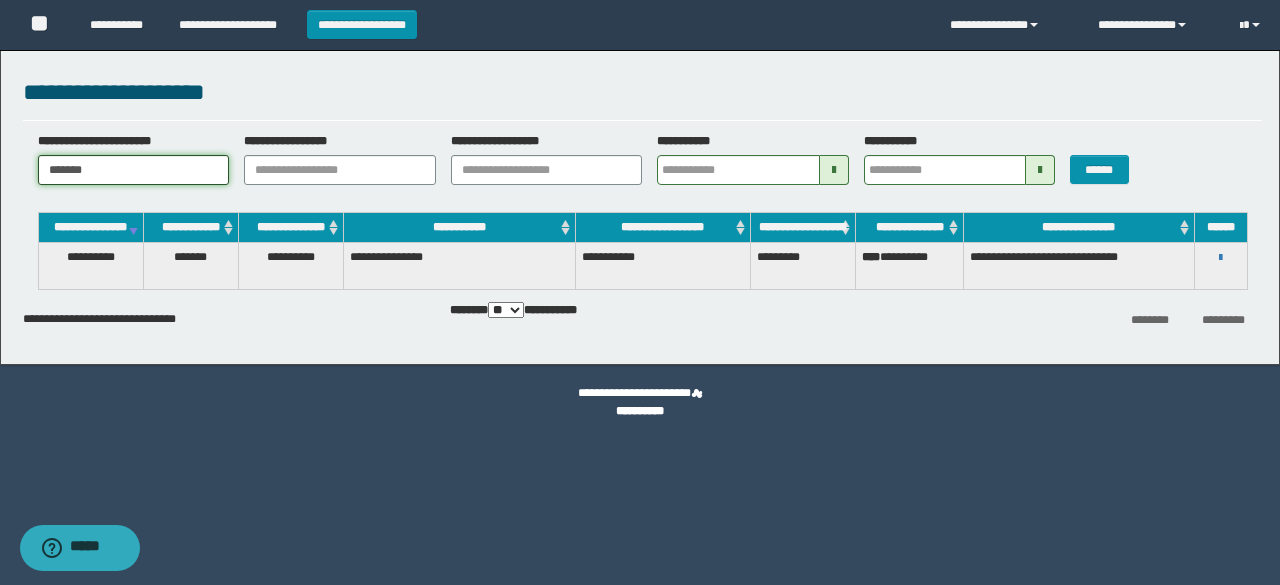 type on "*******" 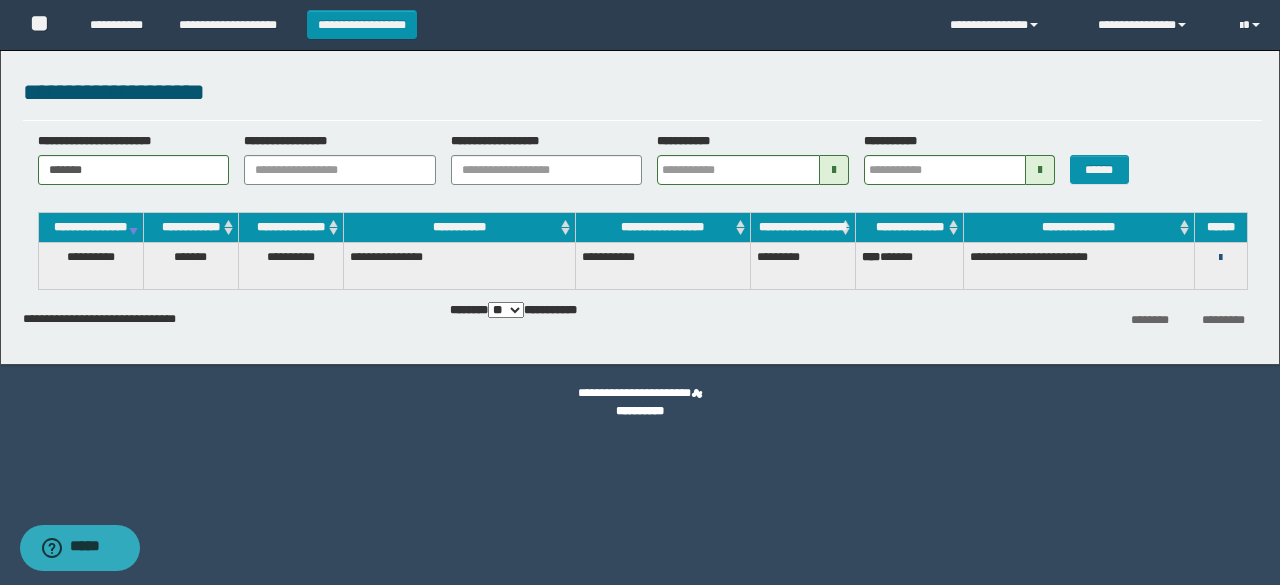click at bounding box center [1220, 258] 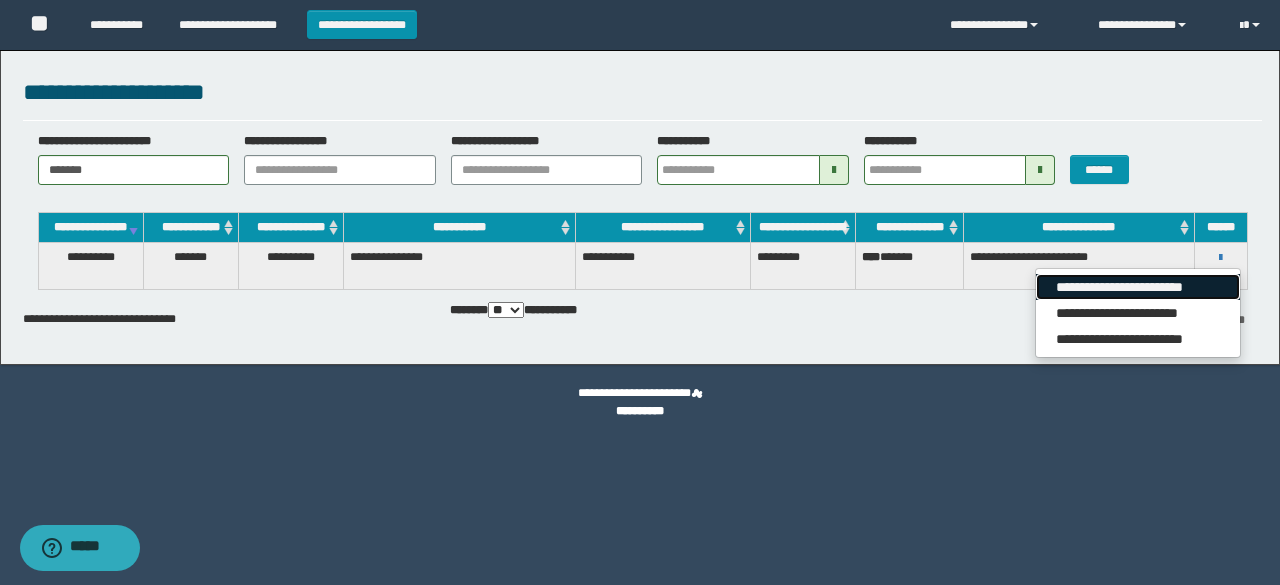 click on "**********" at bounding box center (1137, 287) 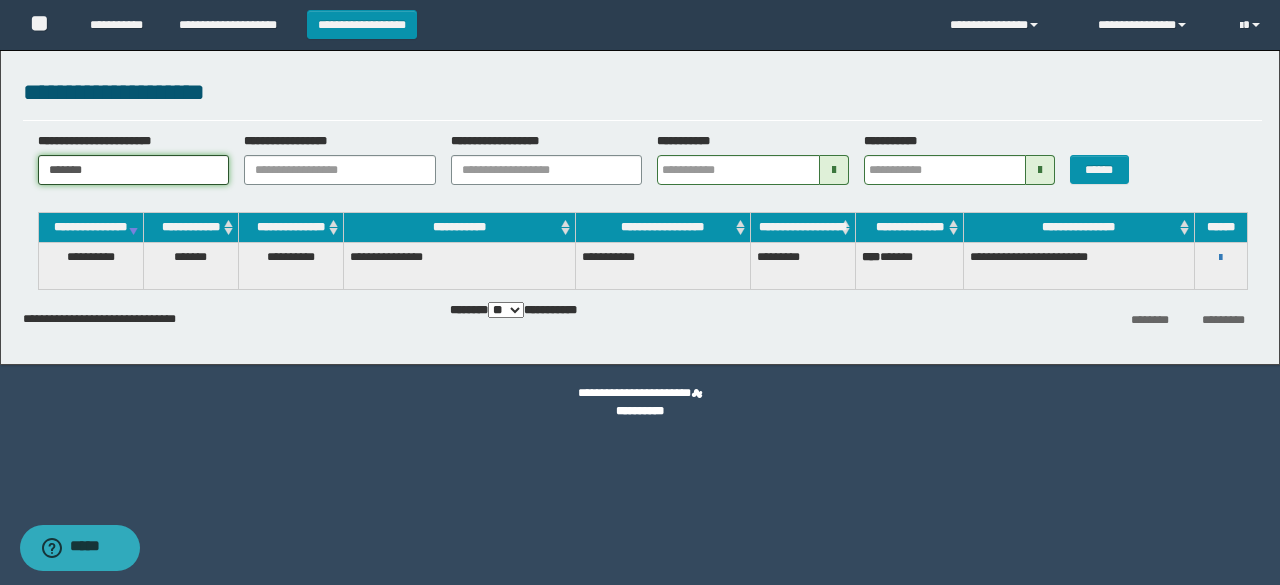 drag, startPoint x: 124, startPoint y: 171, endPoint x: 0, endPoint y: 189, distance: 125.299644 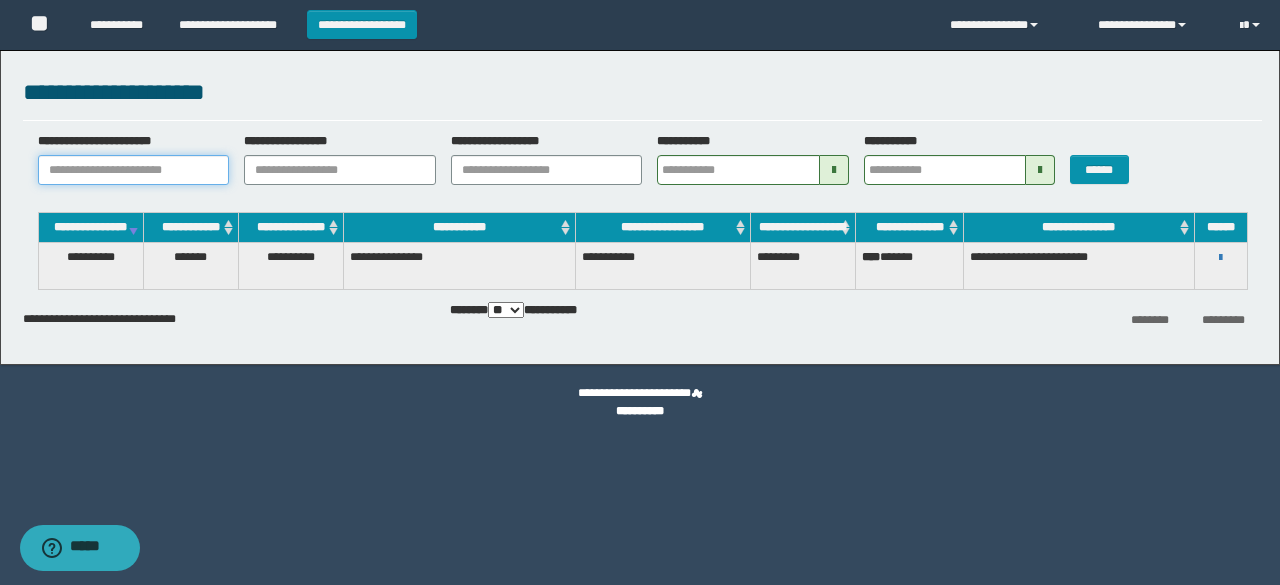 paste on "**********" 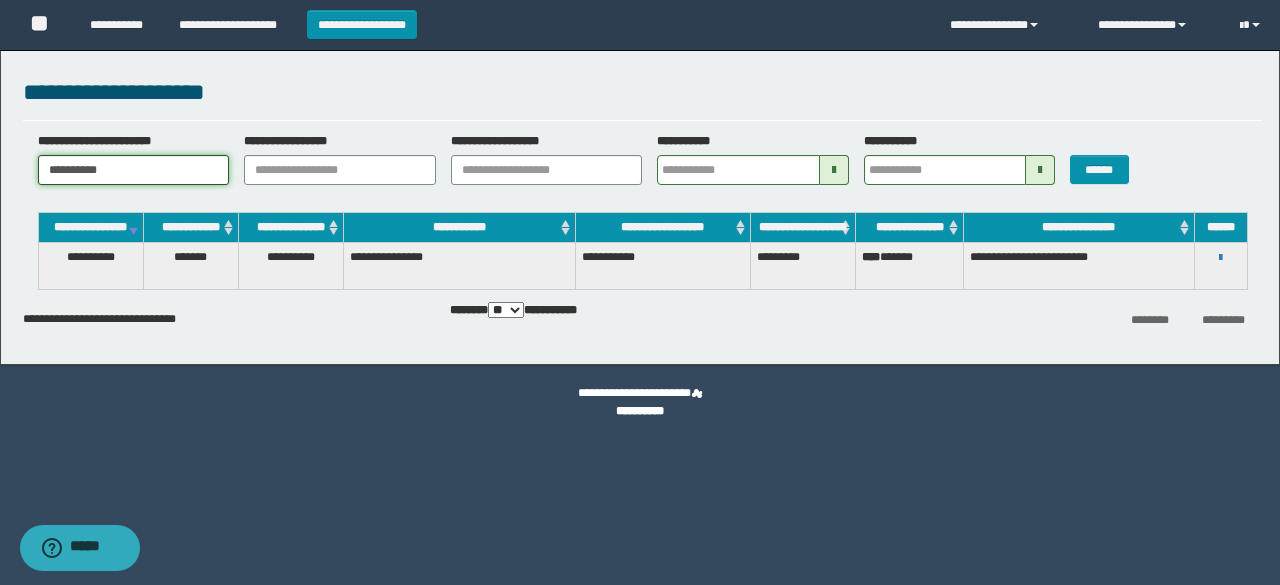 type on "**********" 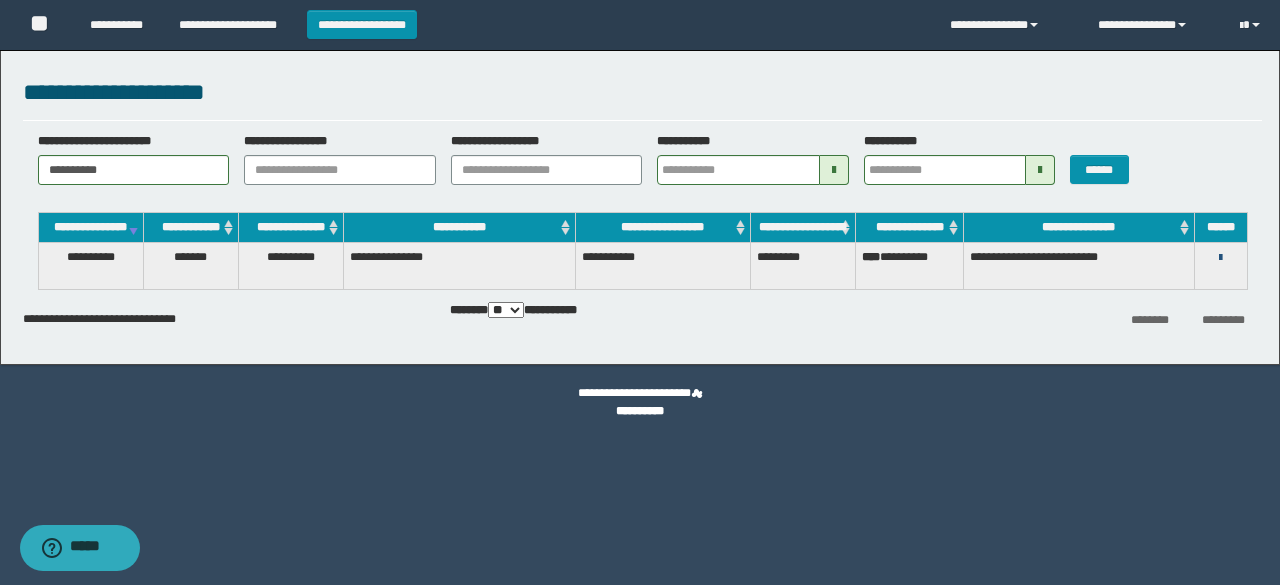click at bounding box center (1220, 258) 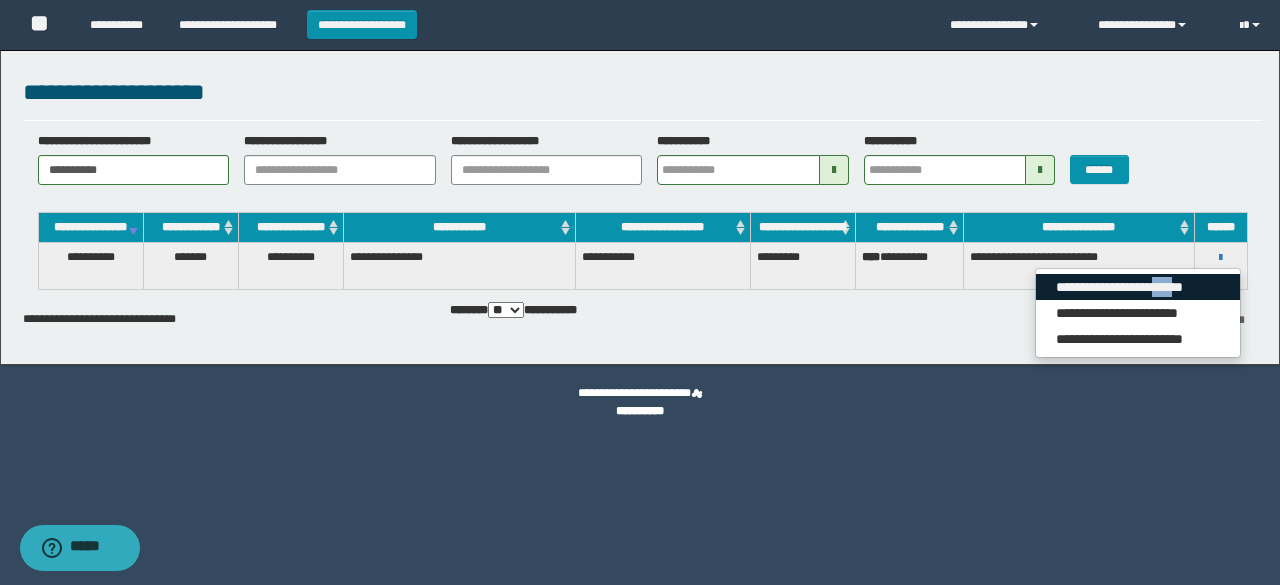 drag, startPoint x: 1198, startPoint y: 285, endPoint x: 1182, endPoint y: 308, distance: 28.01785 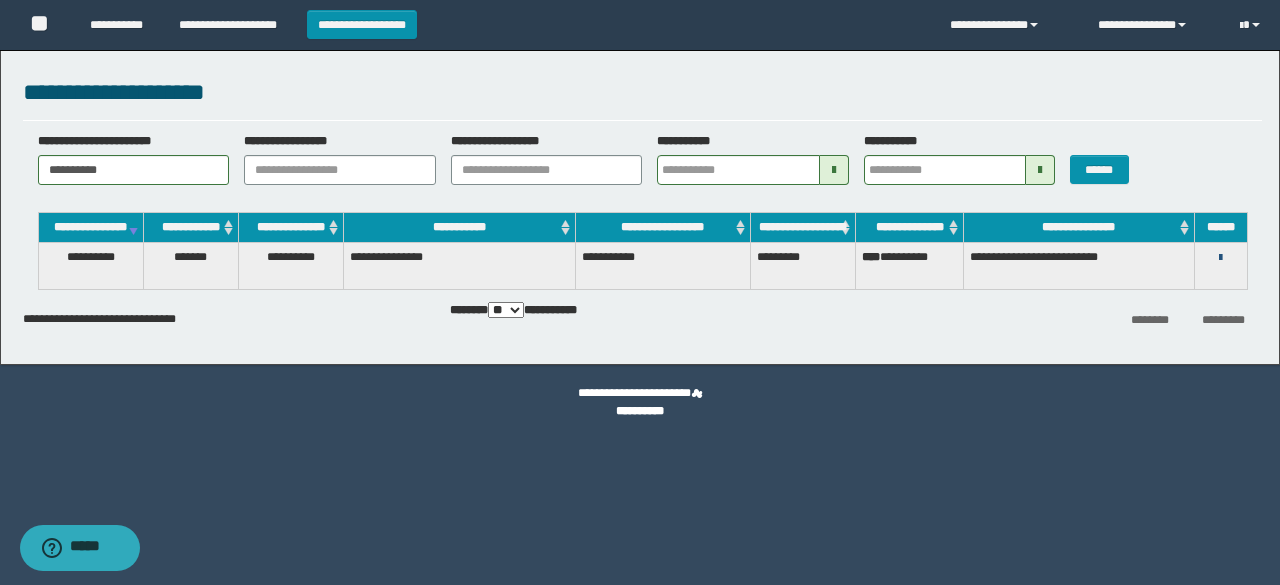 click at bounding box center [1220, 258] 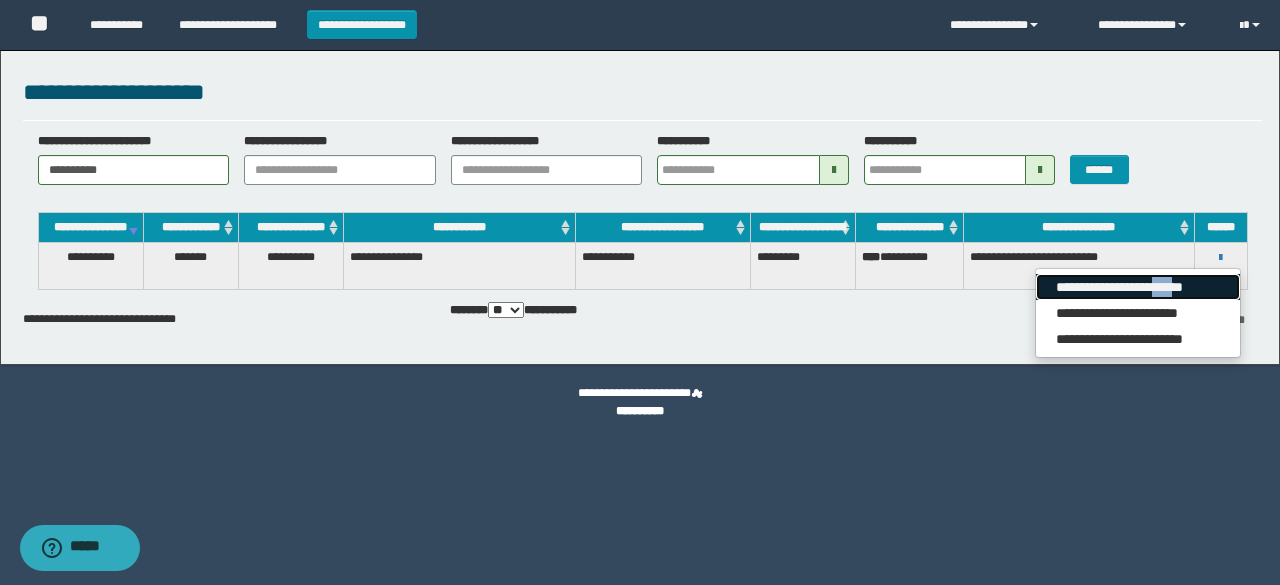 click on "**********" at bounding box center (1137, 287) 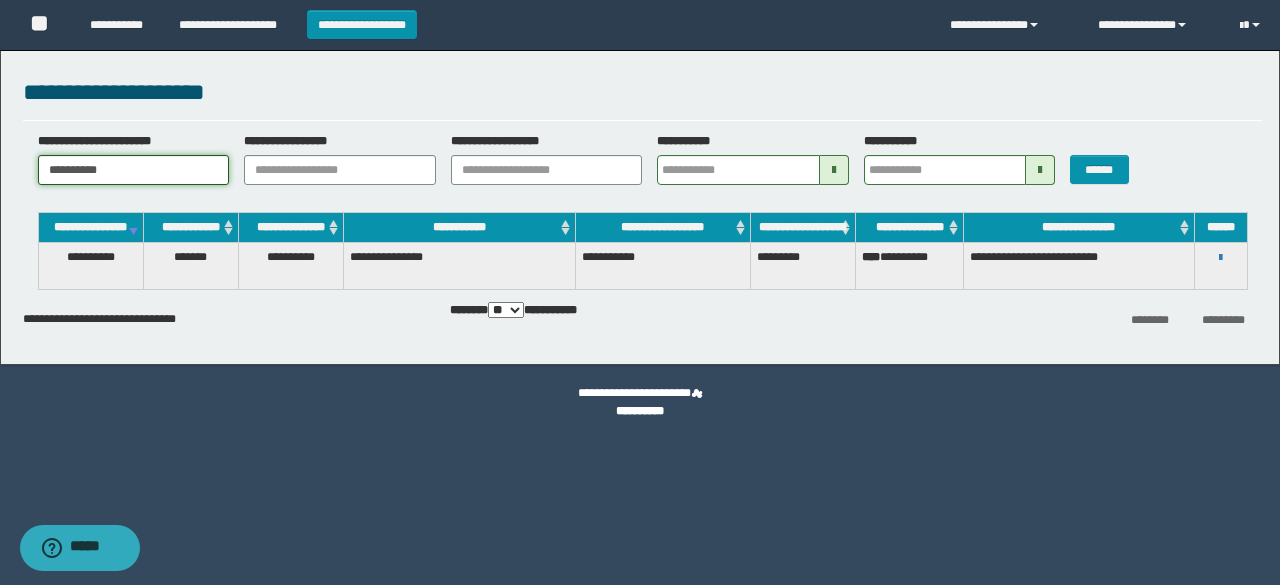 drag, startPoint x: 184, startPoint y: 180, endPoint x: 0, endPoint y: 131, distance: 190.4127 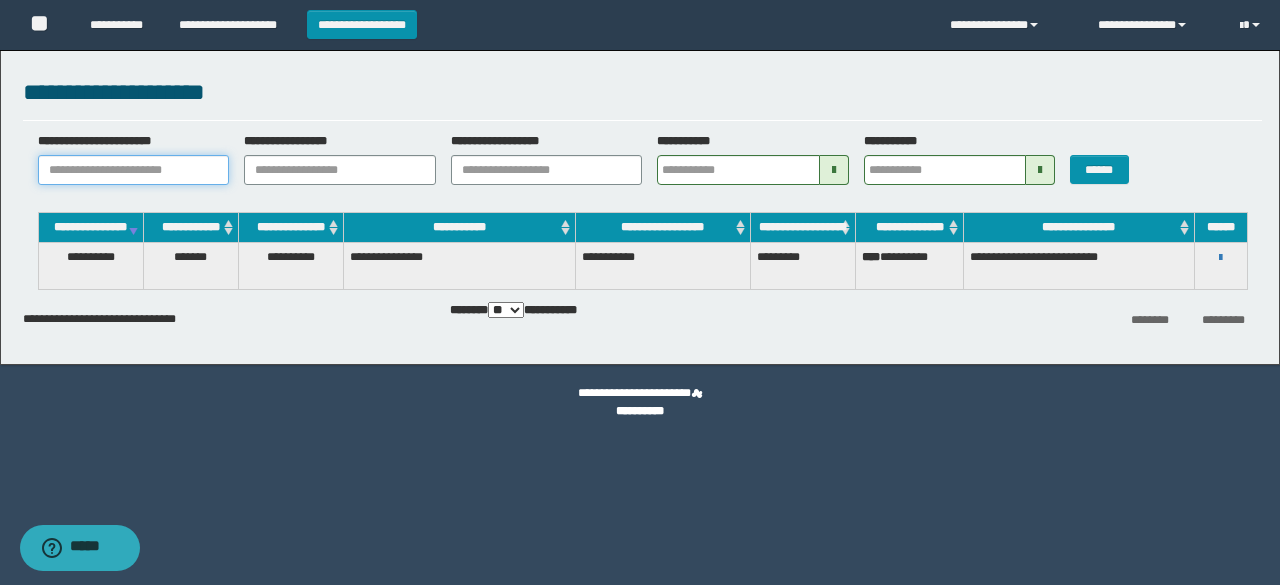 paste on "**********" 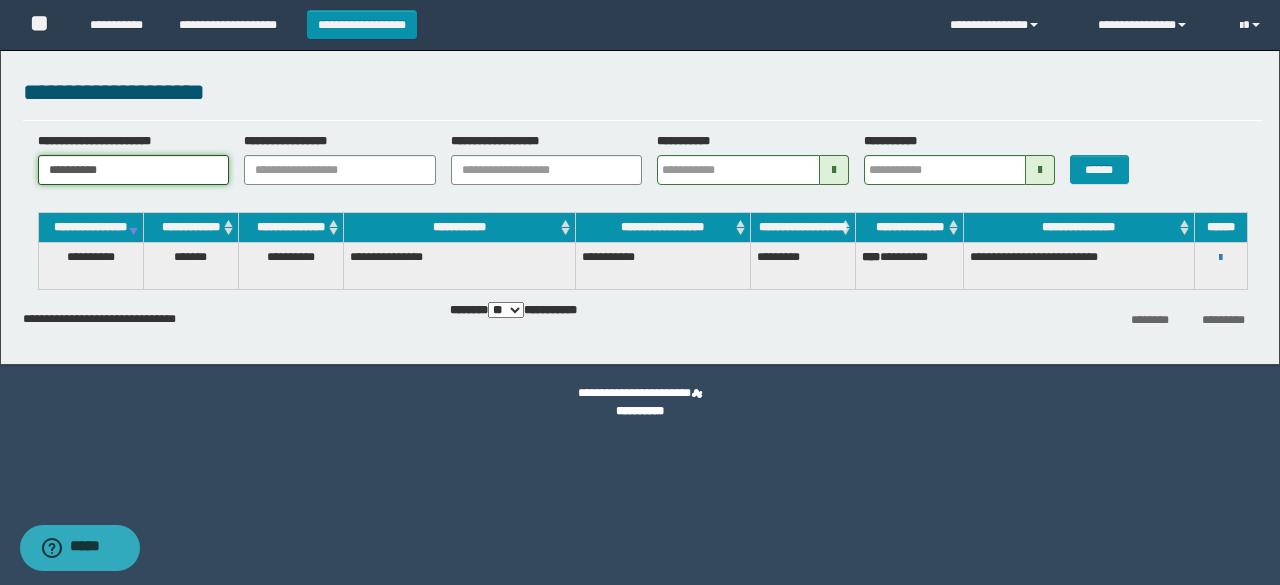 type on "**********" 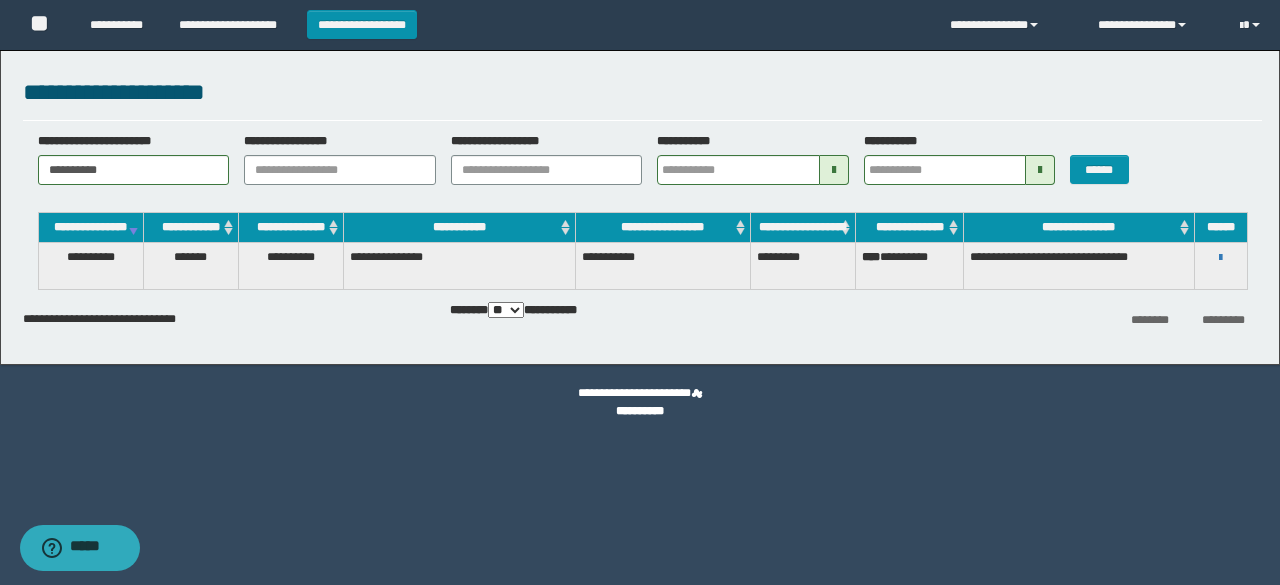 click on "**********" at bounding box center [1221, 257] 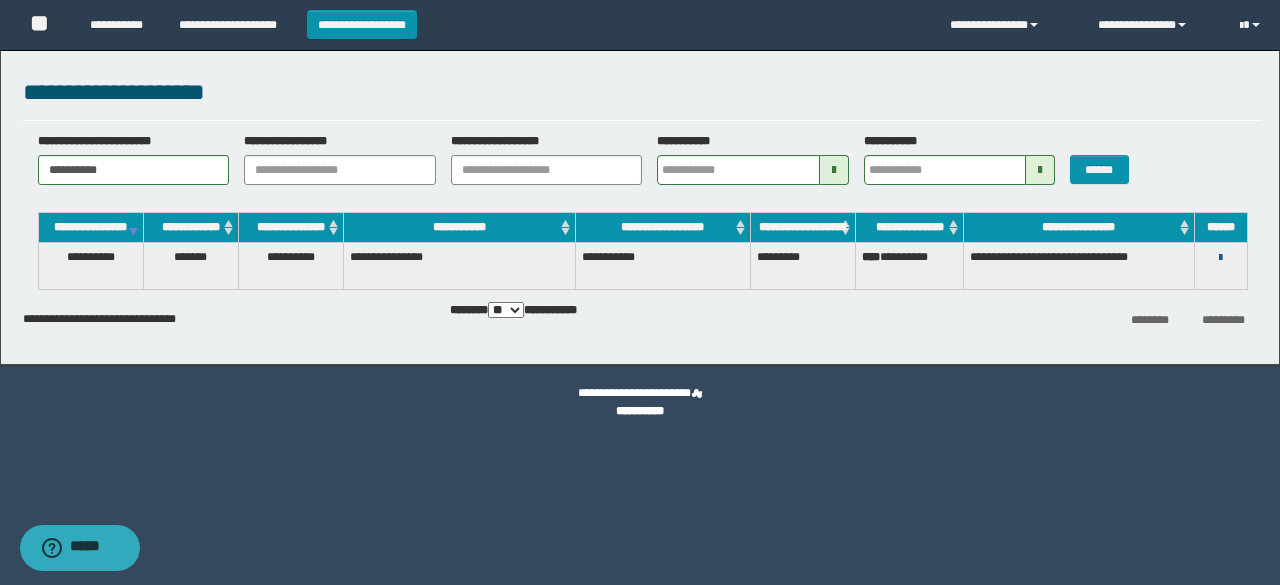 click at bounding box center [1220, 258] 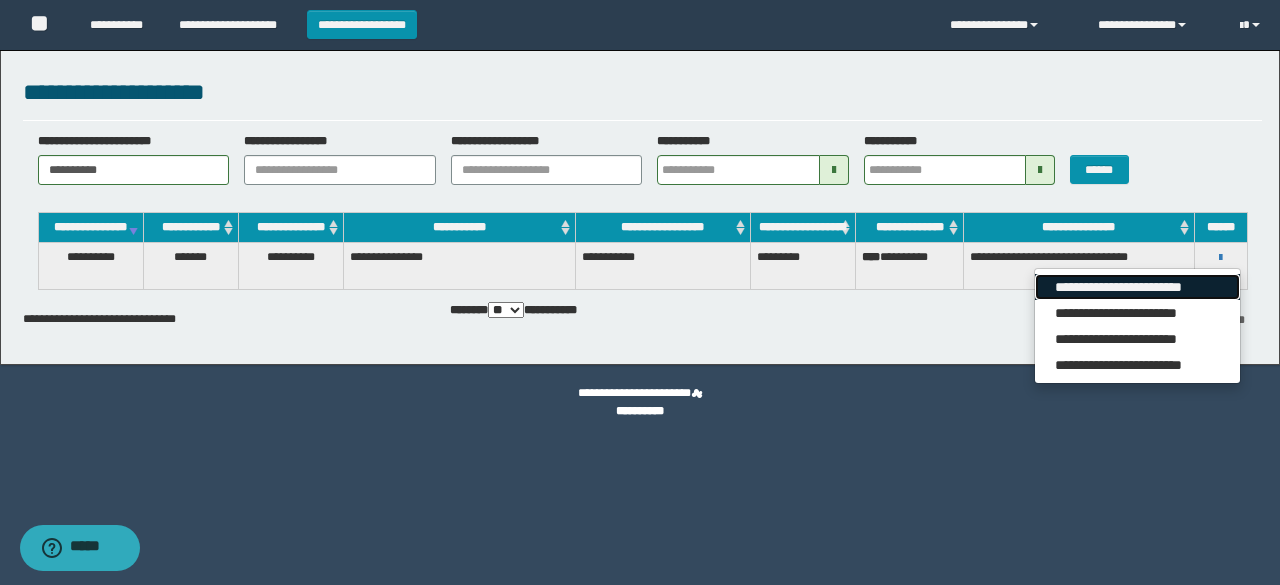 click on "**********" at bounding box center (1137, 287) 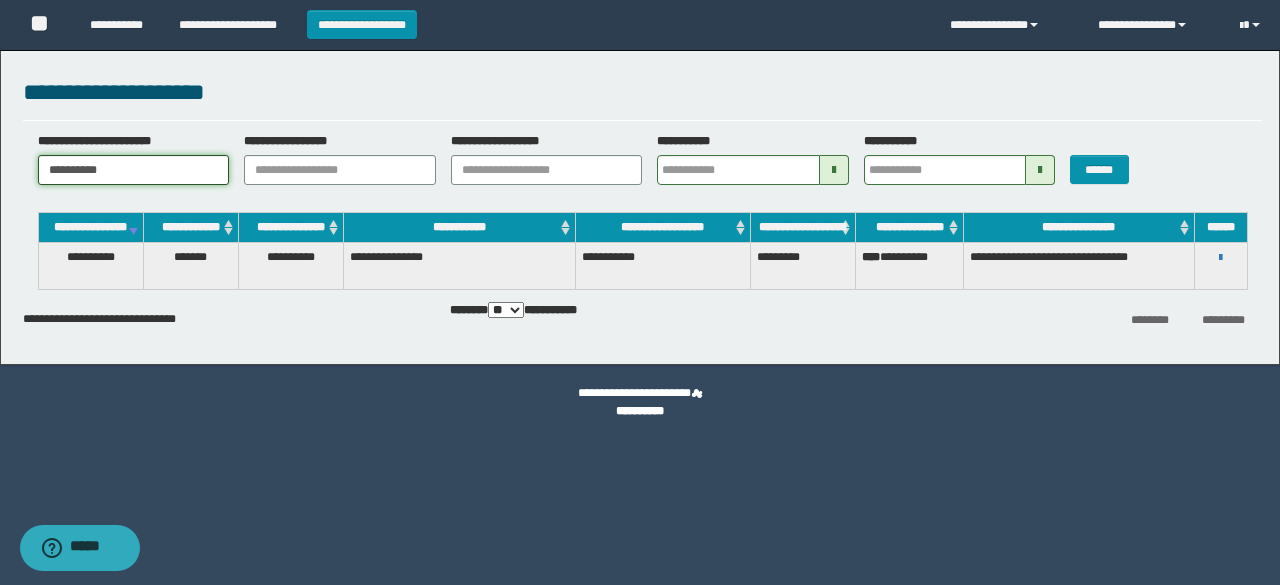 drag, startPoint x: 11, startPoint y: 157, endPoint x: 0, endPoint y: 171, distance: 17.804493 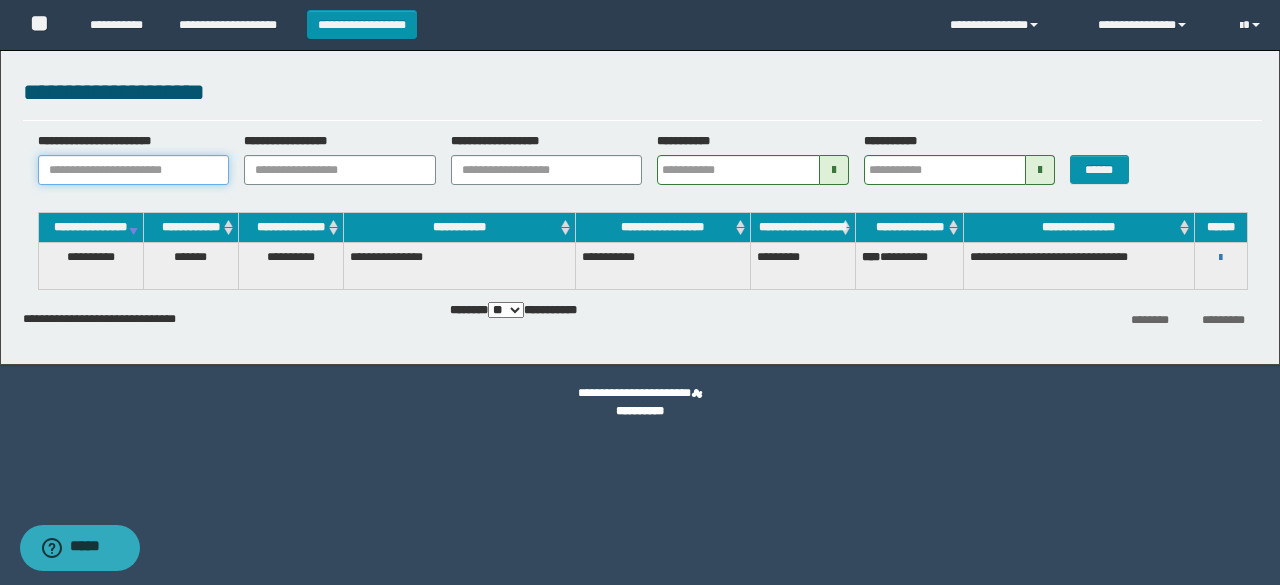 paste on "**********" 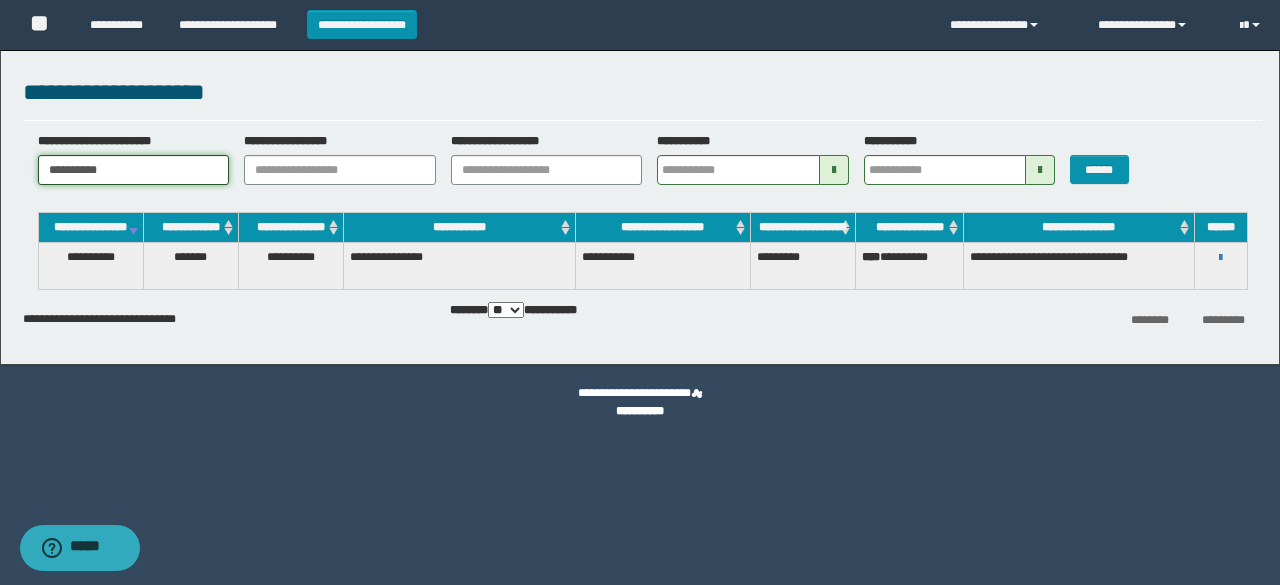 type on "**********" 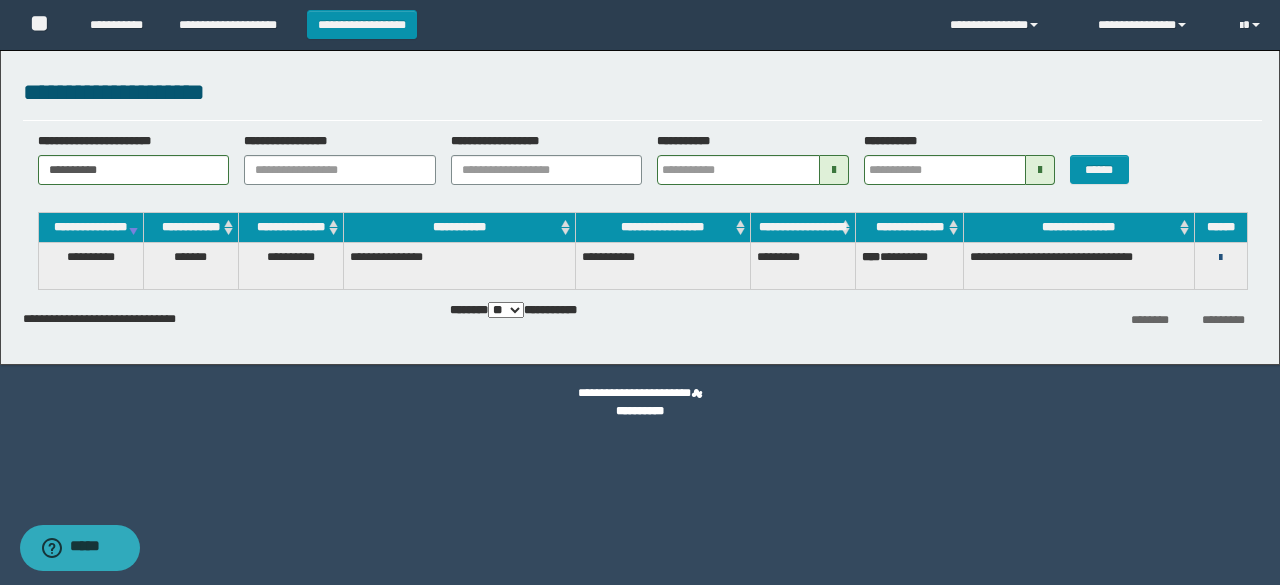 click at bounding box center [1220, 258] 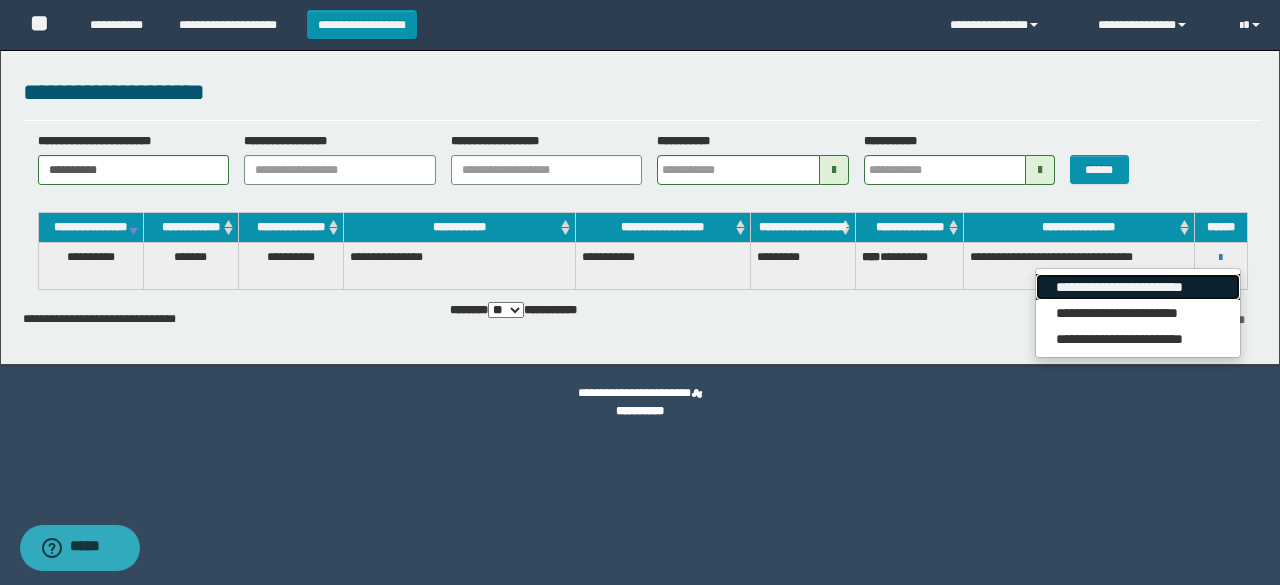 click on "**********" at bounding box center [1137, 287] 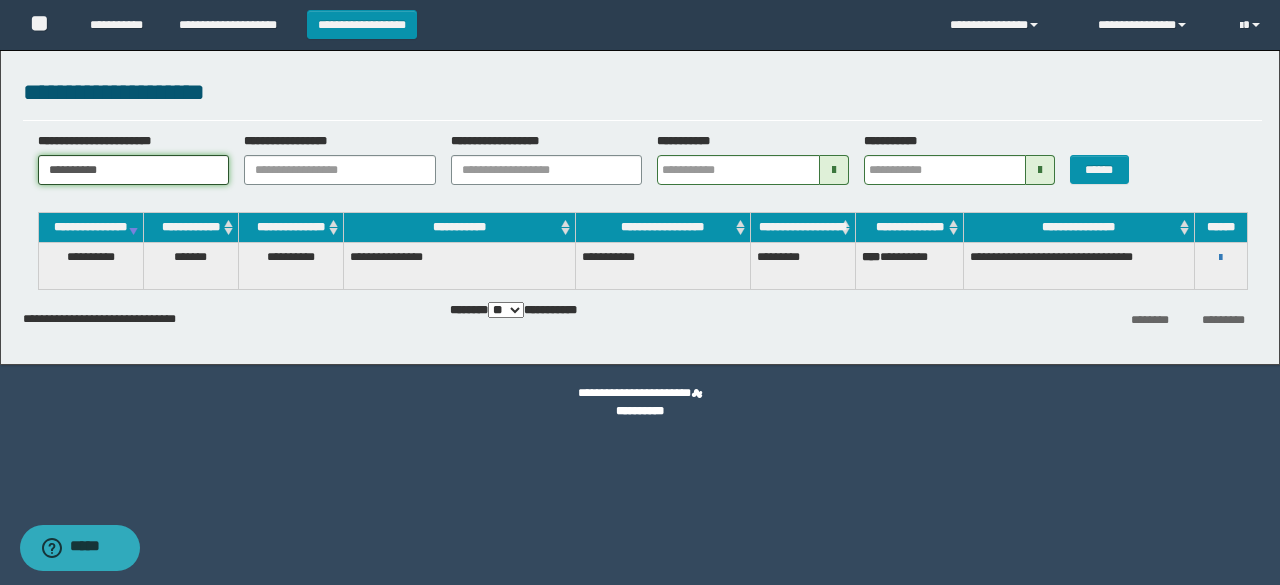 drag, startPoint x: 152, startPoint y: 169, endPoint x: 0, endPoint y: 203, distance: 155.75623 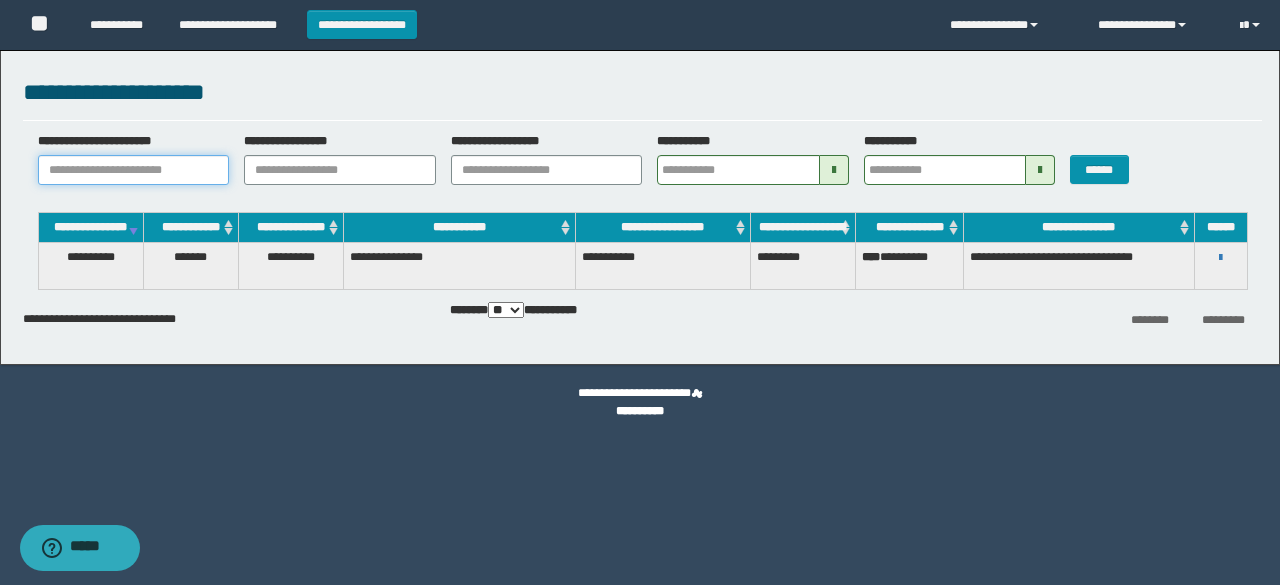 paste on "**********" 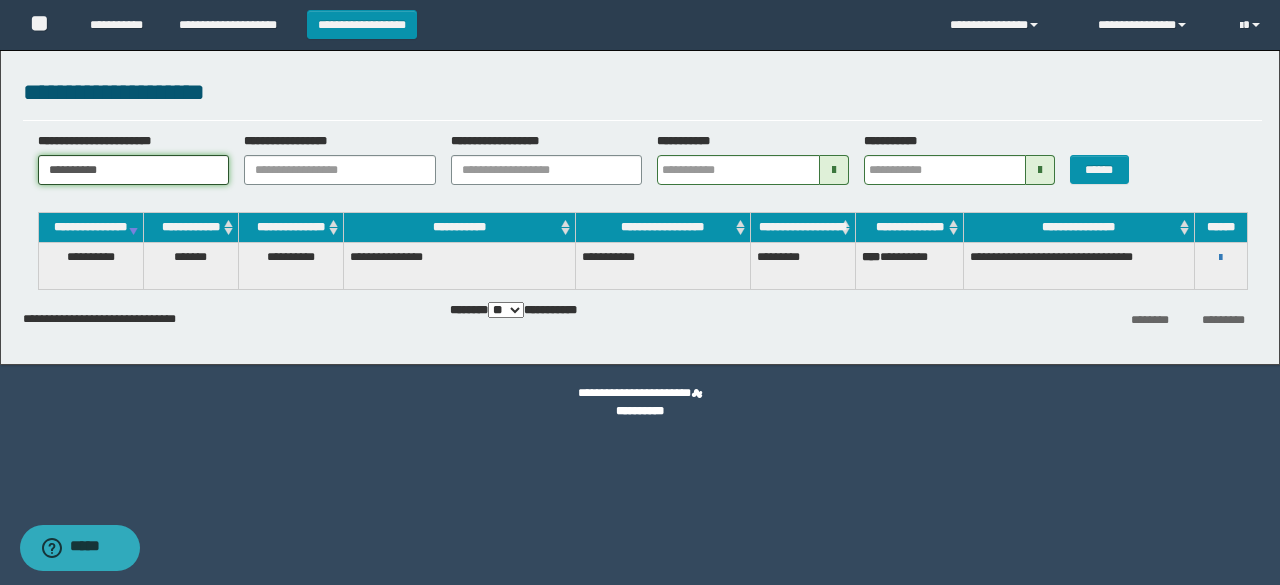 type on "**********" 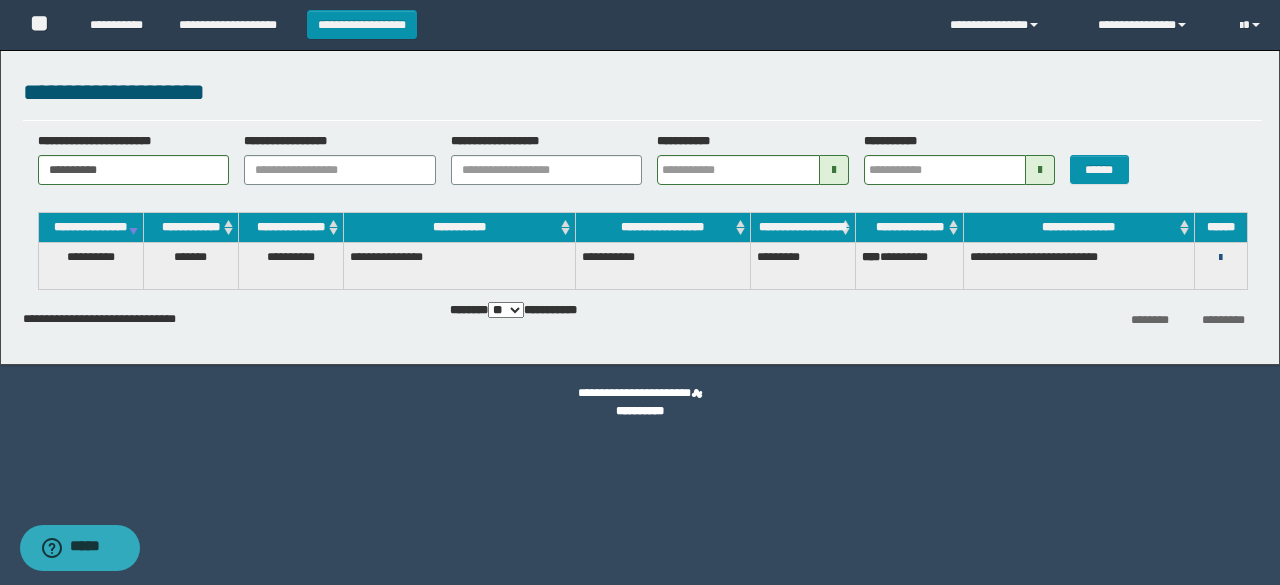 click at bounding box center (1220, 258) 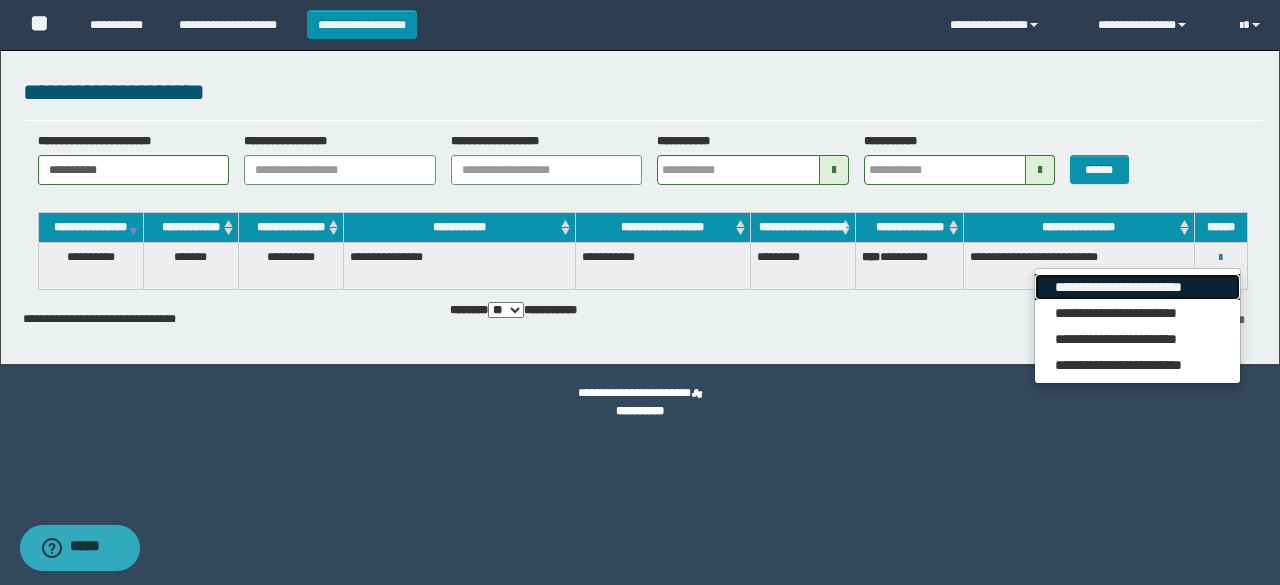 click on "**********" at bounding box center [1137, 287] 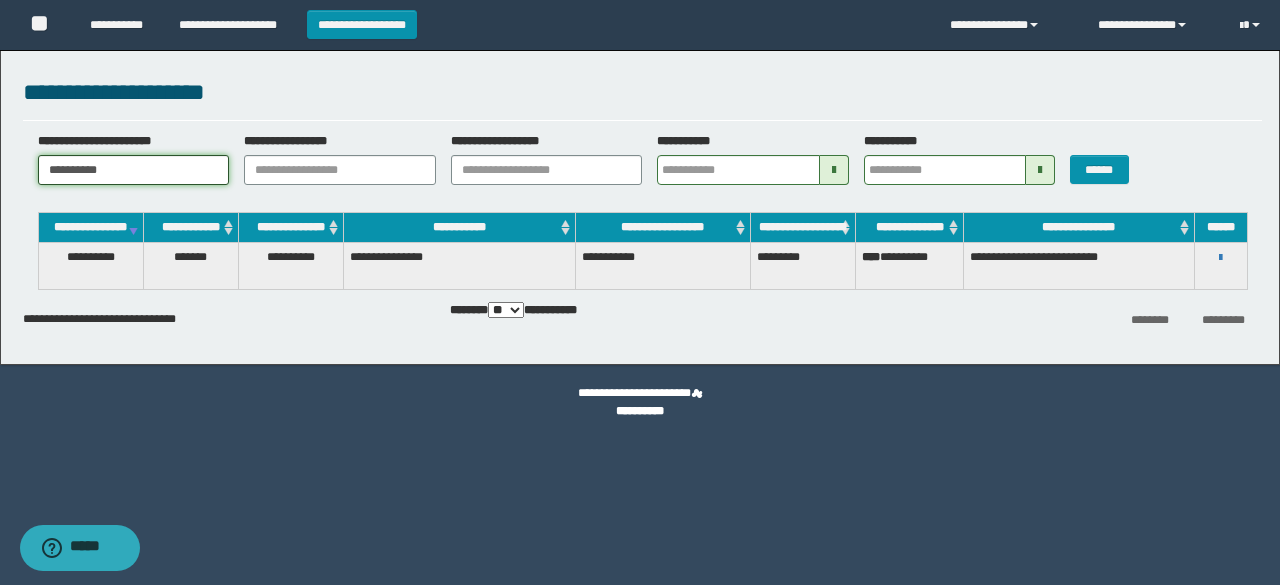 drag, startPoint x: 170, startPoint y: 173, endPoint x: 0, endPoint y: 108, distance: 182.00275 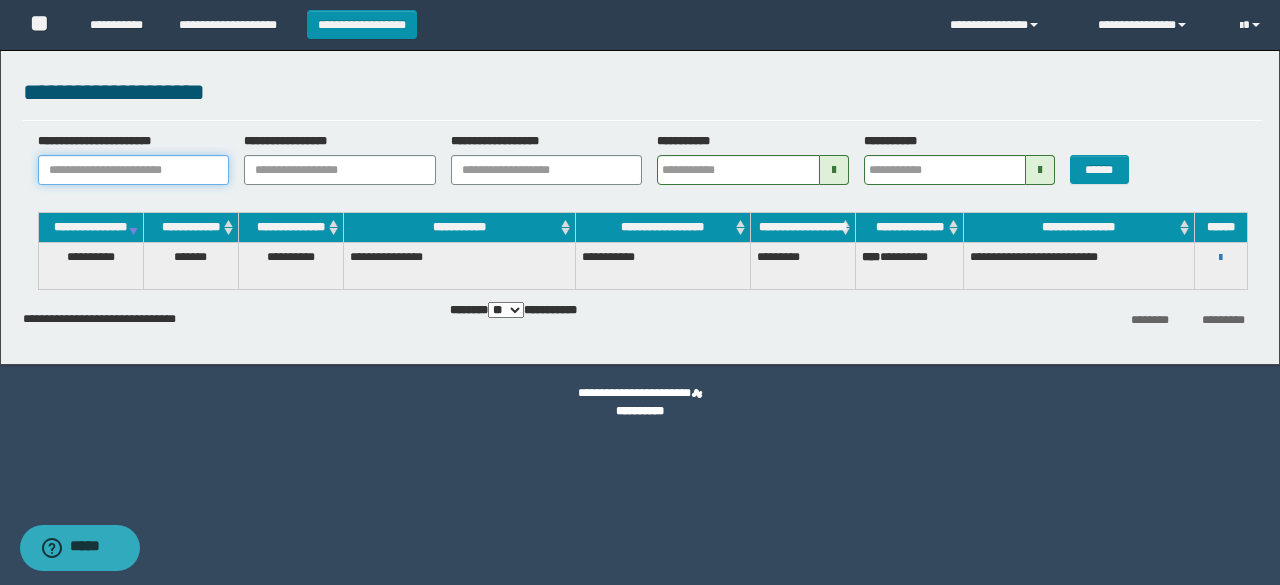 paste on "**********" 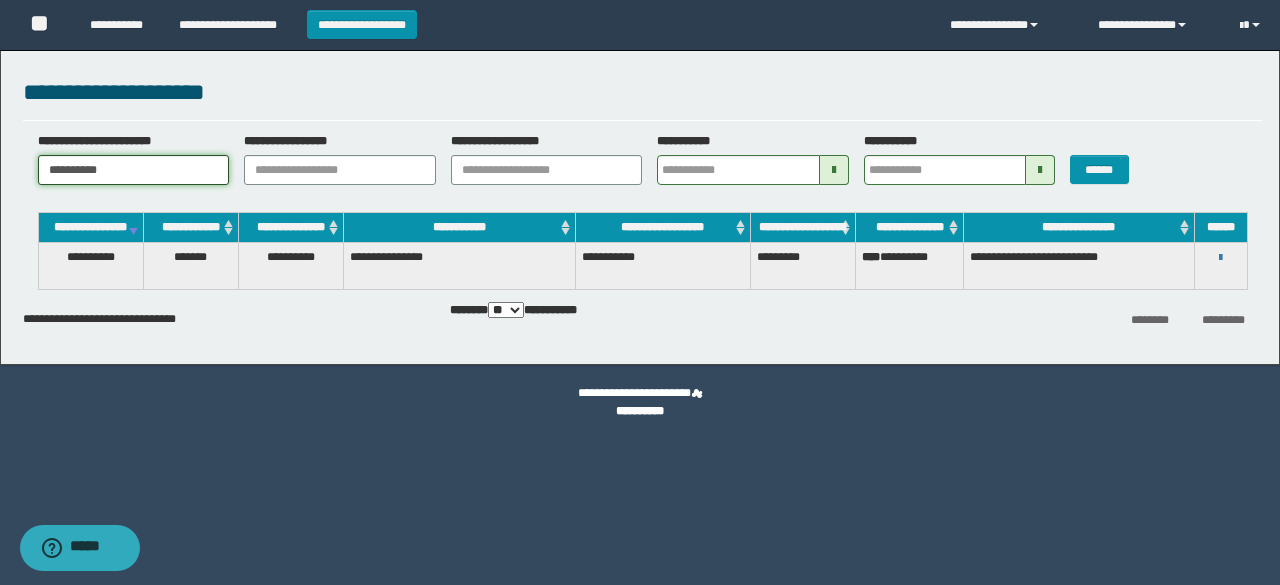 type on "**********" 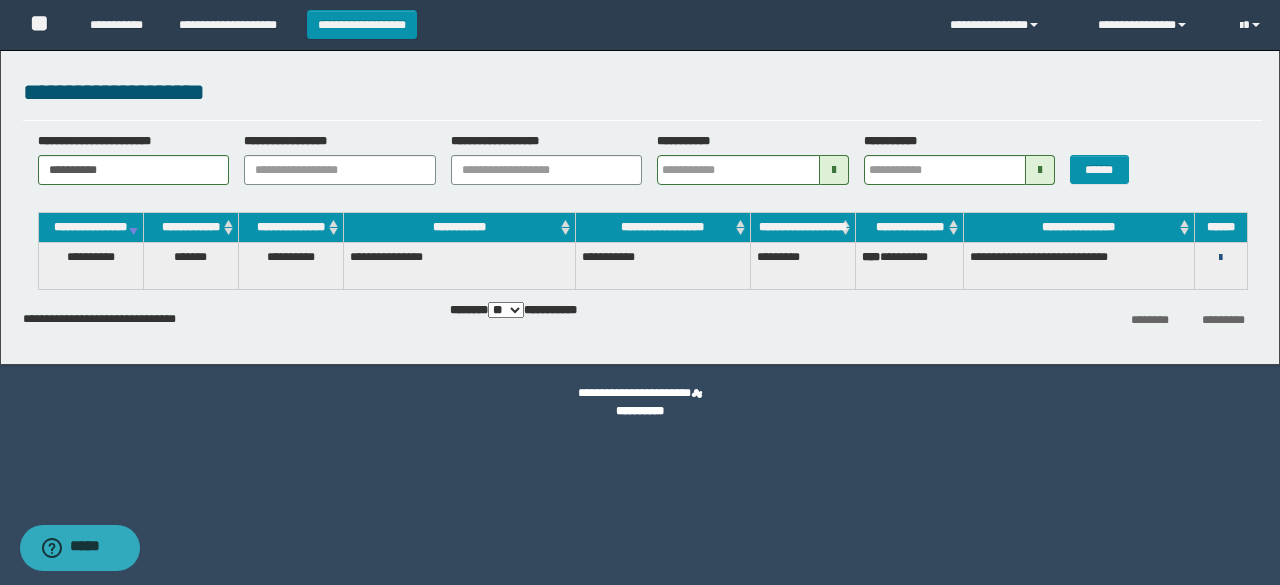 click at bounding box center [1220, 258] 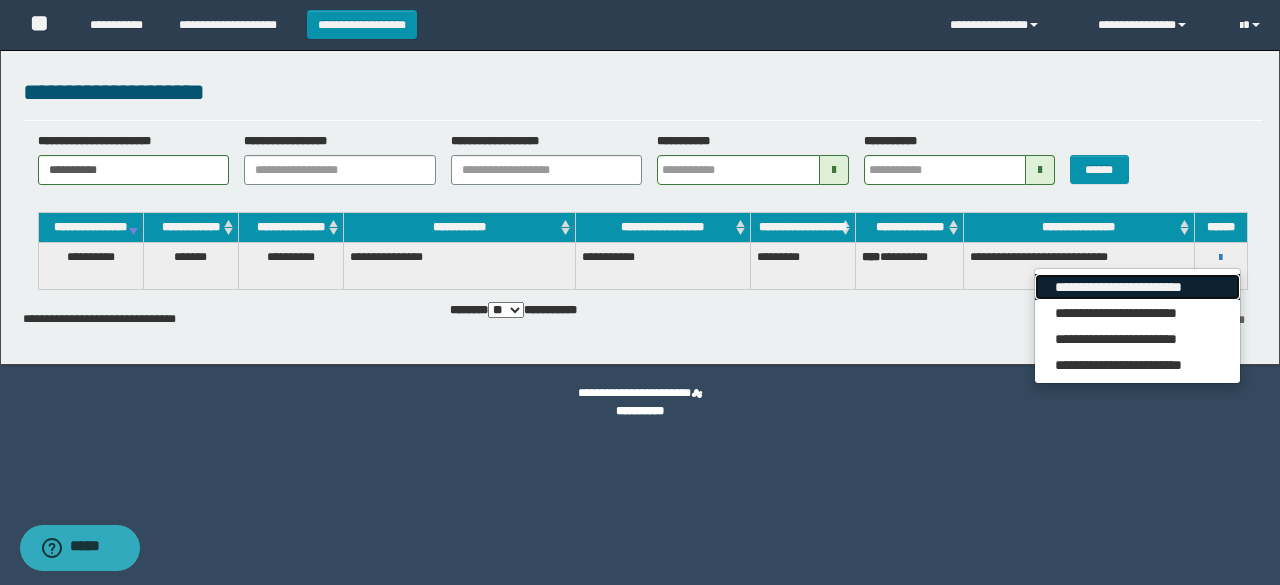 click on "**********" at bounding box center [1137, 287] 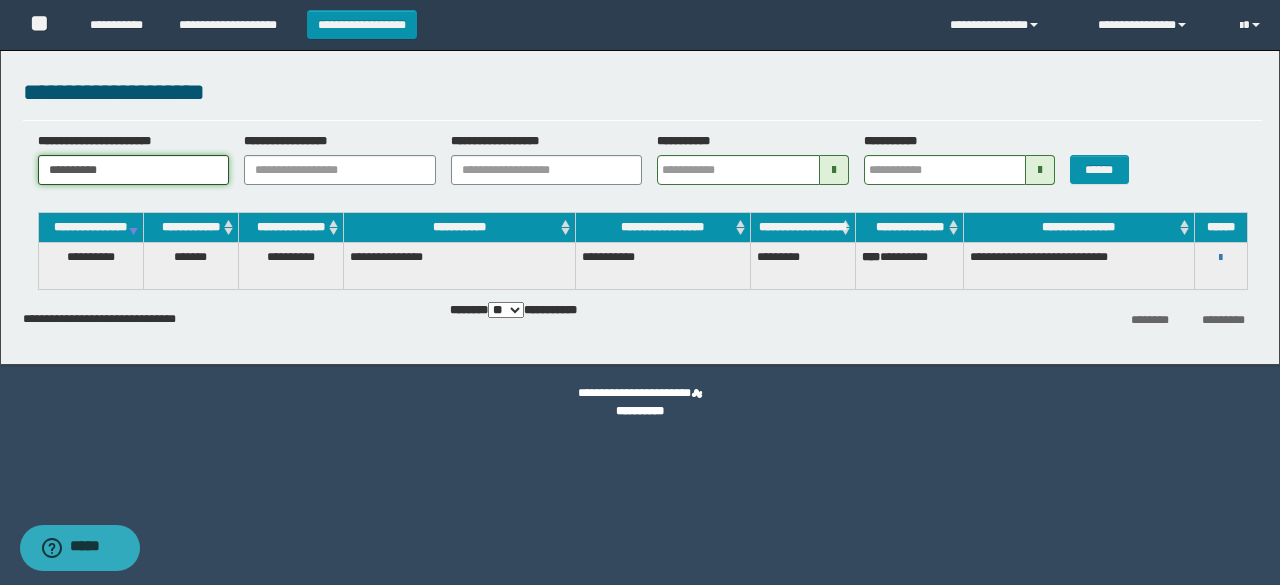 drag, startPoint x: 196, startPoint y: 170, endPoint x: 0, endPoint y: 142, distance: 197.9899 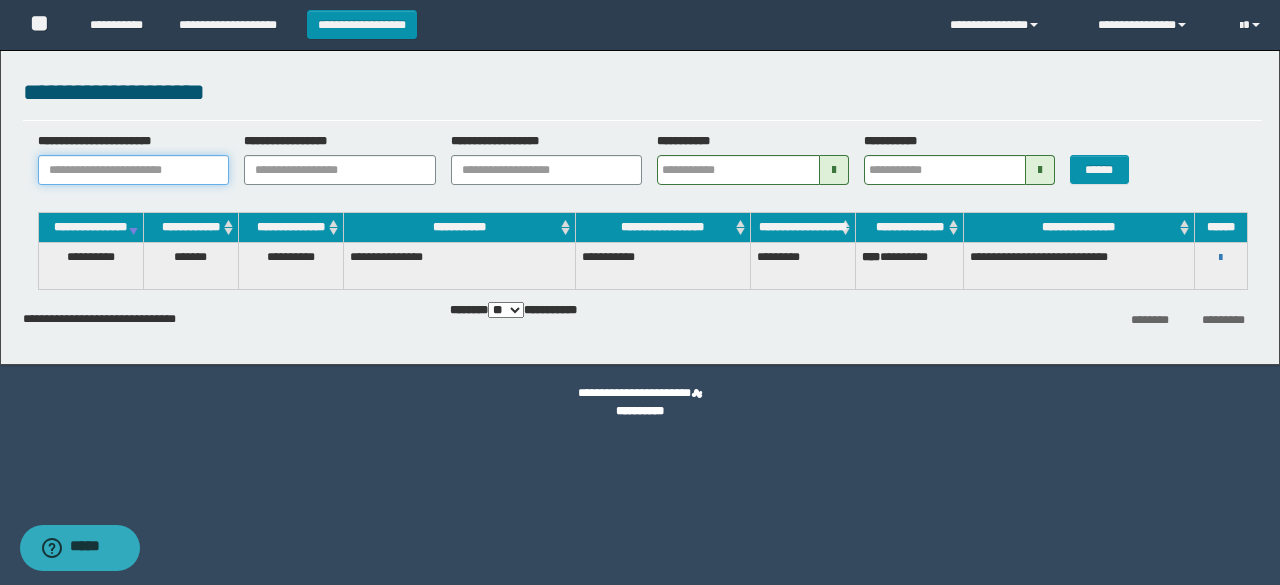 paste on "**********" 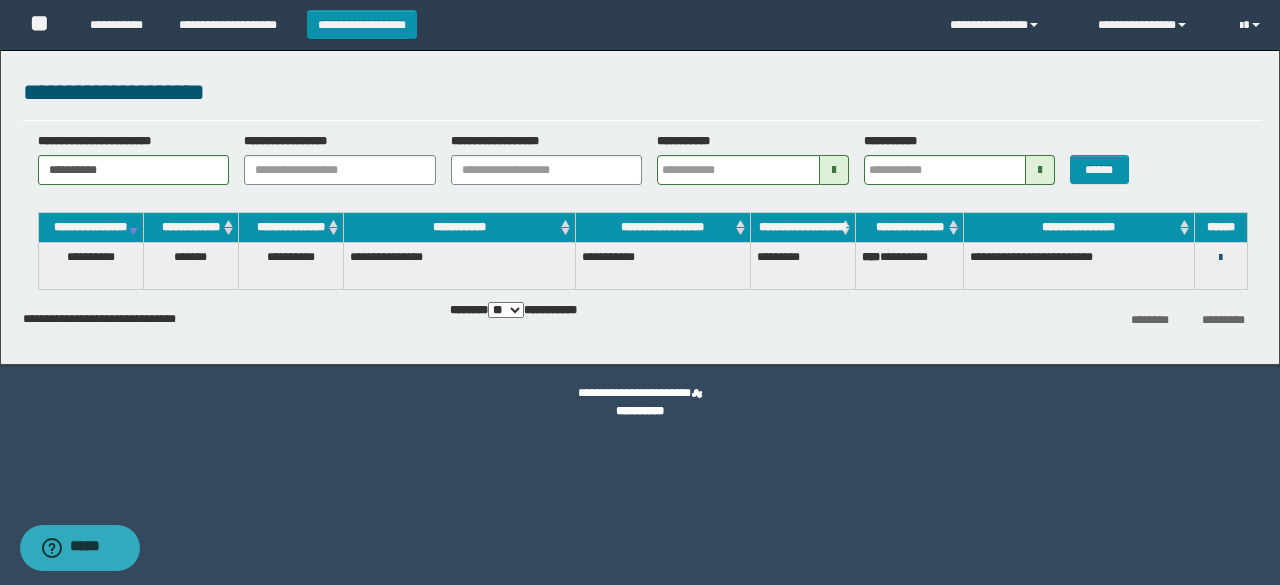 click at bounding box center [1220, 258] 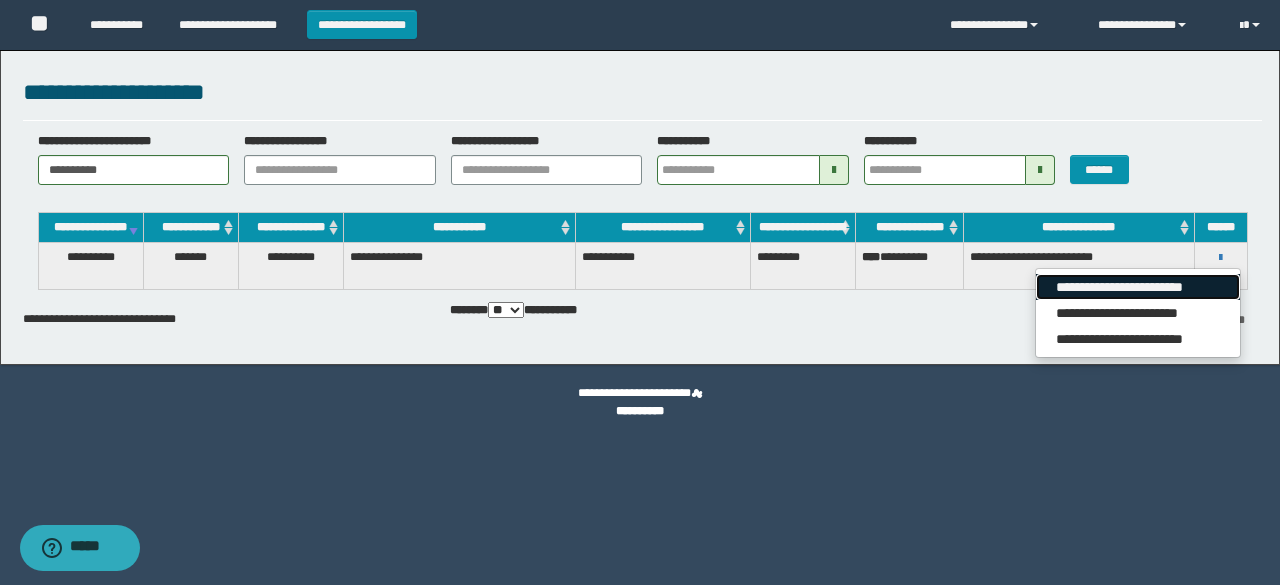 click on "**********" at bounding box center (1137, 287) 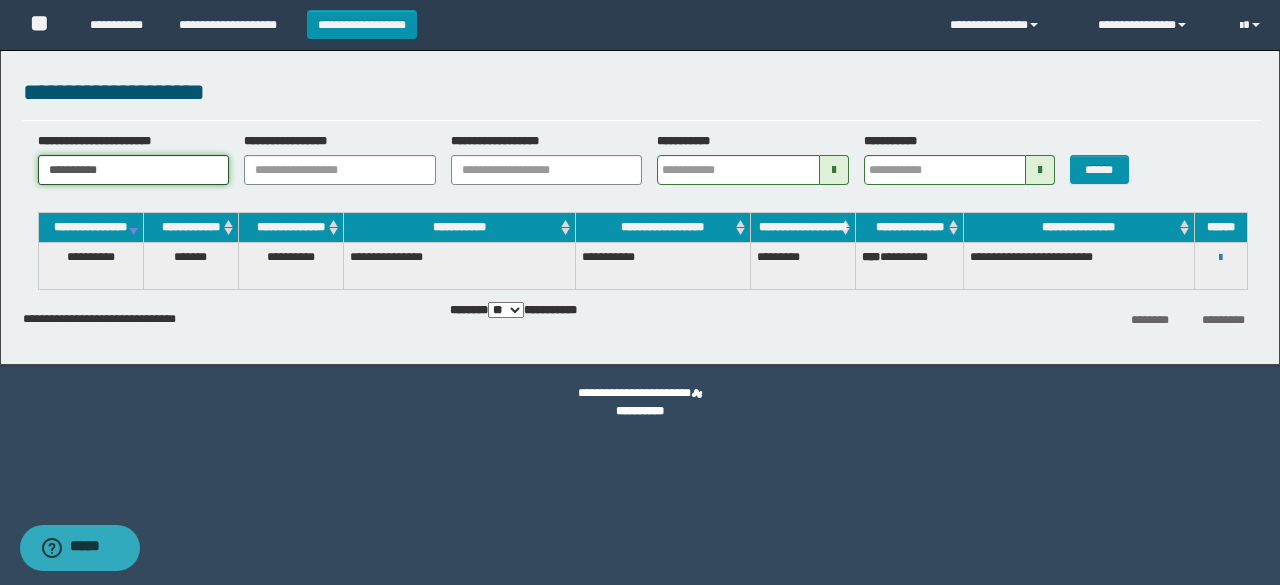 drag, startPoint x: 158, startPoint y: 167, endPoint x: 113, endPoint y: 229, distance: 76.6094 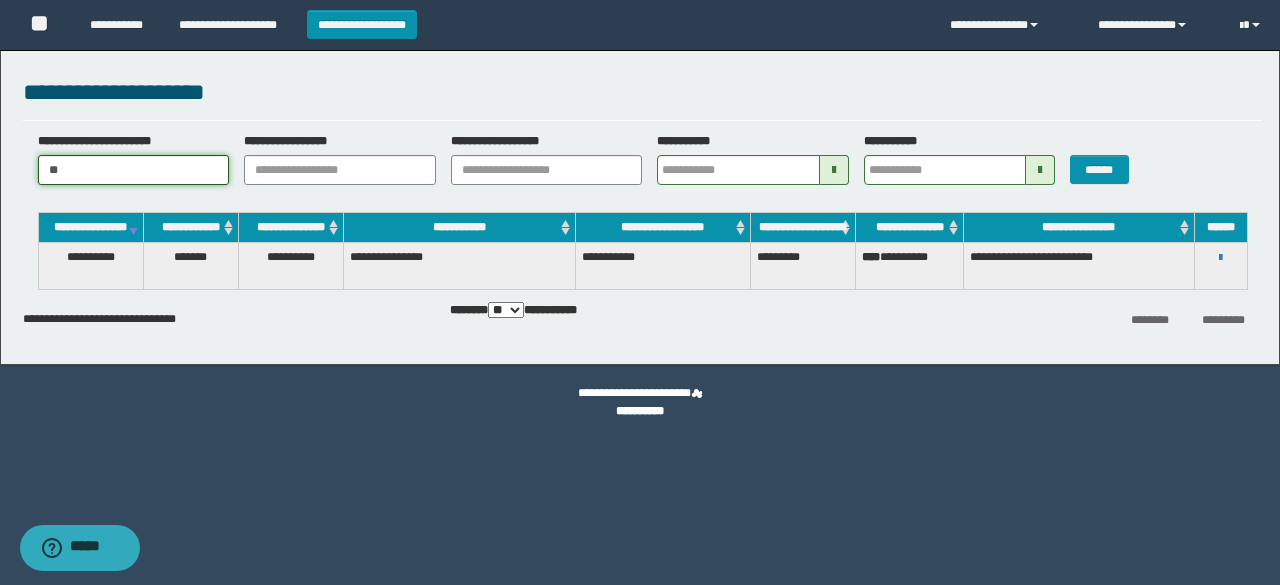 type on "*" 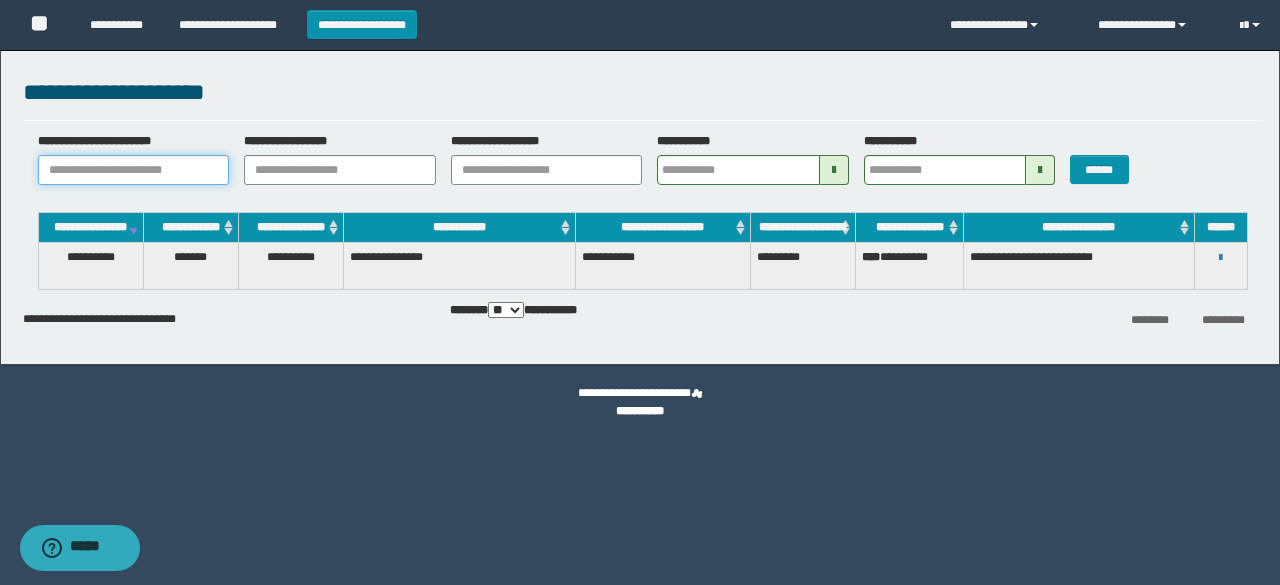 paste on "**********" 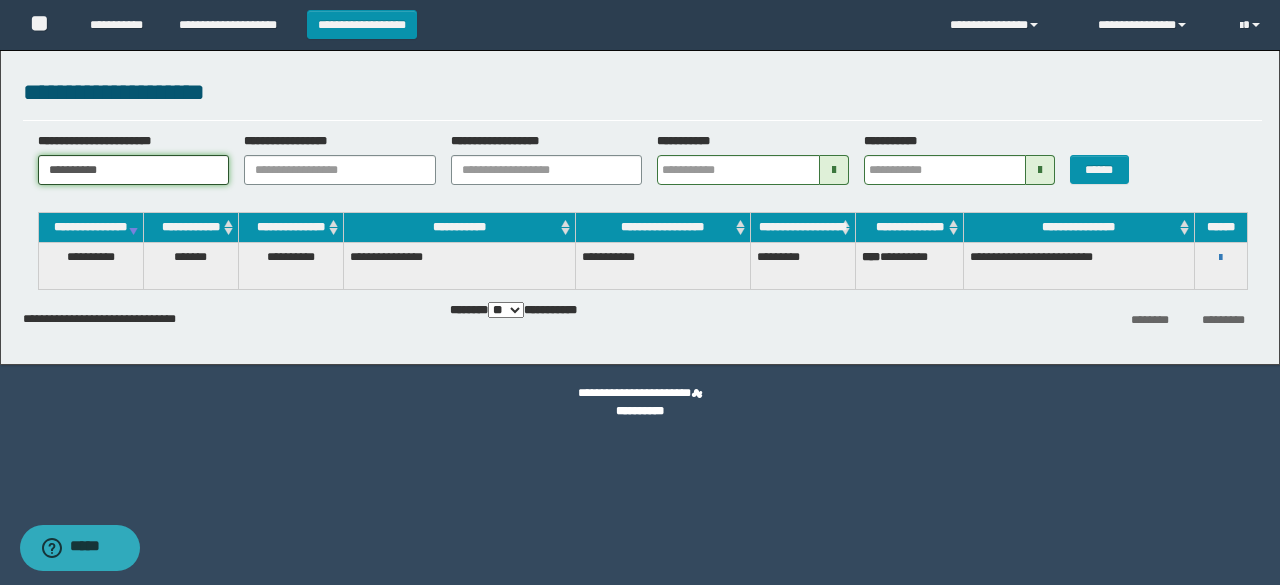 type on "**********" 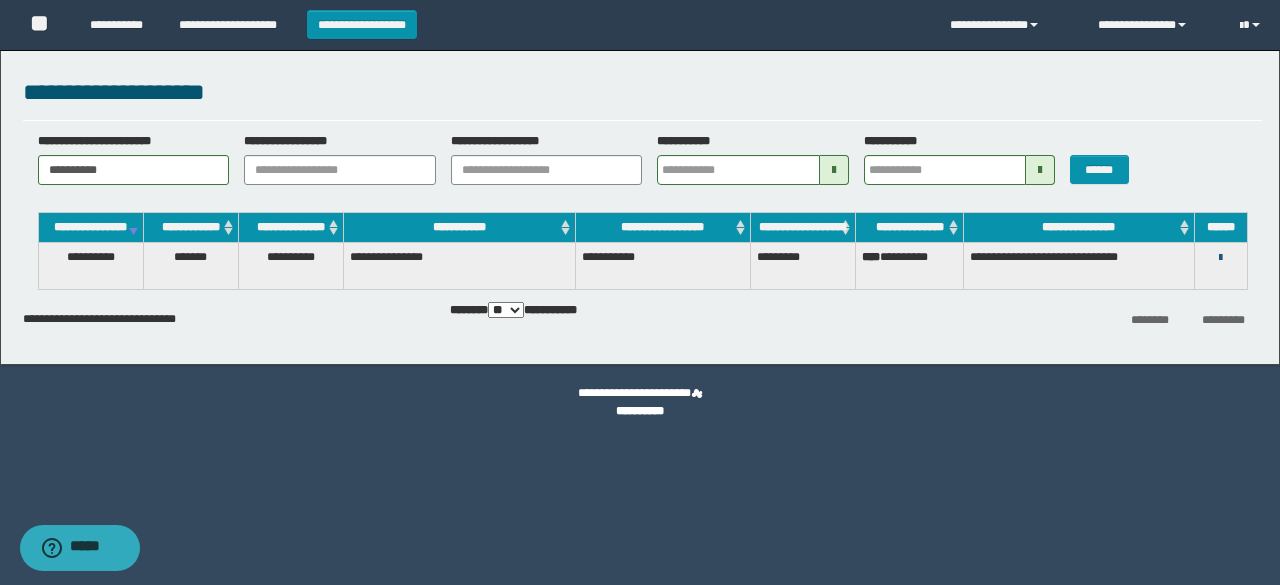 click at bounding box center (1220, 258) 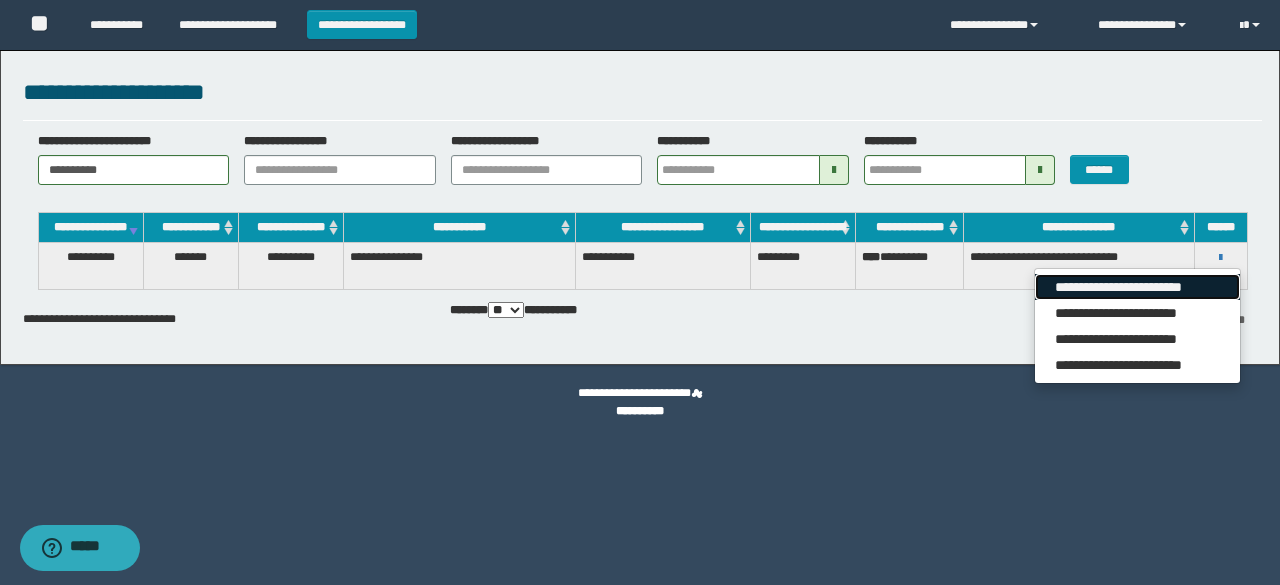 click on "**********" at bounding box center [1137, 287] 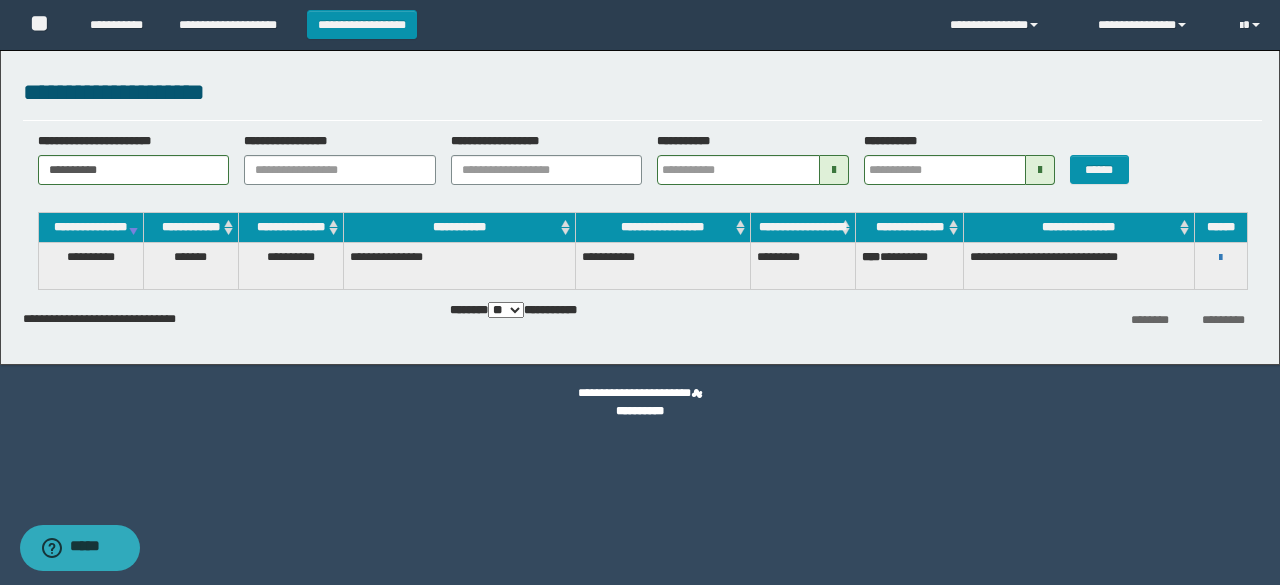 click on "**********" at bounding box center [1220, 266] 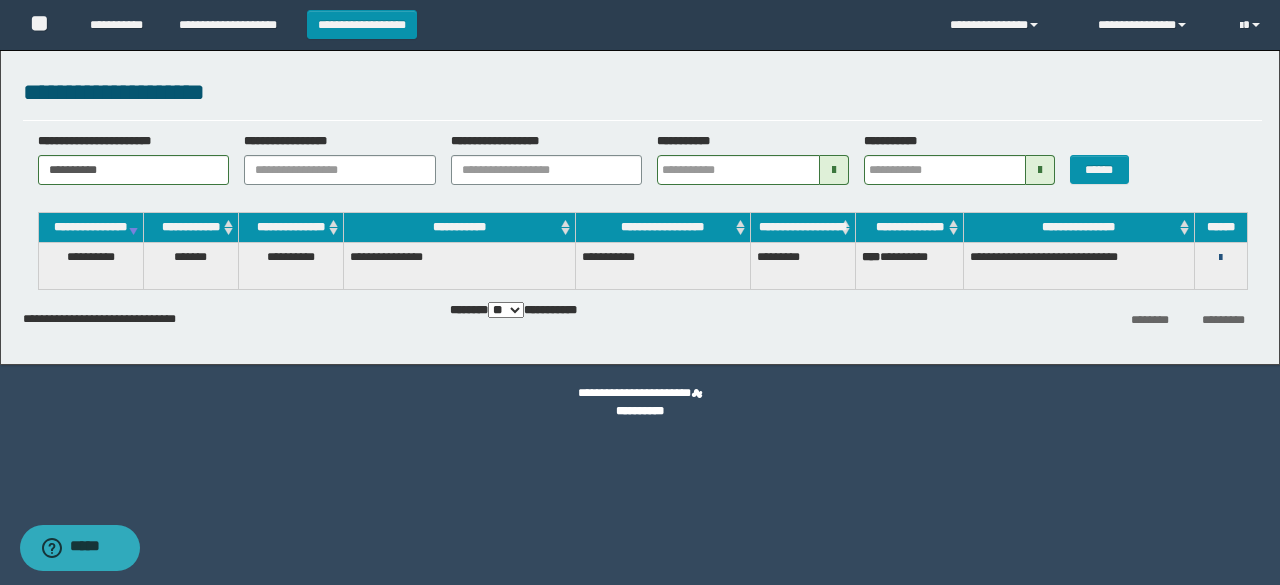 click at bounding box center (1220, 258) 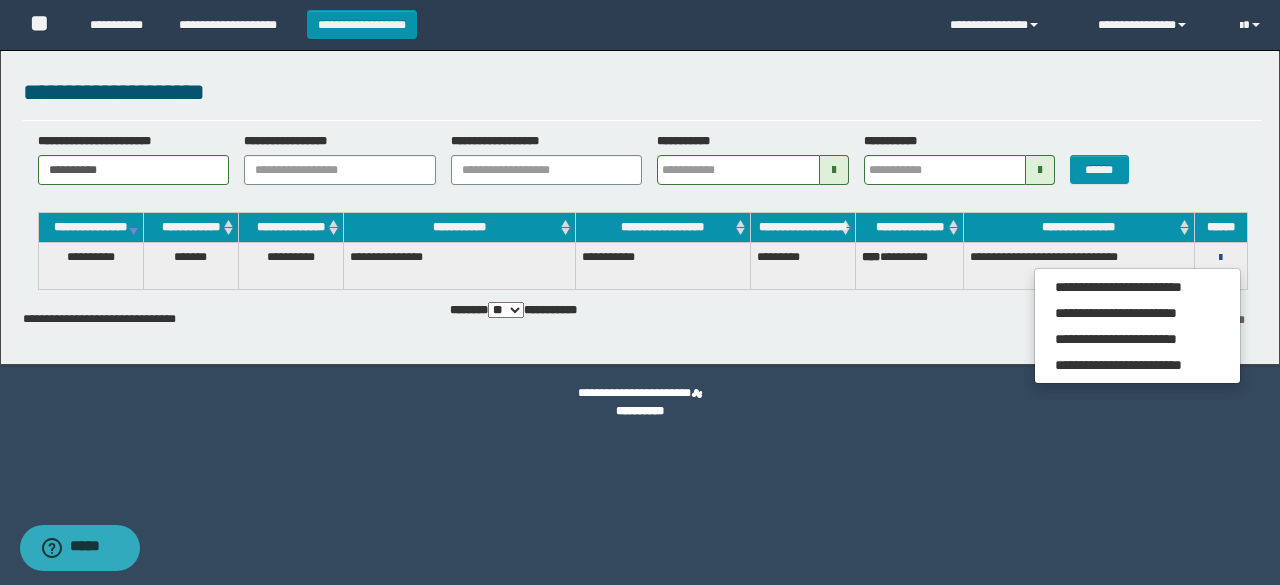 click at bounding box center [1220, 258] 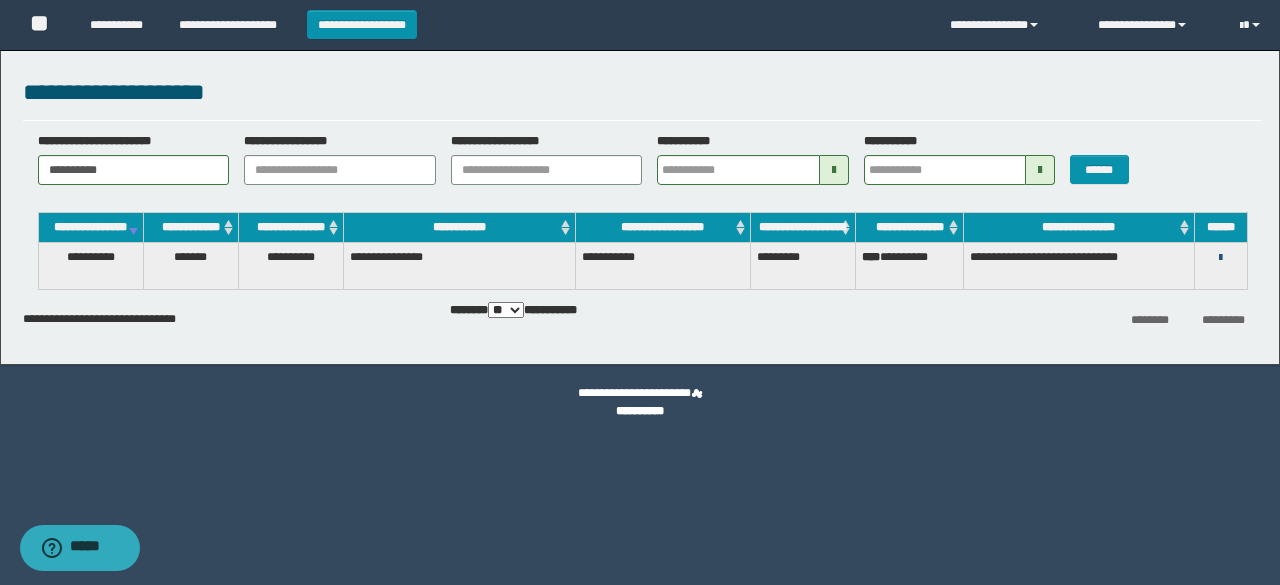 click at bounding box center [1220, 258] 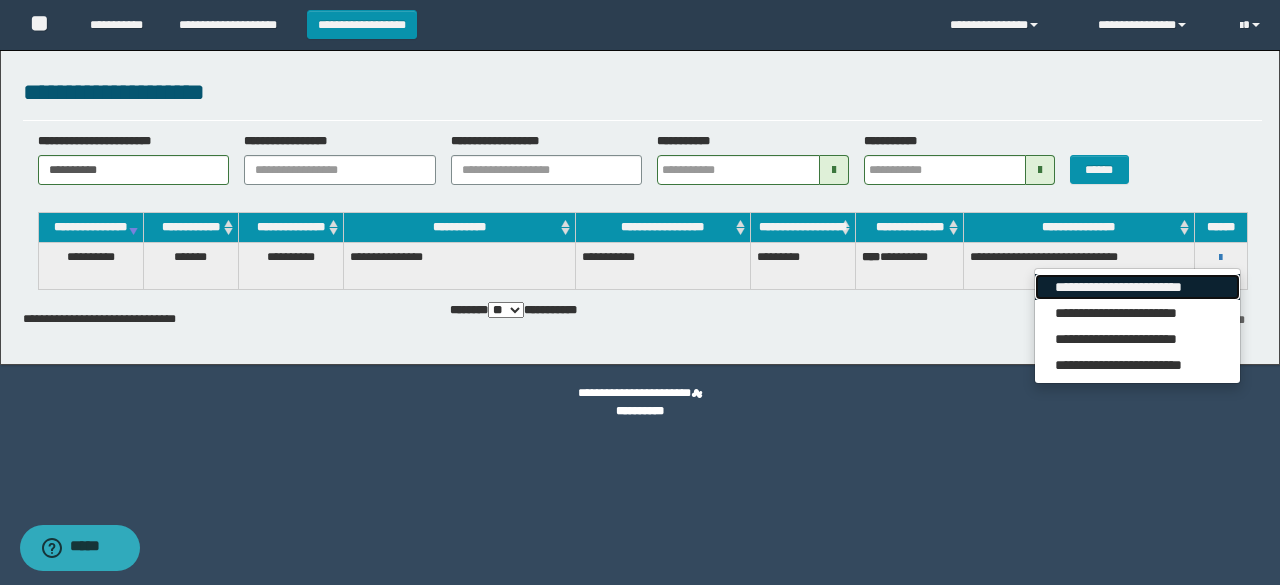 click on "**********" at bounding box center [1137, 287] 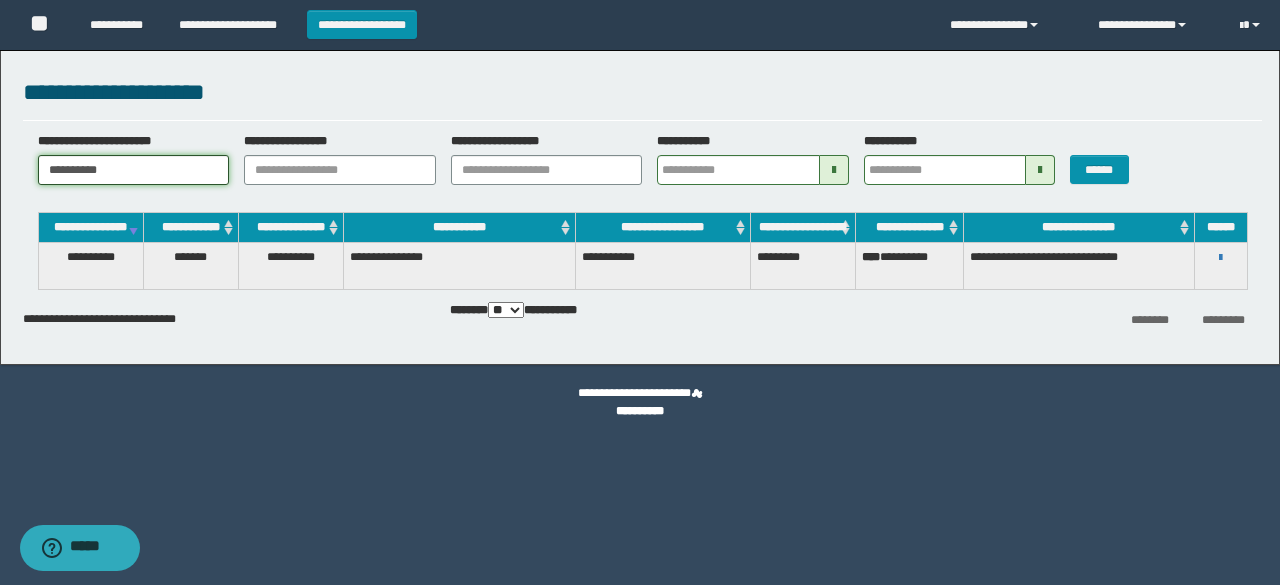 drag, startPoint x: 142, startPoint y: 172, endPoint x: 0, endPoint y: 154, distance: 143.13629 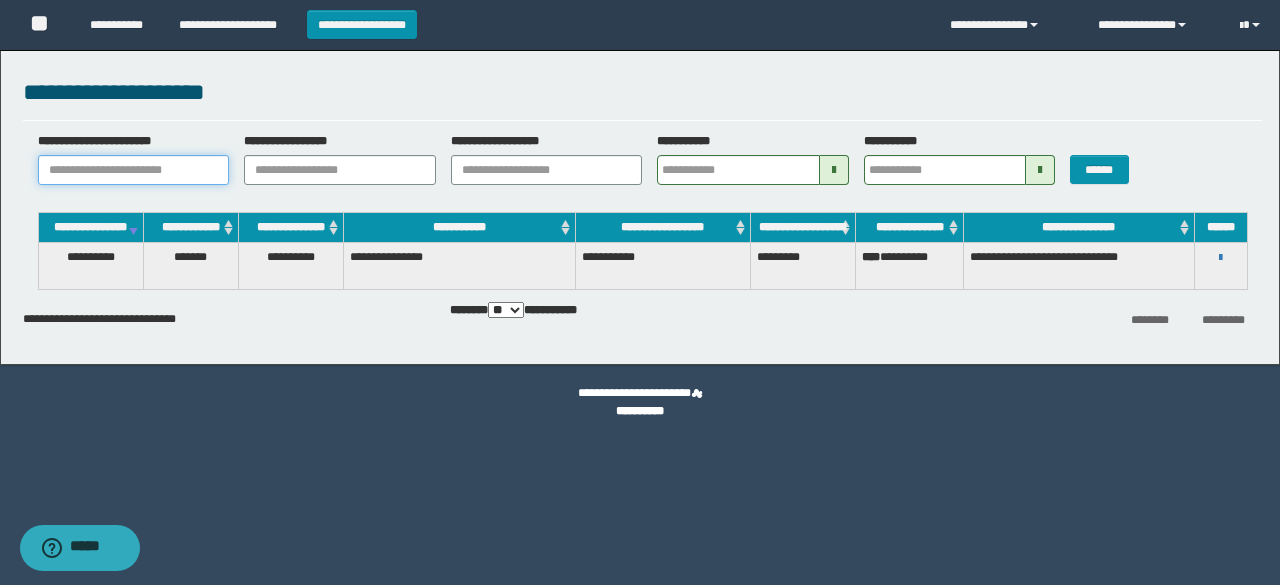 paste on "*******" 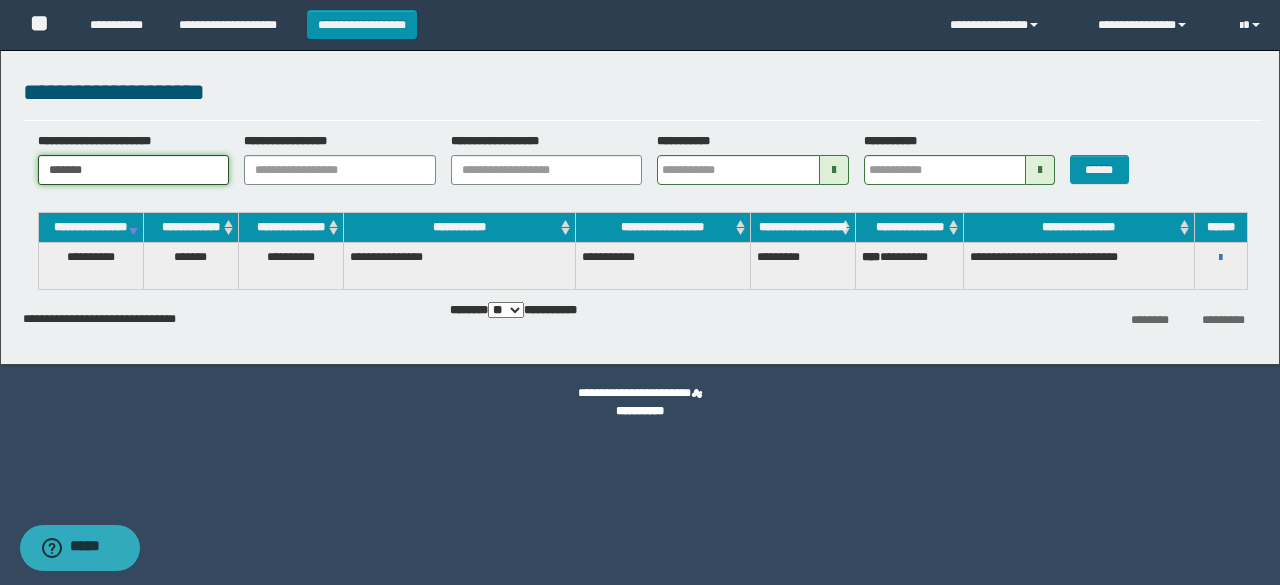 type on "*******" 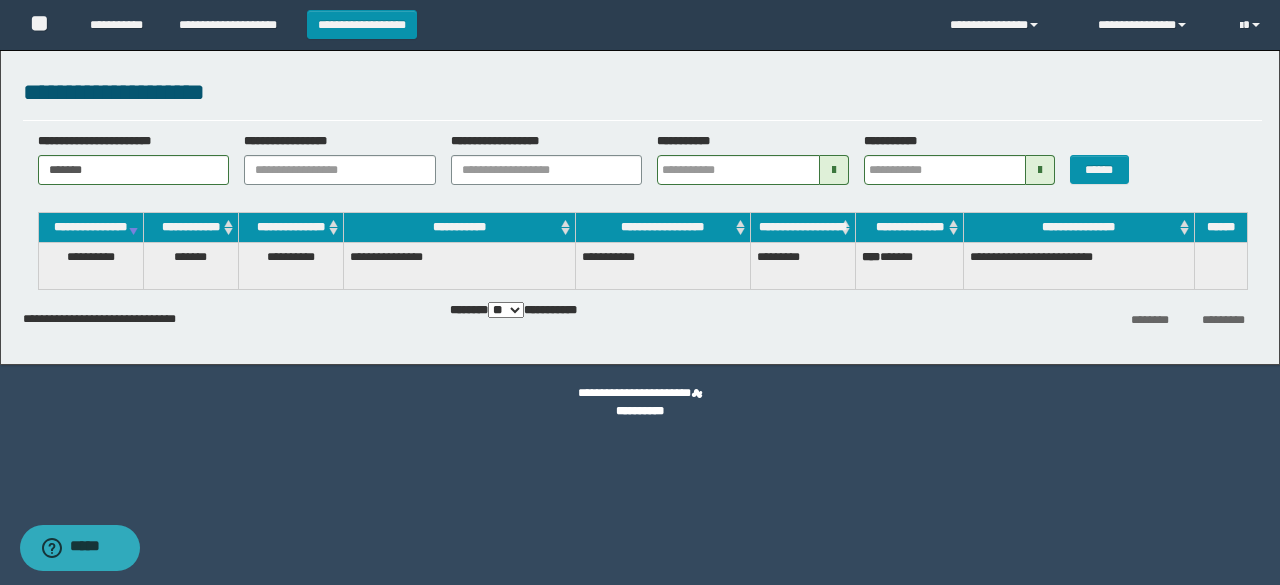 click on "**********" at bounding box center (640, 402) 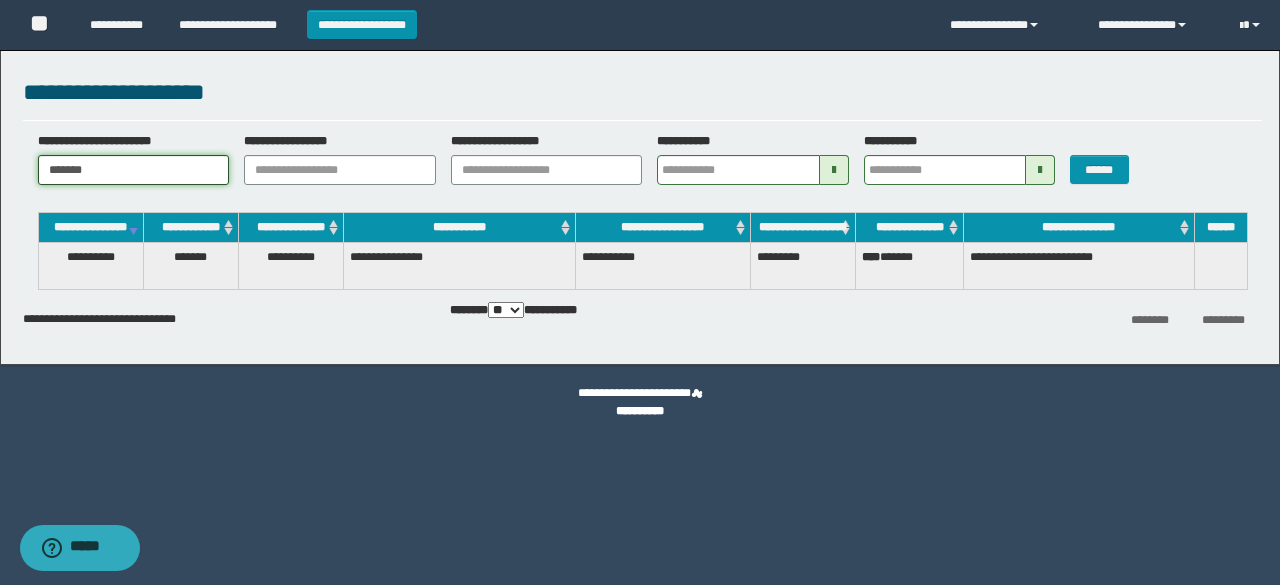 drag, startPoint x: 144, startPoint y: 169, endPoint x: 0, endPoint y: 221, distance: 153.10127 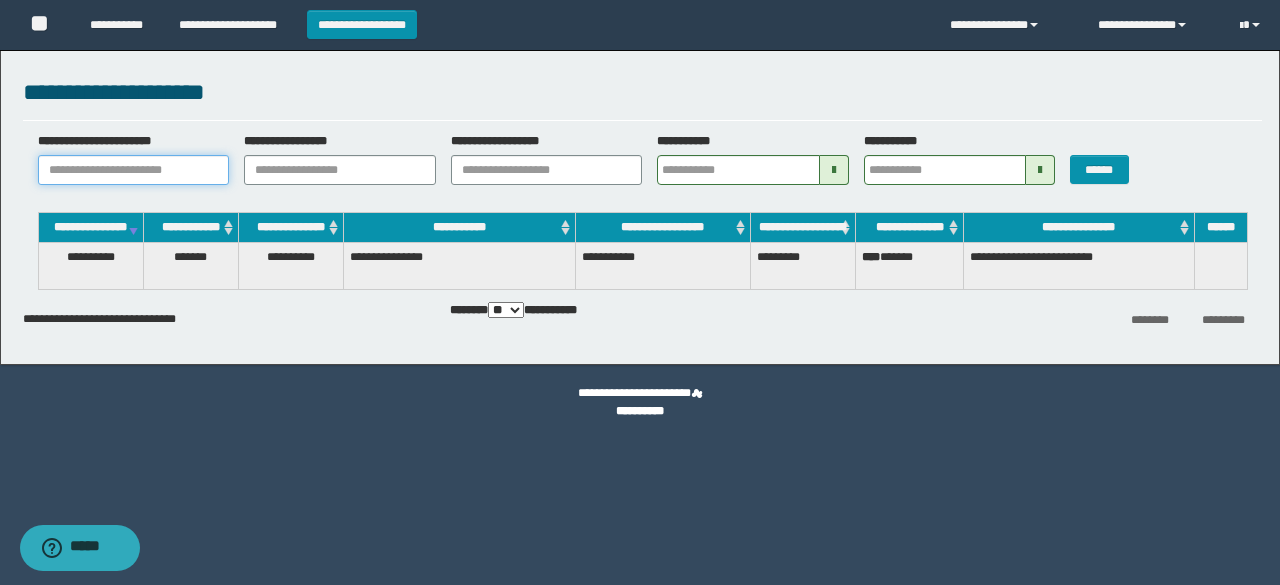 paste on "********" 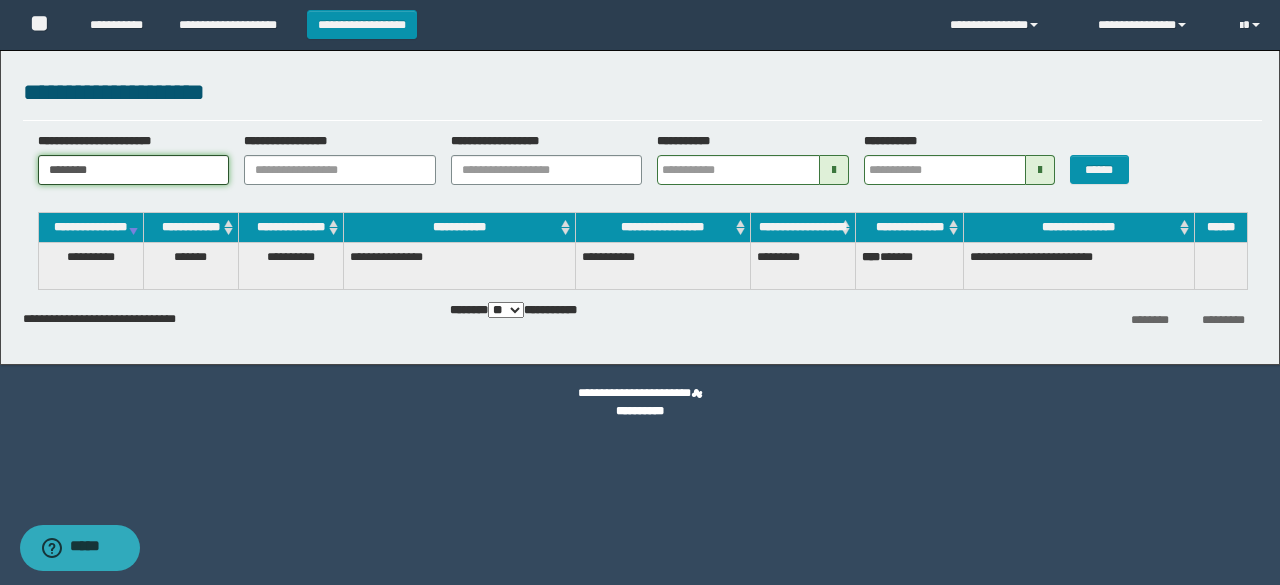 type on "********" 